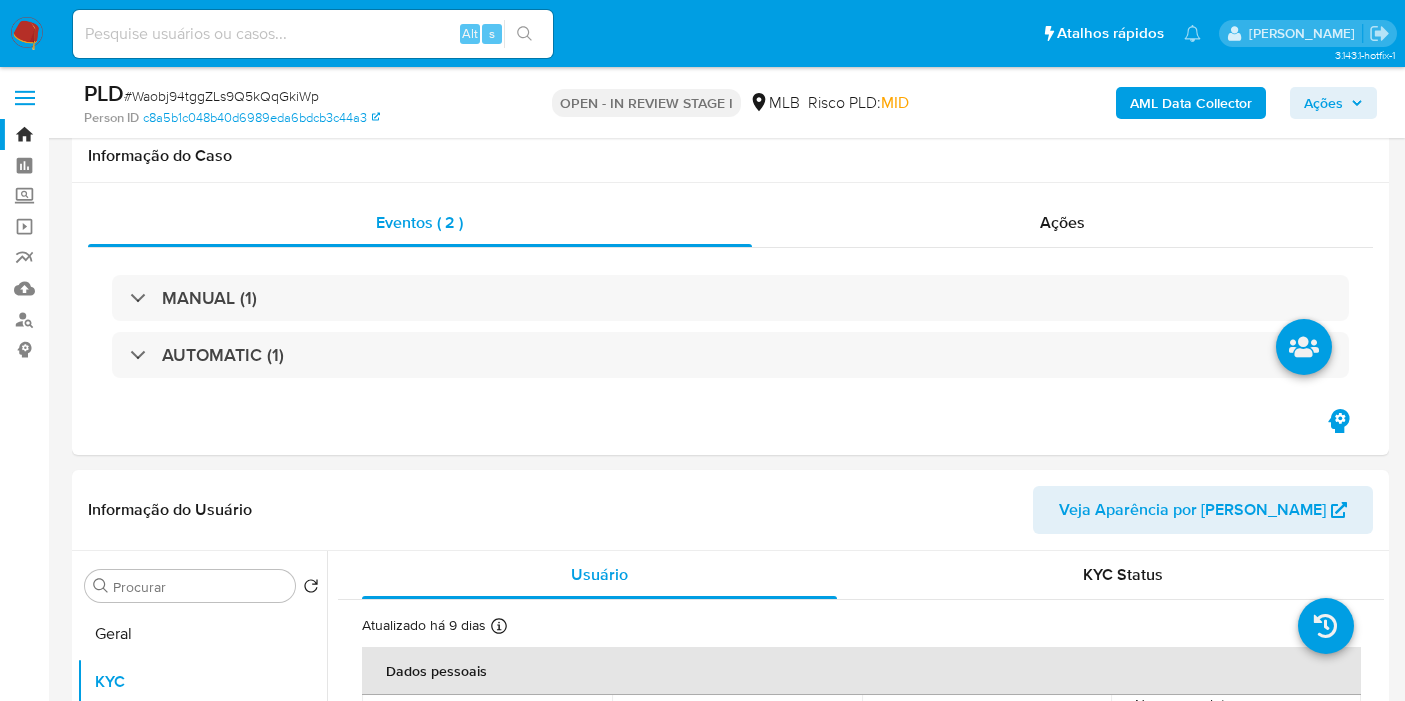 select on "10" 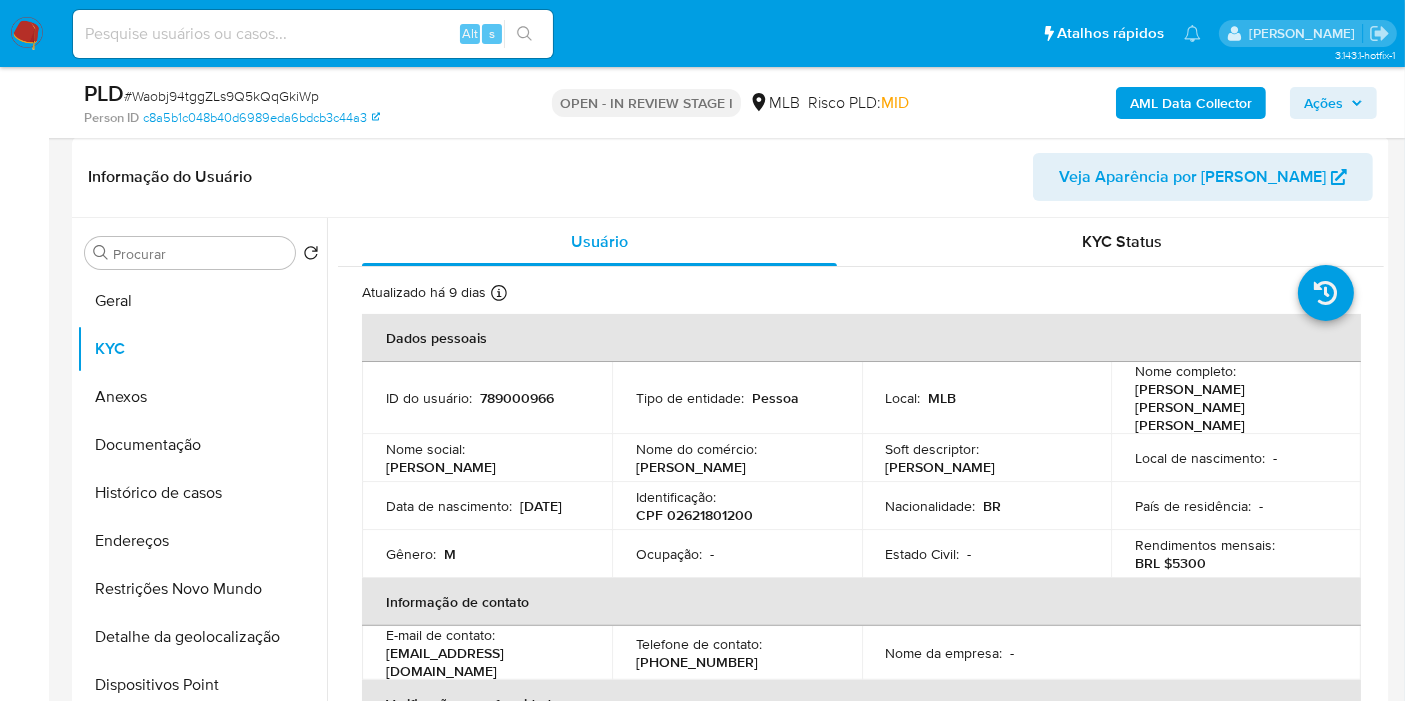 scroll, scrollTop: 914, scrollLeft: 0, axis: vertical 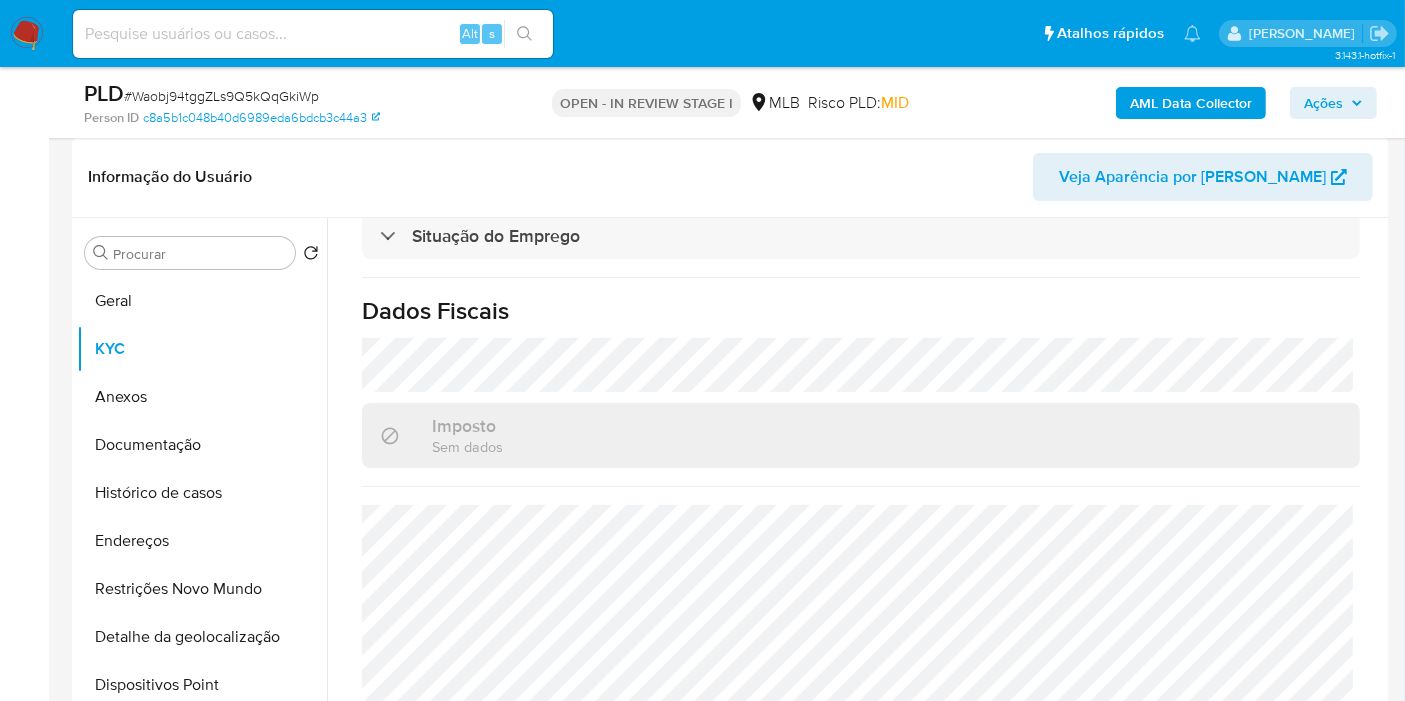click on "Anexos" at bounding box center (202, 397) 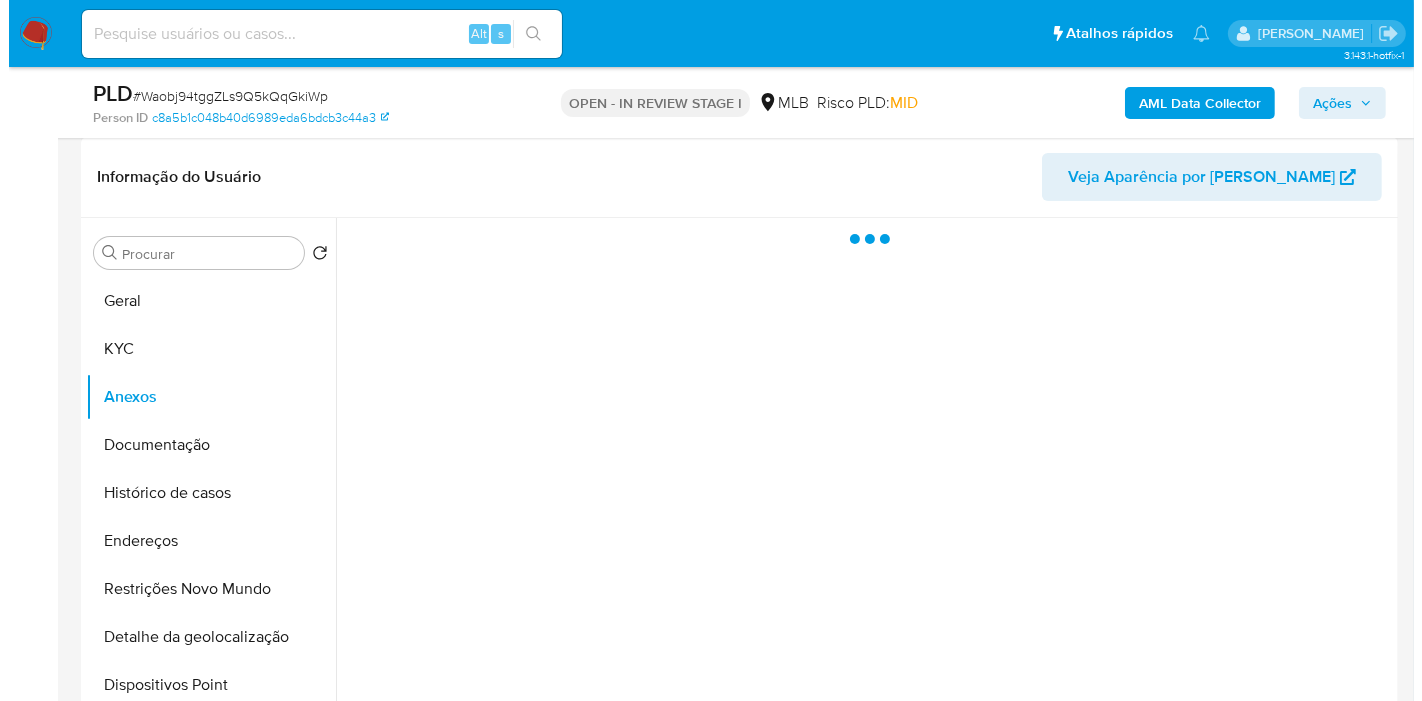scroll, scrollTop: 0, scrollLeft: 0, axis: both 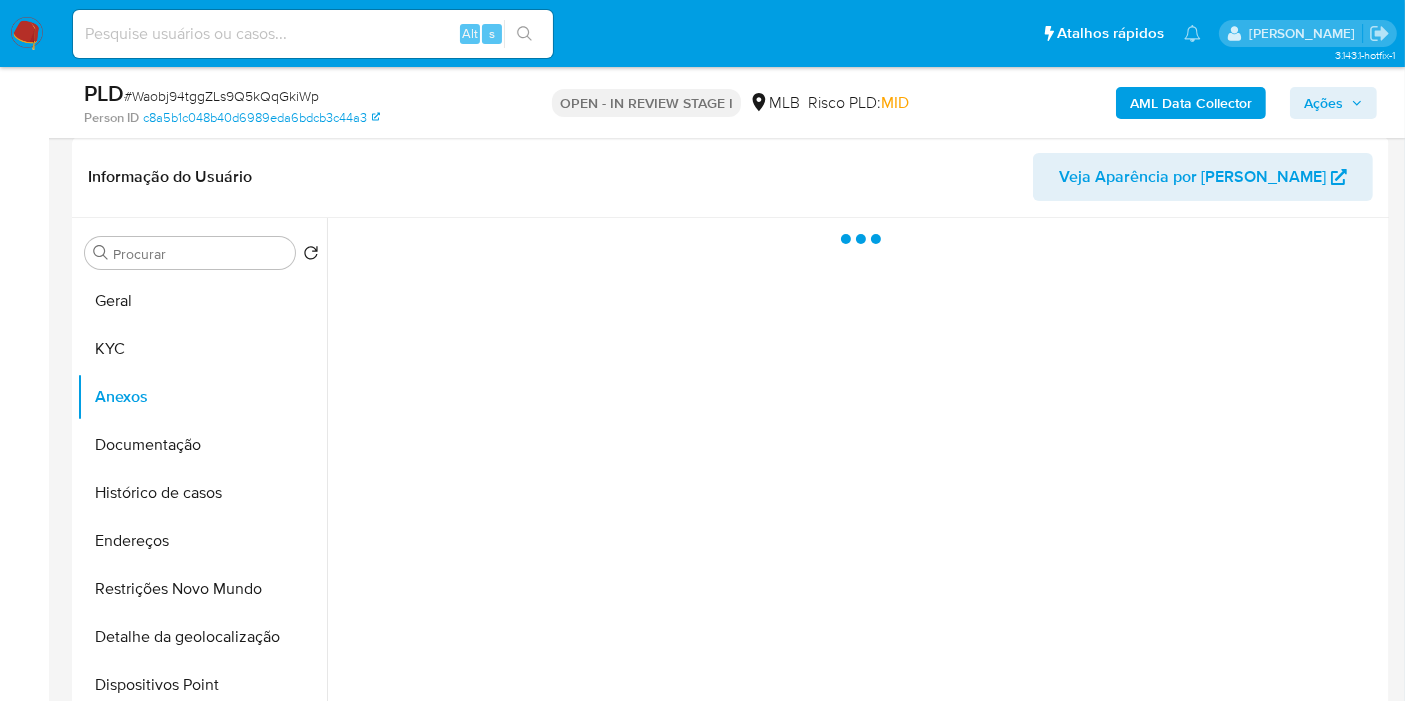 click on "Ações" at bounding box center [1333, 103] 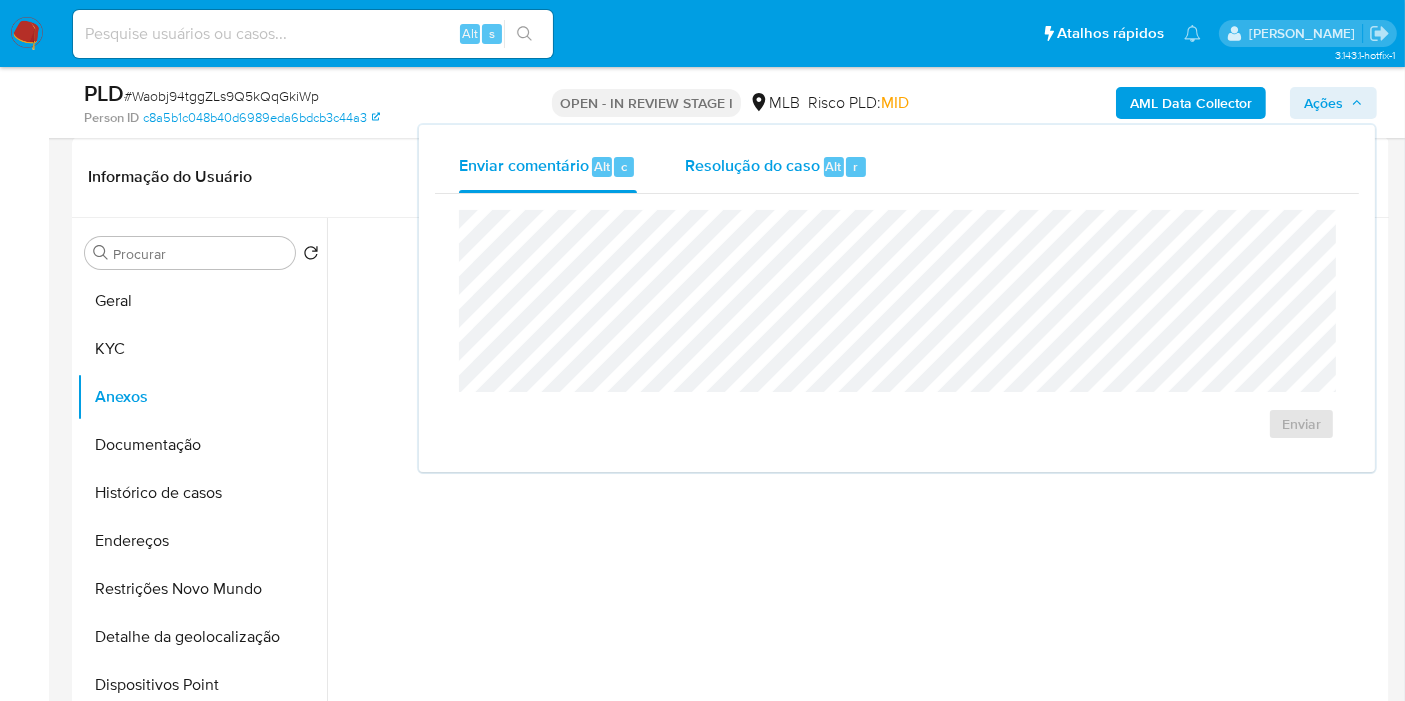 click on "Resolução do caso Alt r" at bounding box center [776, 167] 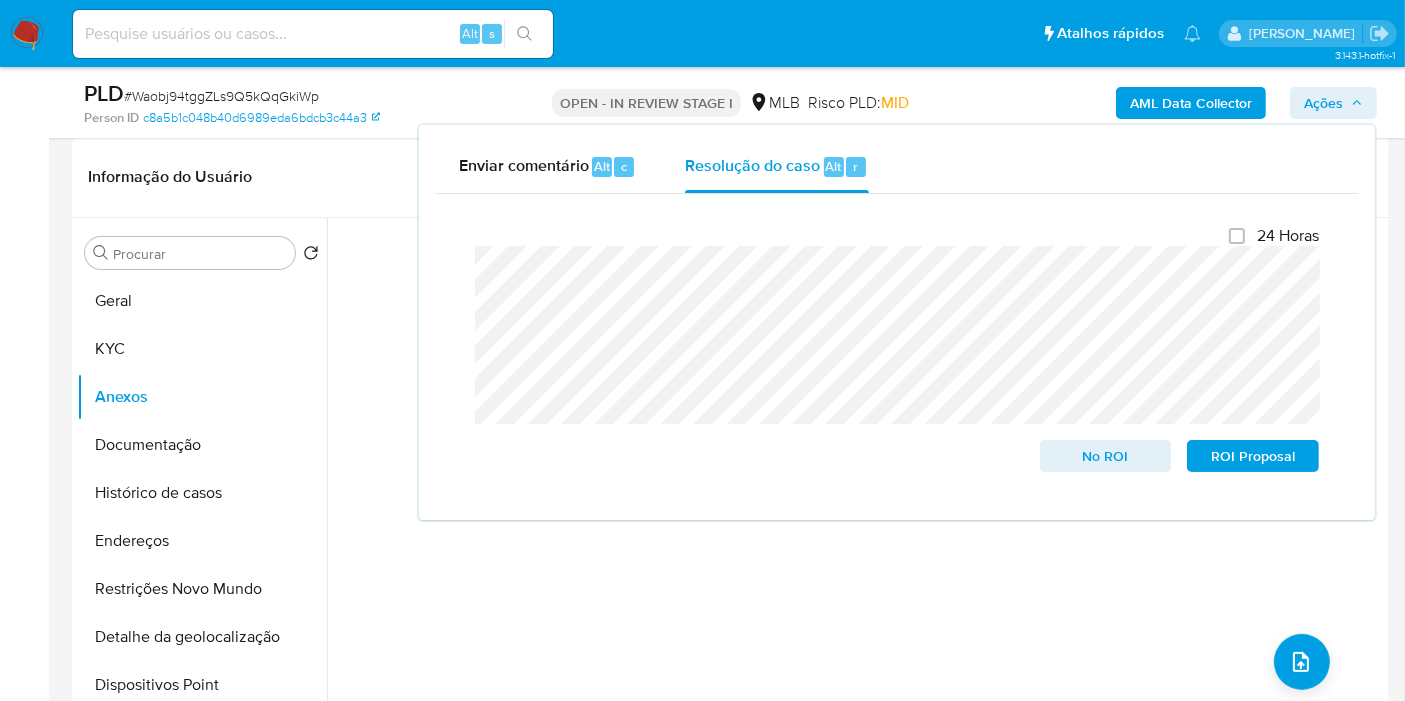 drag, startPoint x: 848, startPoint y: 661, endPoint x: 1321, endPoint y: 669, distance: 473.06766 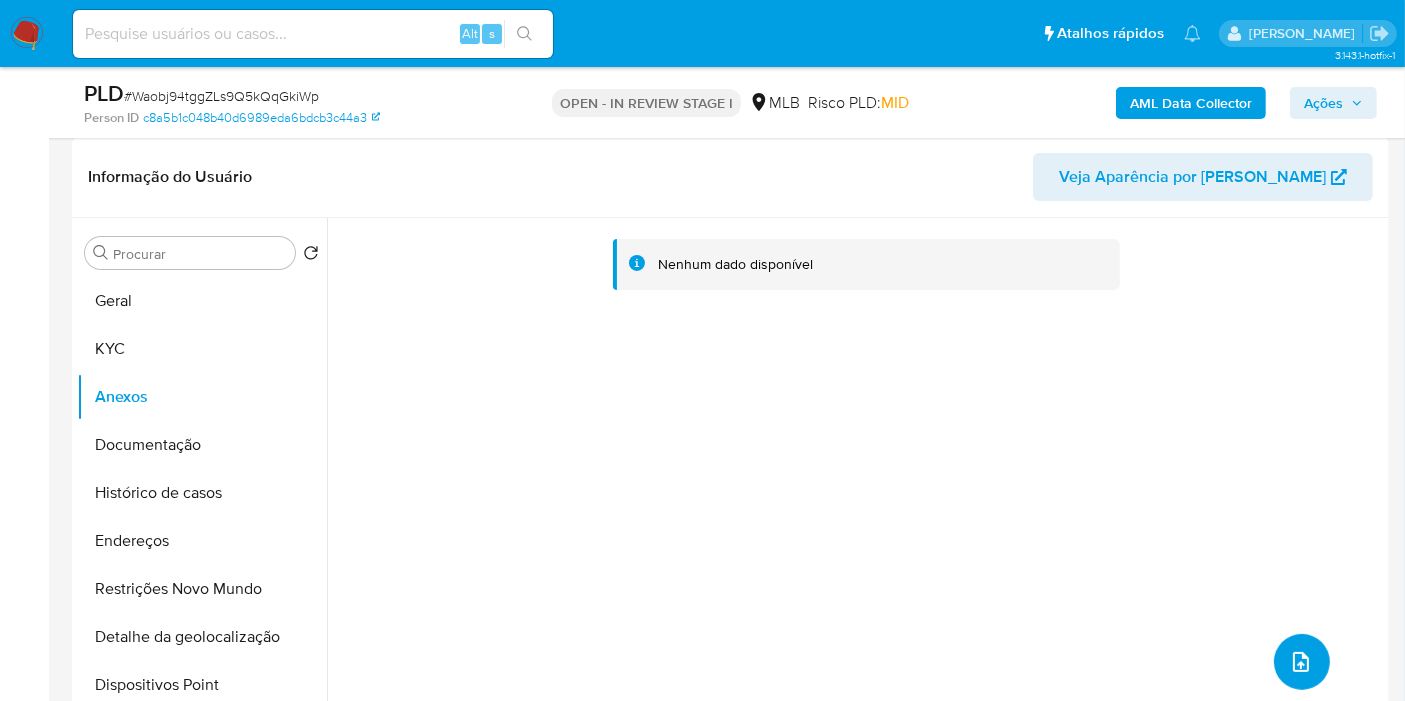 click at bounding box center (1302, 662) 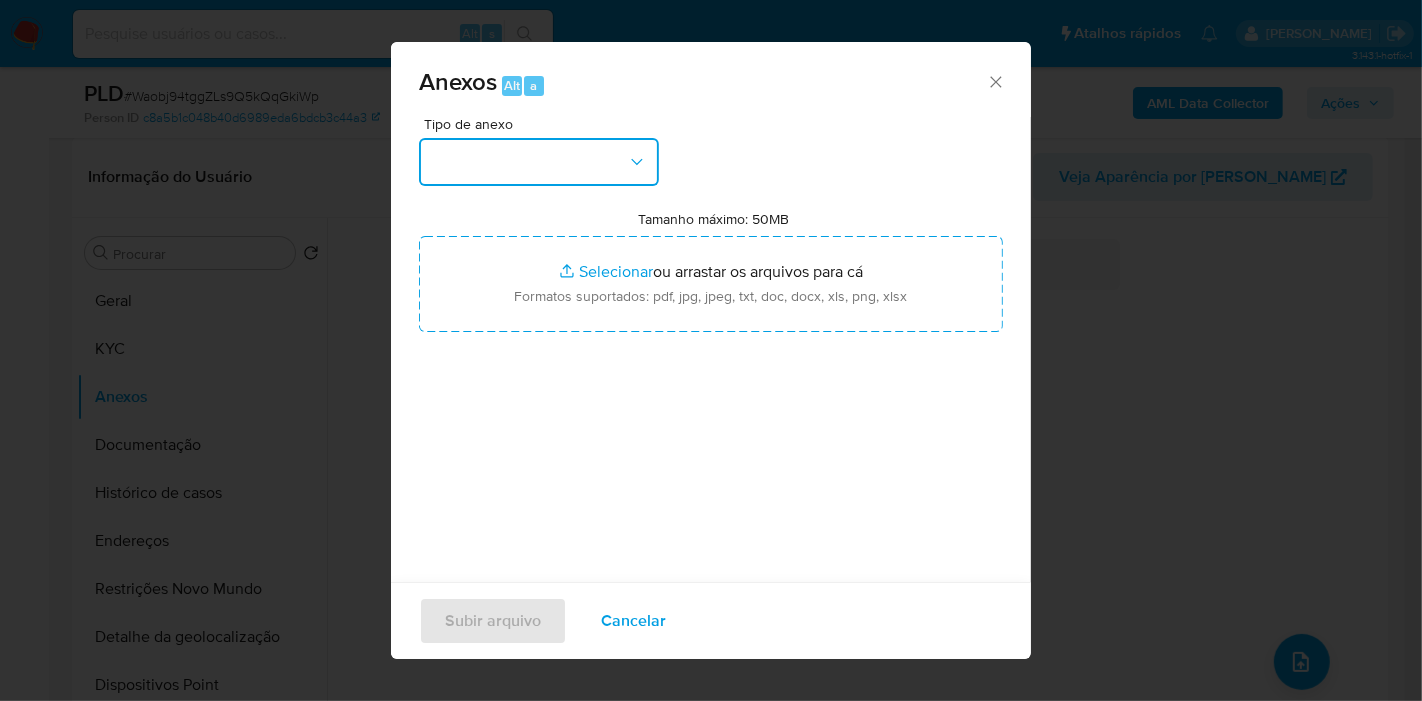 click at bounding box center (539, 162) 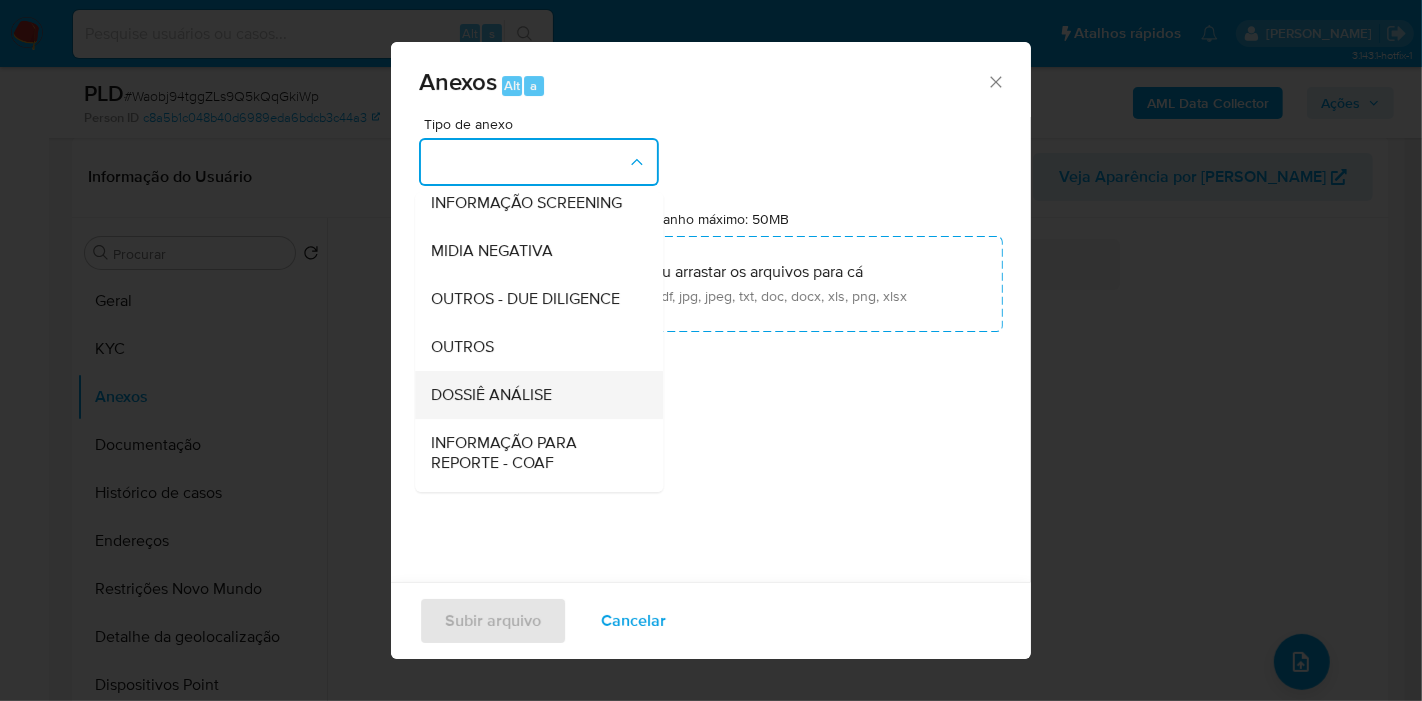 scroll, scrollTop: 307, scrollLeft: 0, axis: vertical 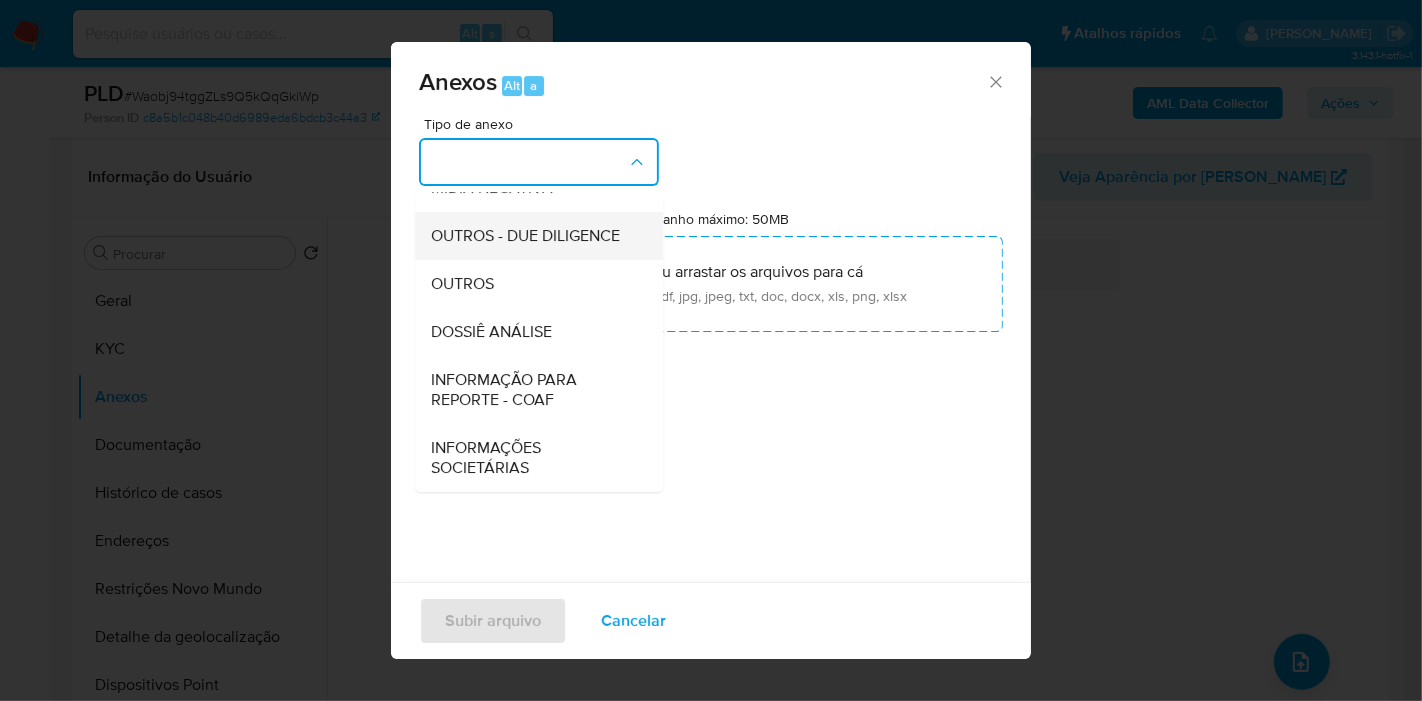 click on "OUTROS - DUE DILIGENCE" at bounding box center [533, 236] 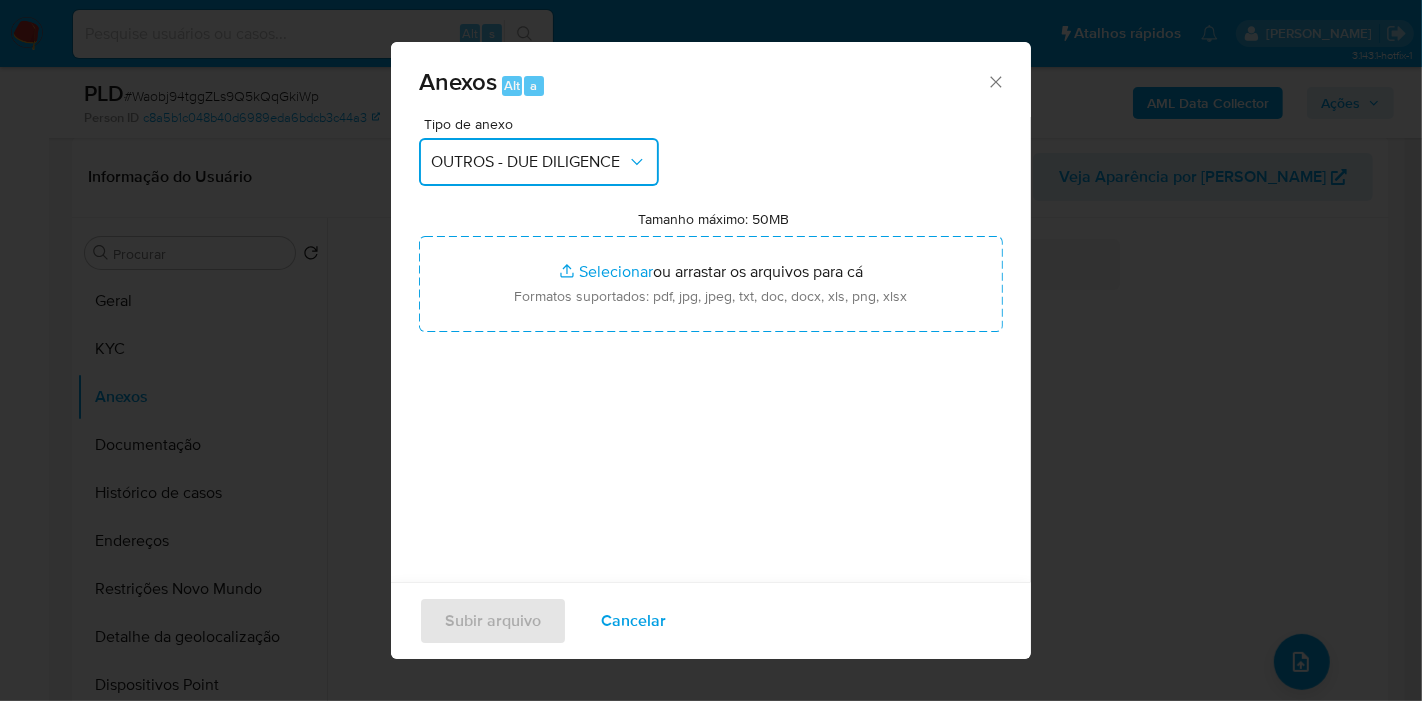 click on "OUTROS - DUE DILIGENCE" at bounding box center [539, 162] 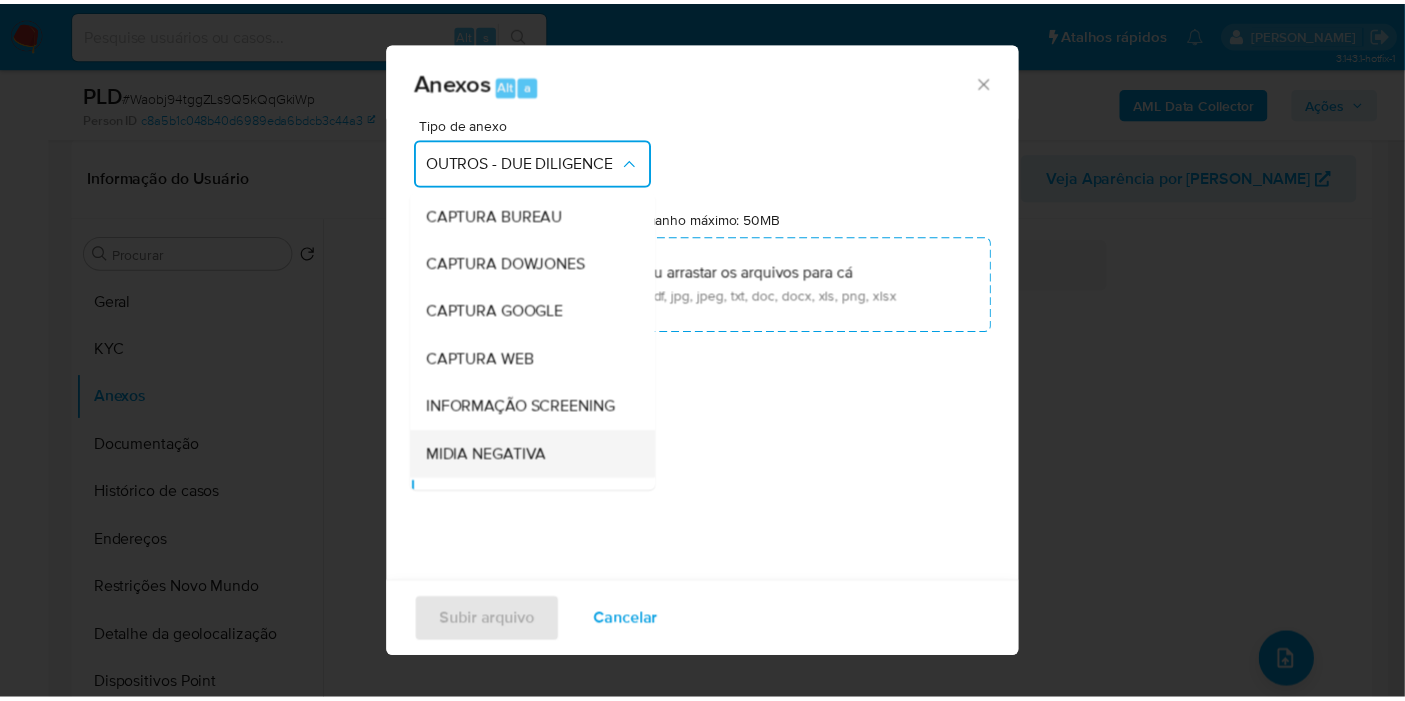 scroll, scrollTop: 191, scrollLeft: 0, axis: vertical 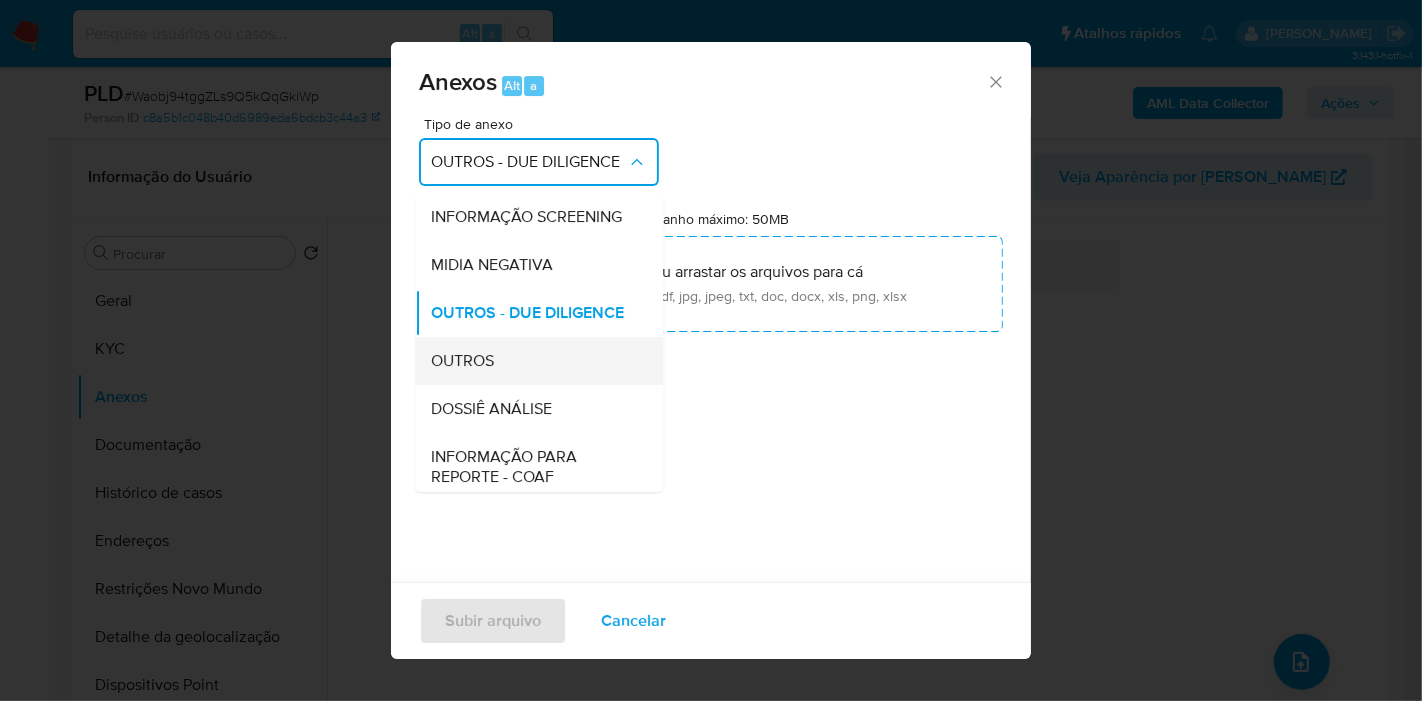 drag, startPoint x: 520, startPoint y: 407, endPoint x: 534, endPoint y: 372, distance: 37.696156 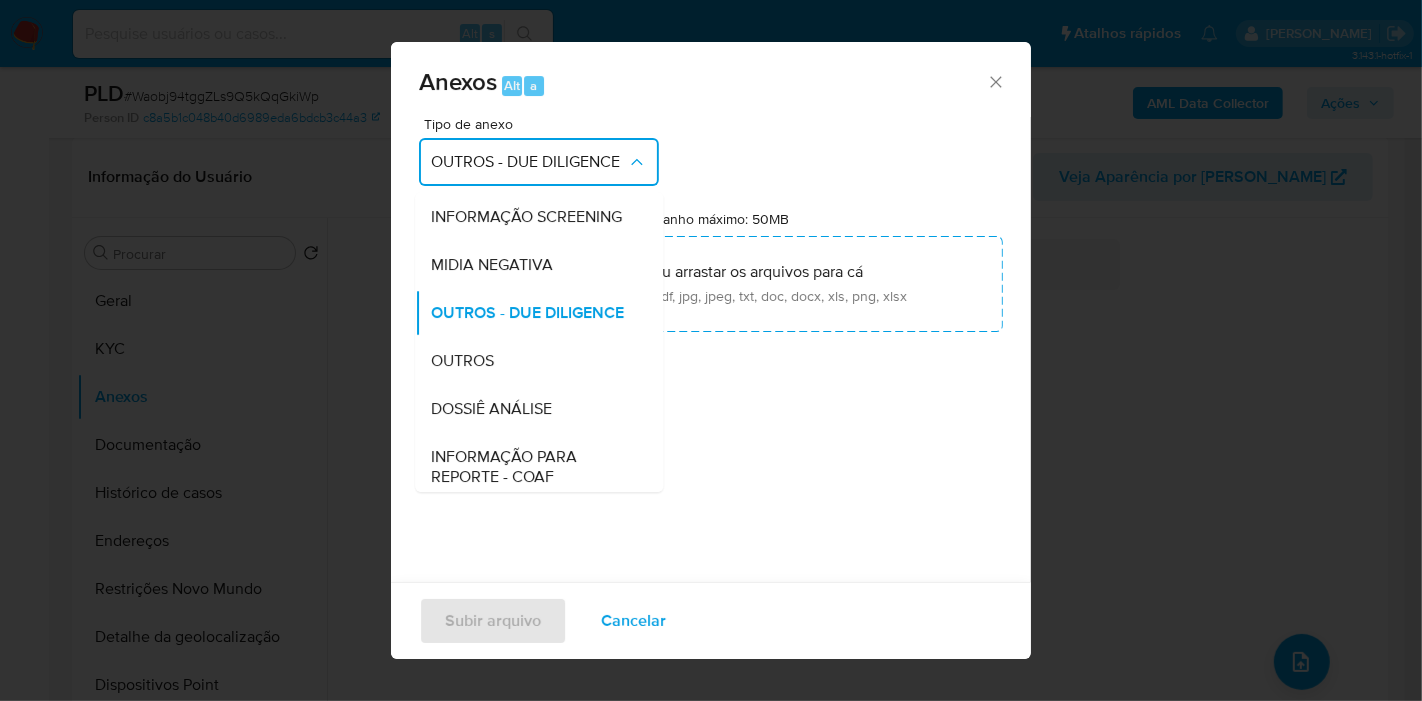 click on "OUTROS" at bounding box center (533, 361) 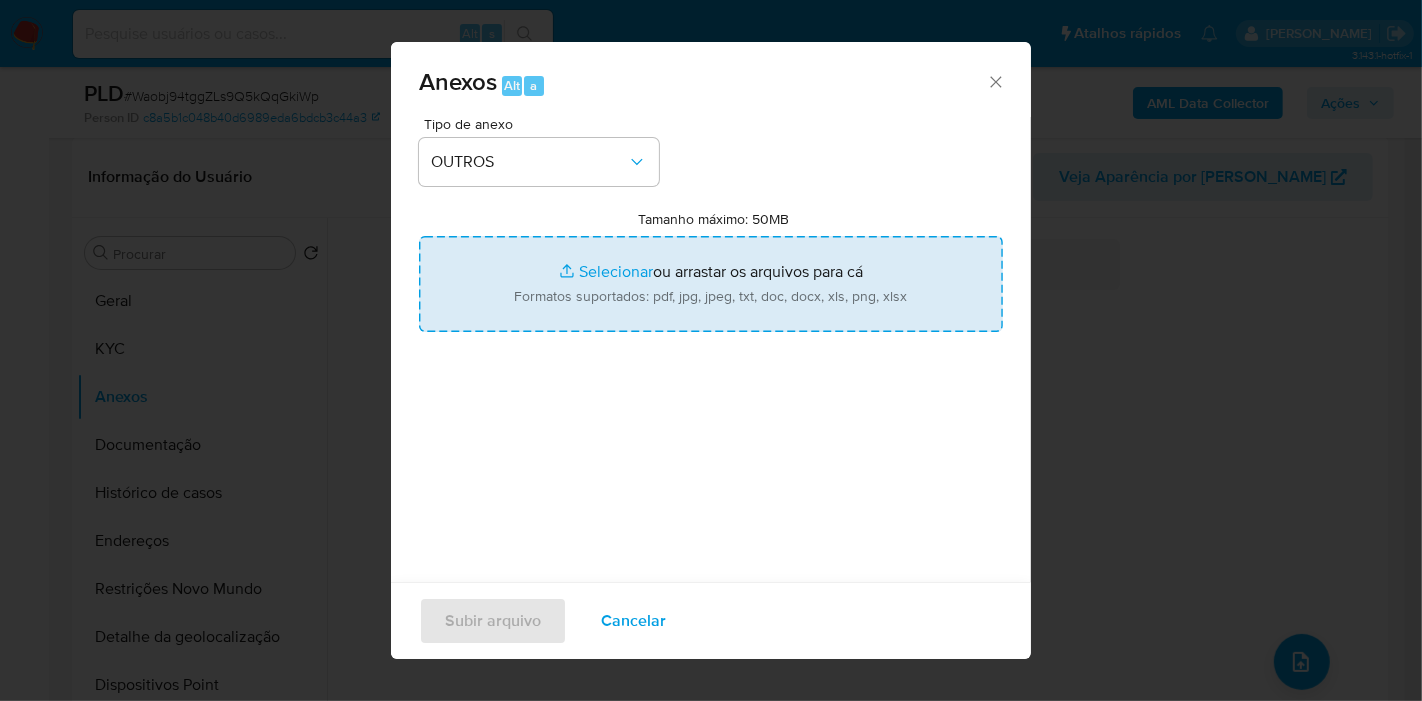 click on "Tamanho máximo: 50MB Selecionar arquivos" at bounding box center (711, 284) 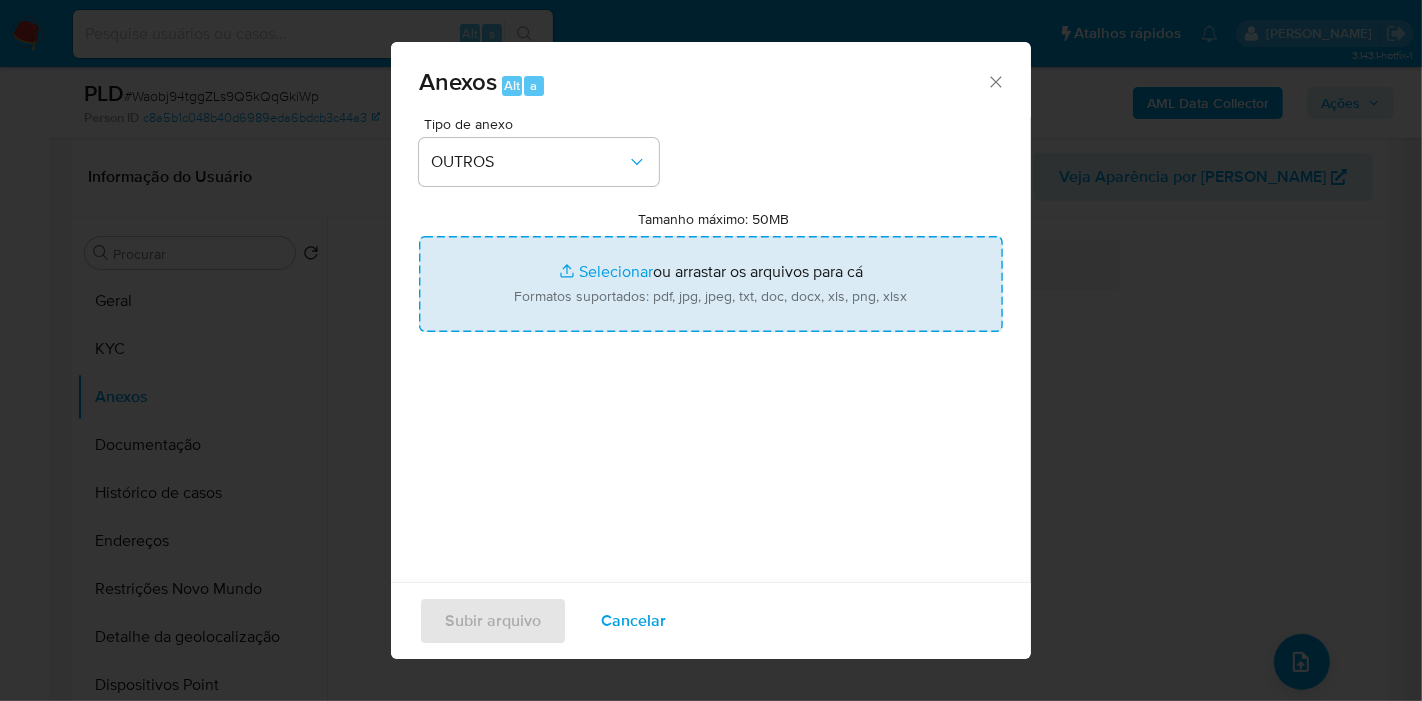 type on "C:\fakepath\Mulan 789000966_2025_07_02_16_56_08.pdf" 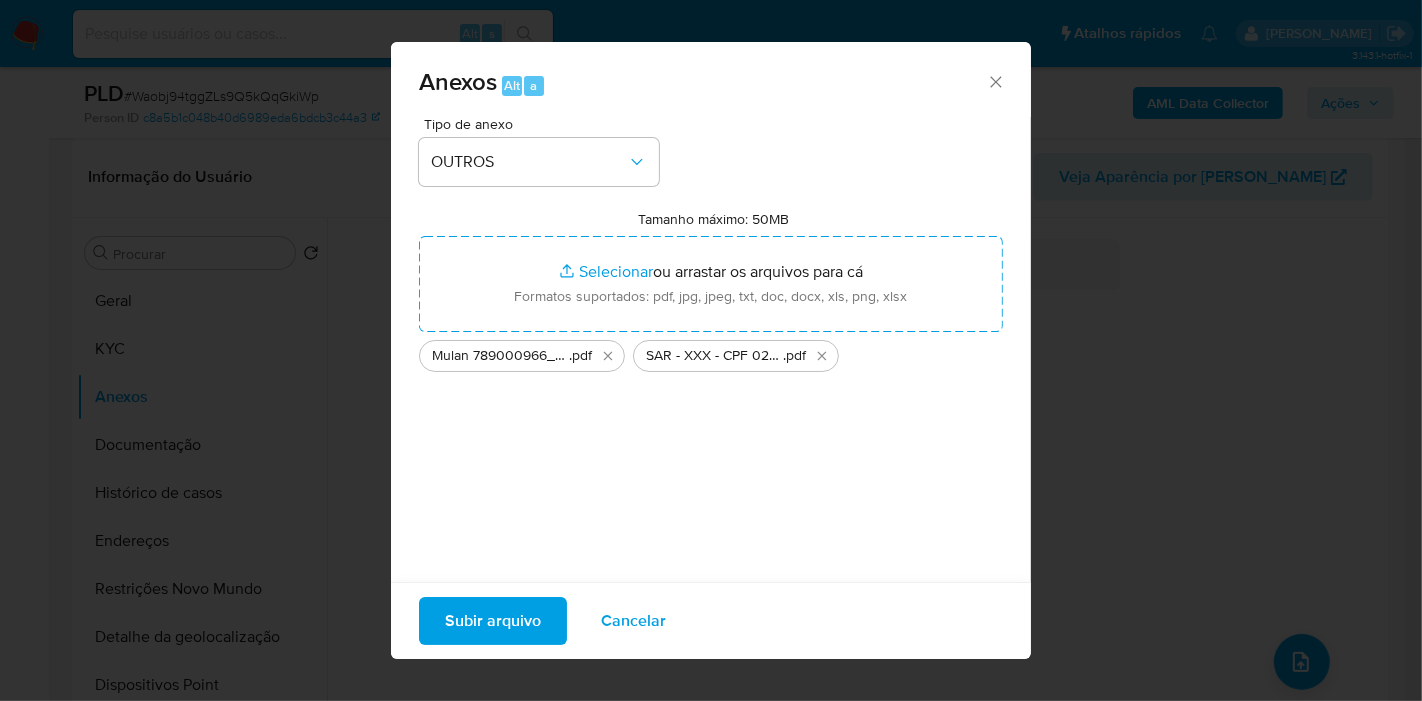 click on "Subir arquivo" at bounding box center [493, 621] 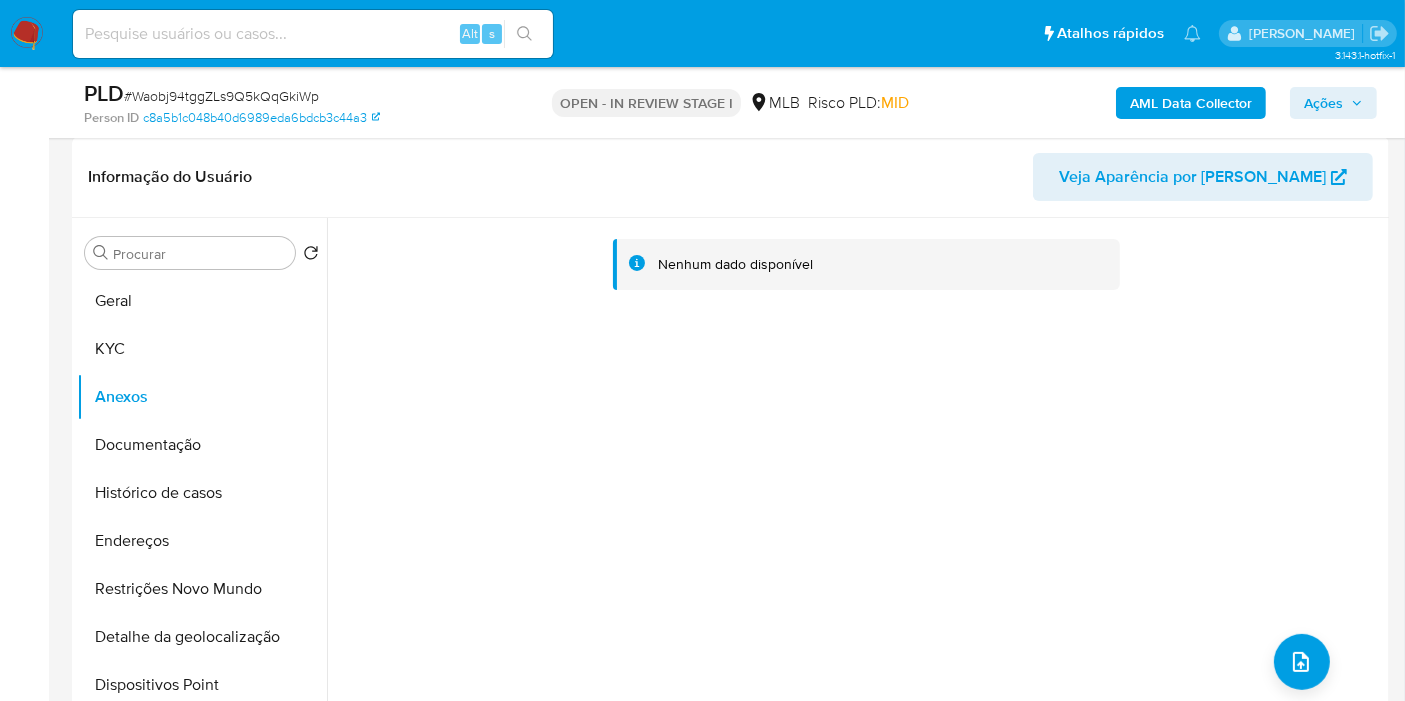 click on "Ações" at bounding box center [1323, 103] 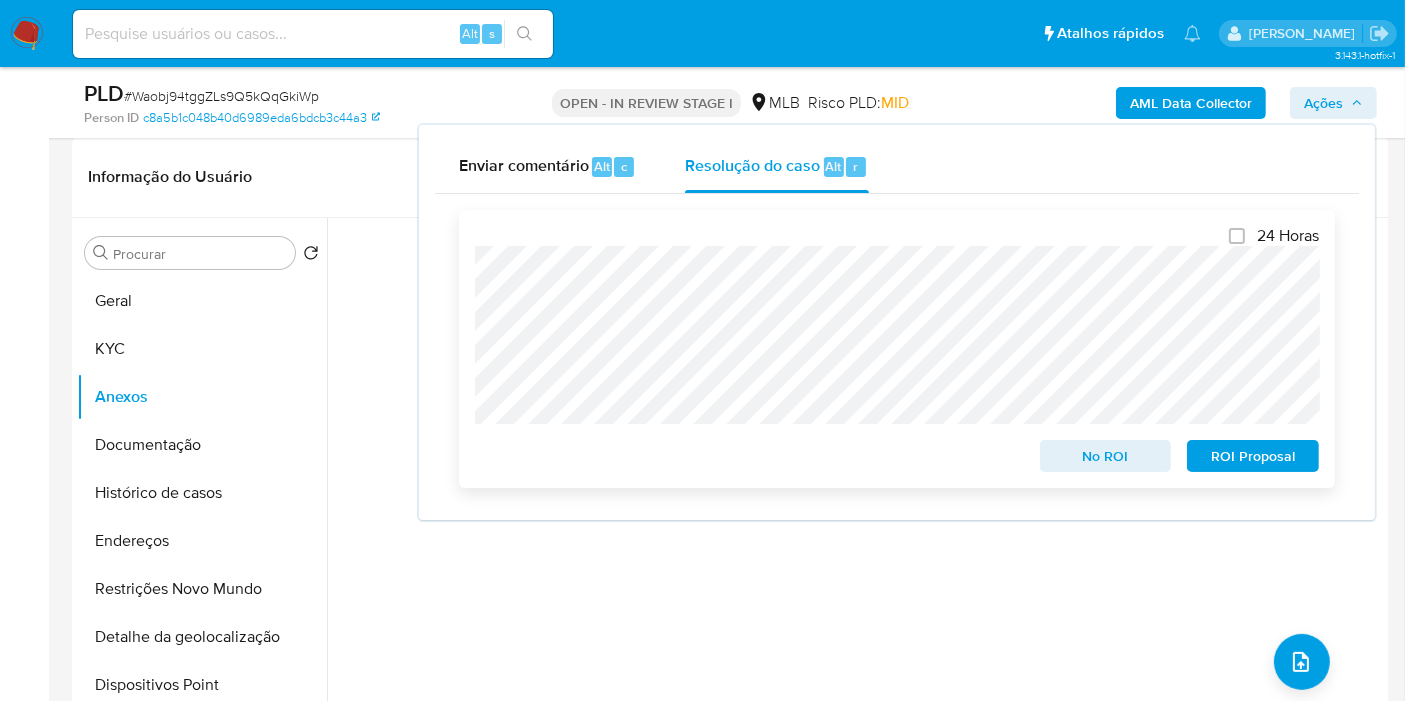 click on "ROI Proposal" at bounding box center [1253, 456] 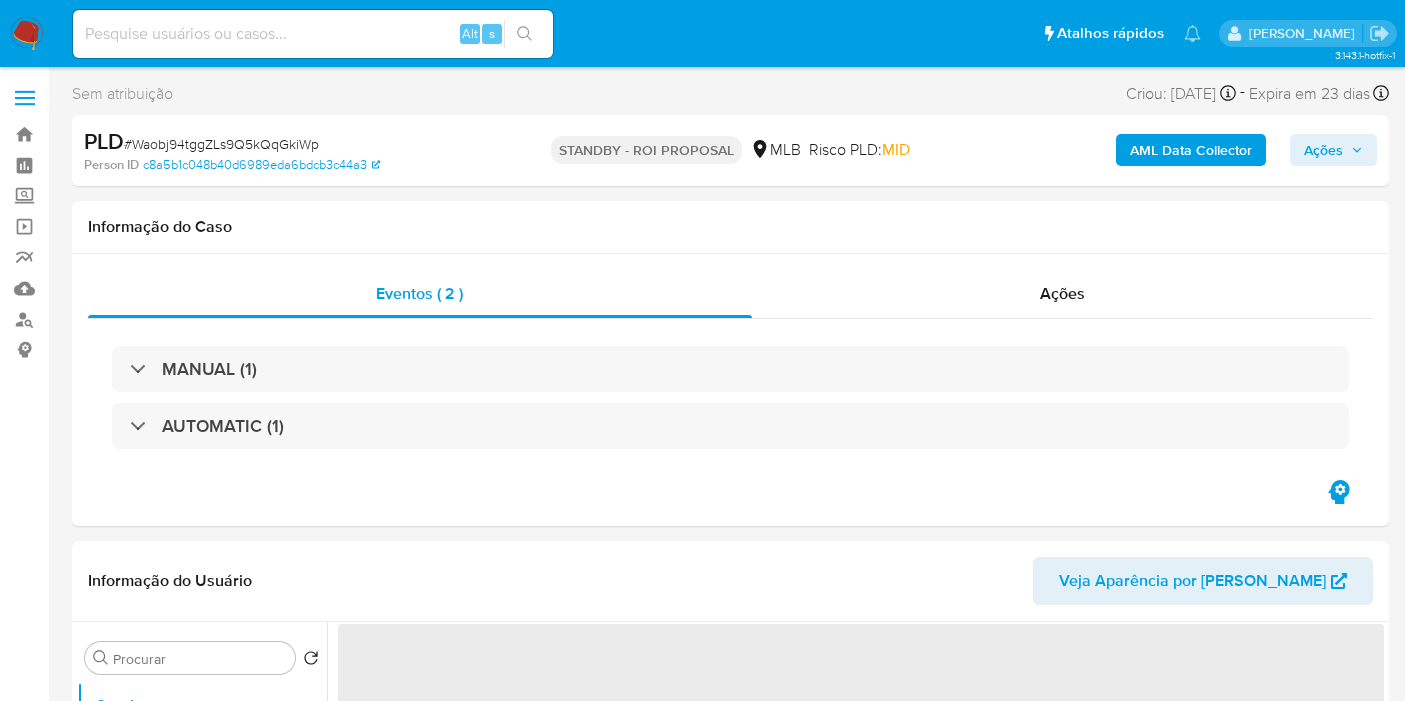 scroll, scrollTop: 0, scrollLeft: 0, axis: both 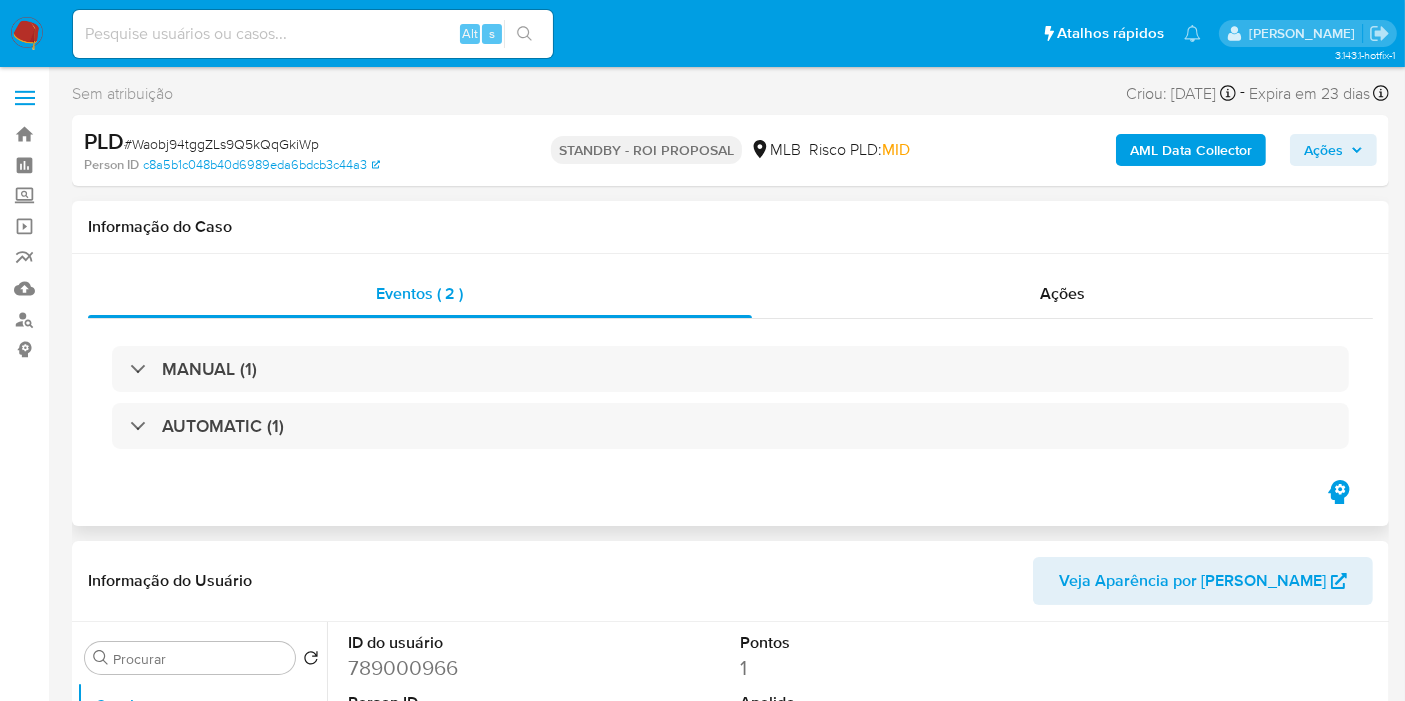 select on "10" 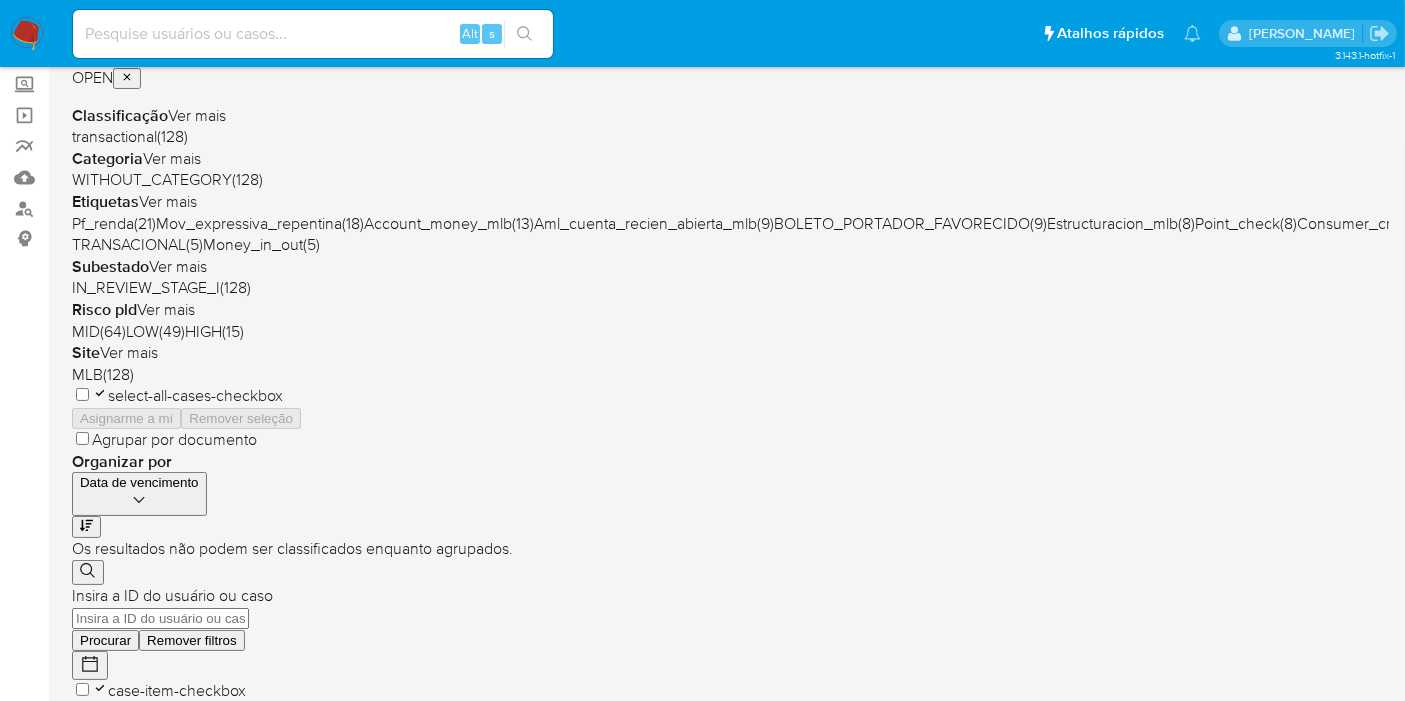 scroll, scrollTop: 222, scrollLeft: 0, axis: vertical 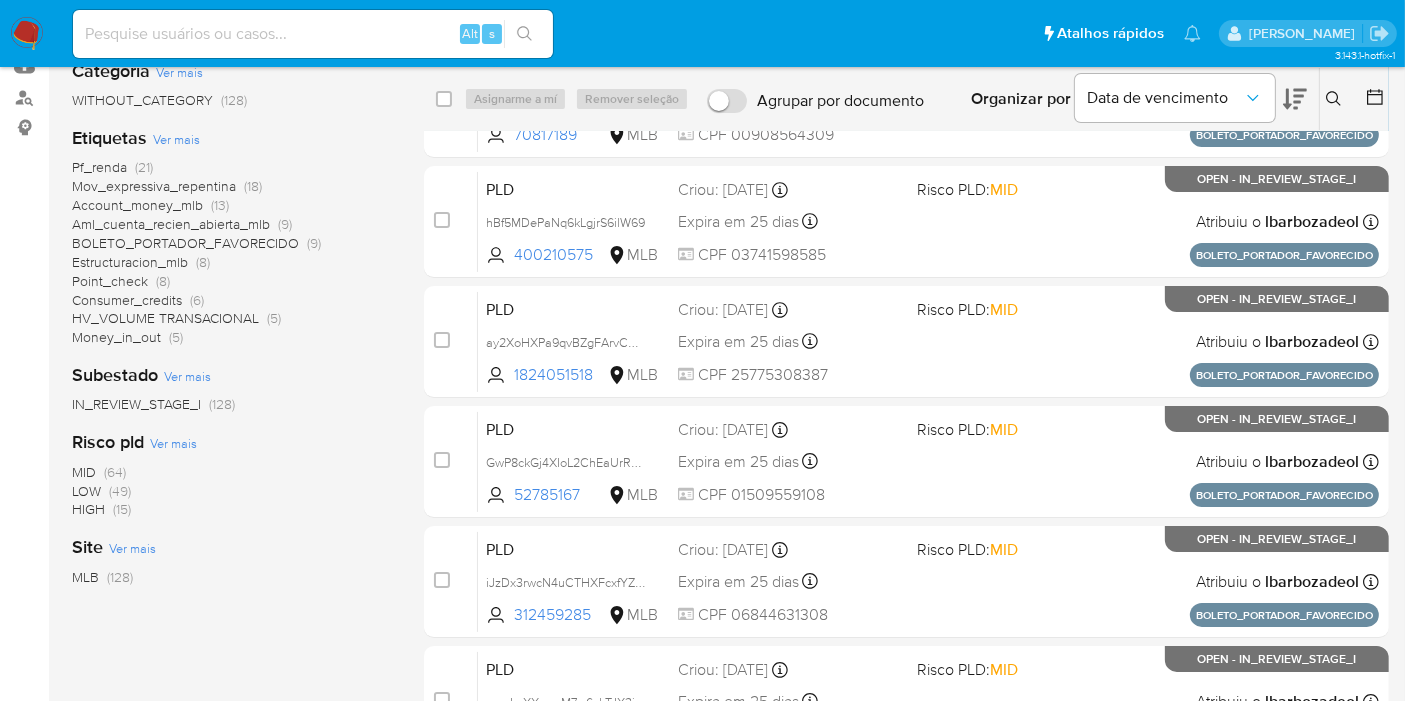 click on "HIGH" at bounding box center (88, 509) 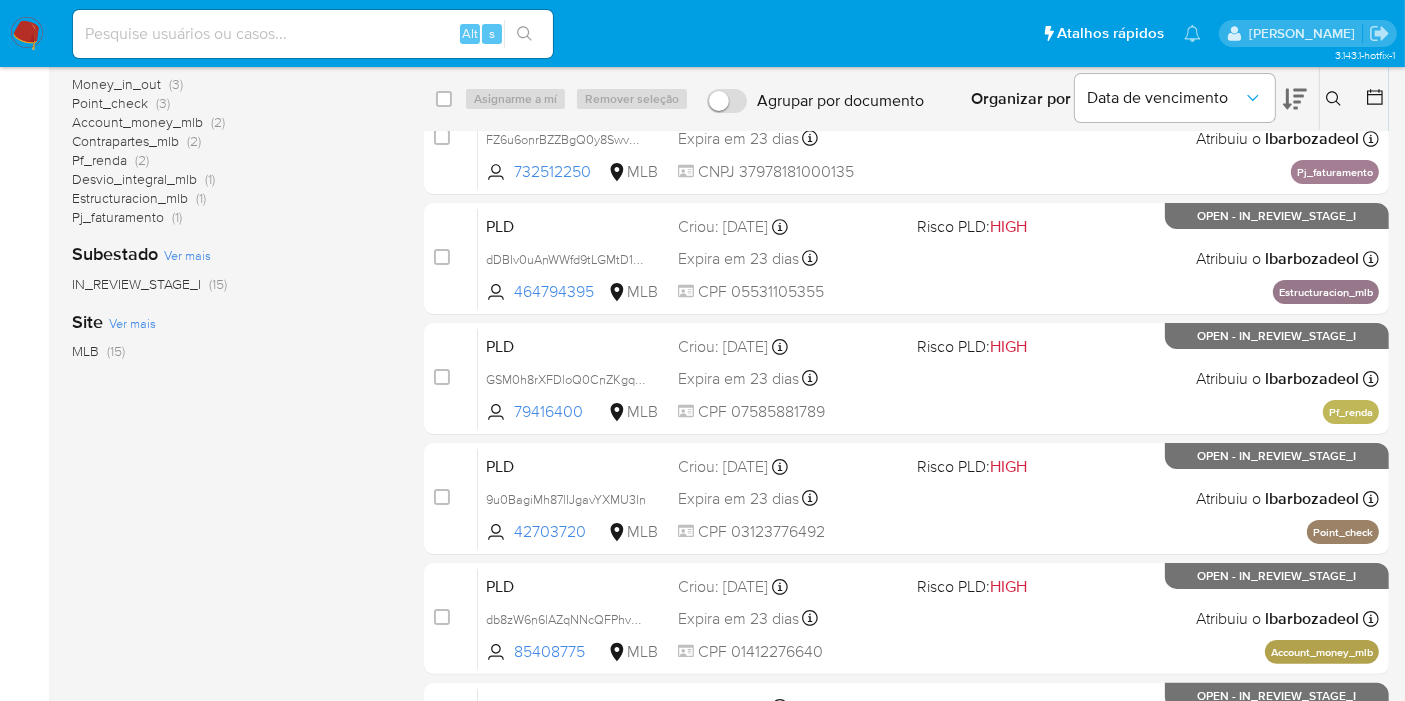 scroll, scrollTop: 722, scrollLeft: 0, axis: vertical 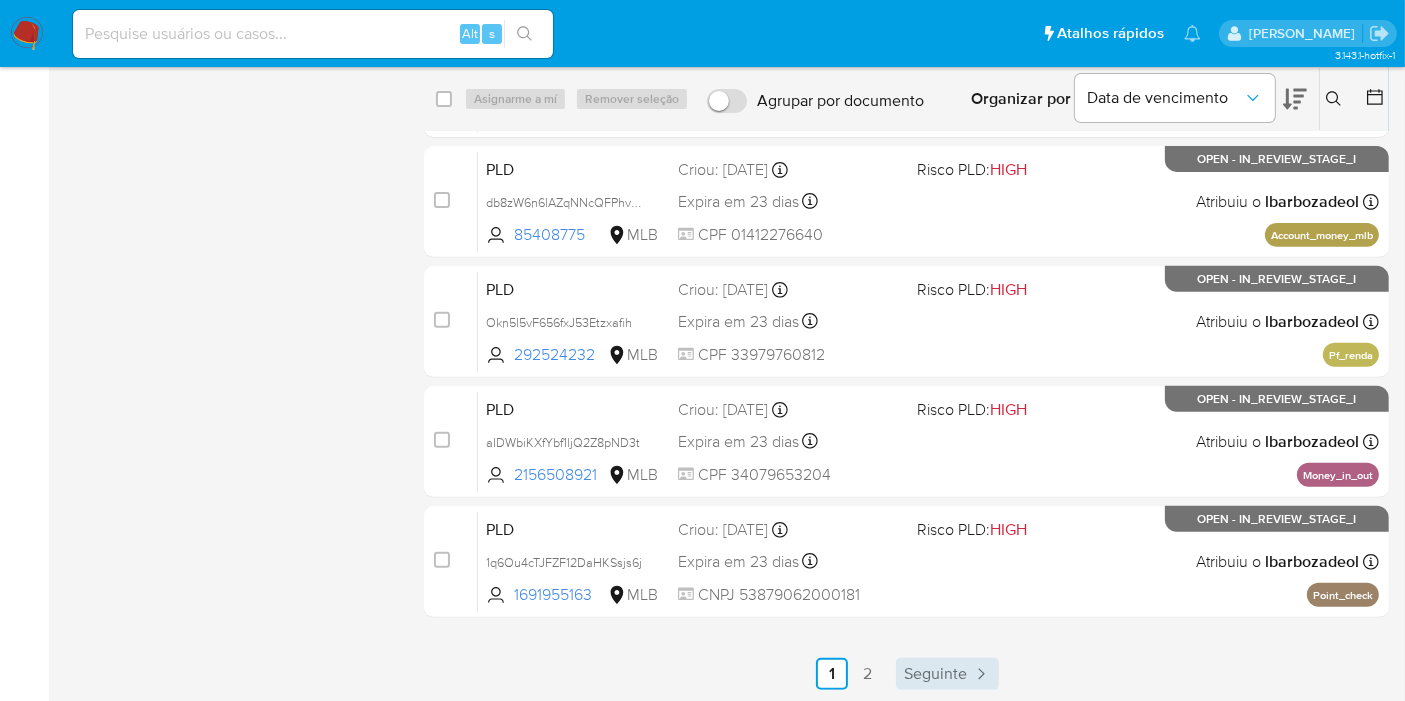 click on "Seguinte" at bounding box center (935, 674) 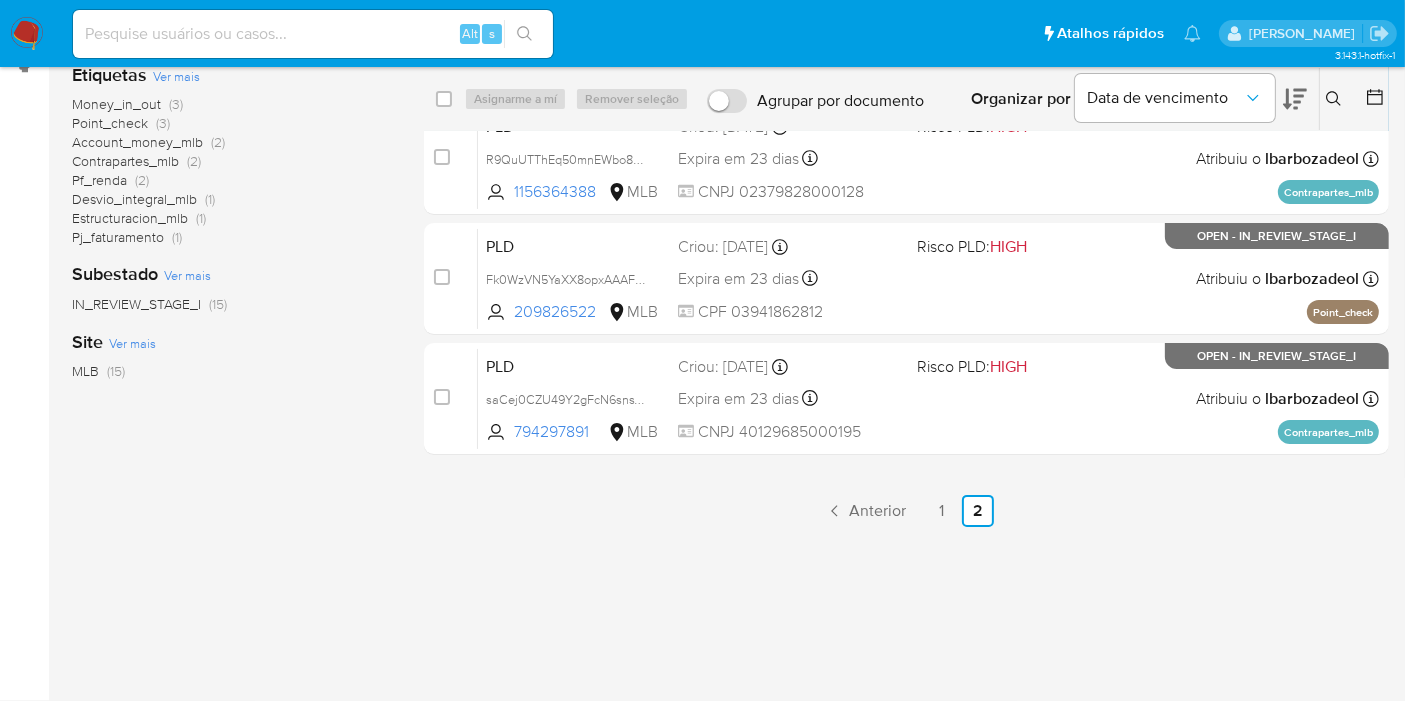 scroll, scrollTop: 0, scrollLeft: 0, axis: both 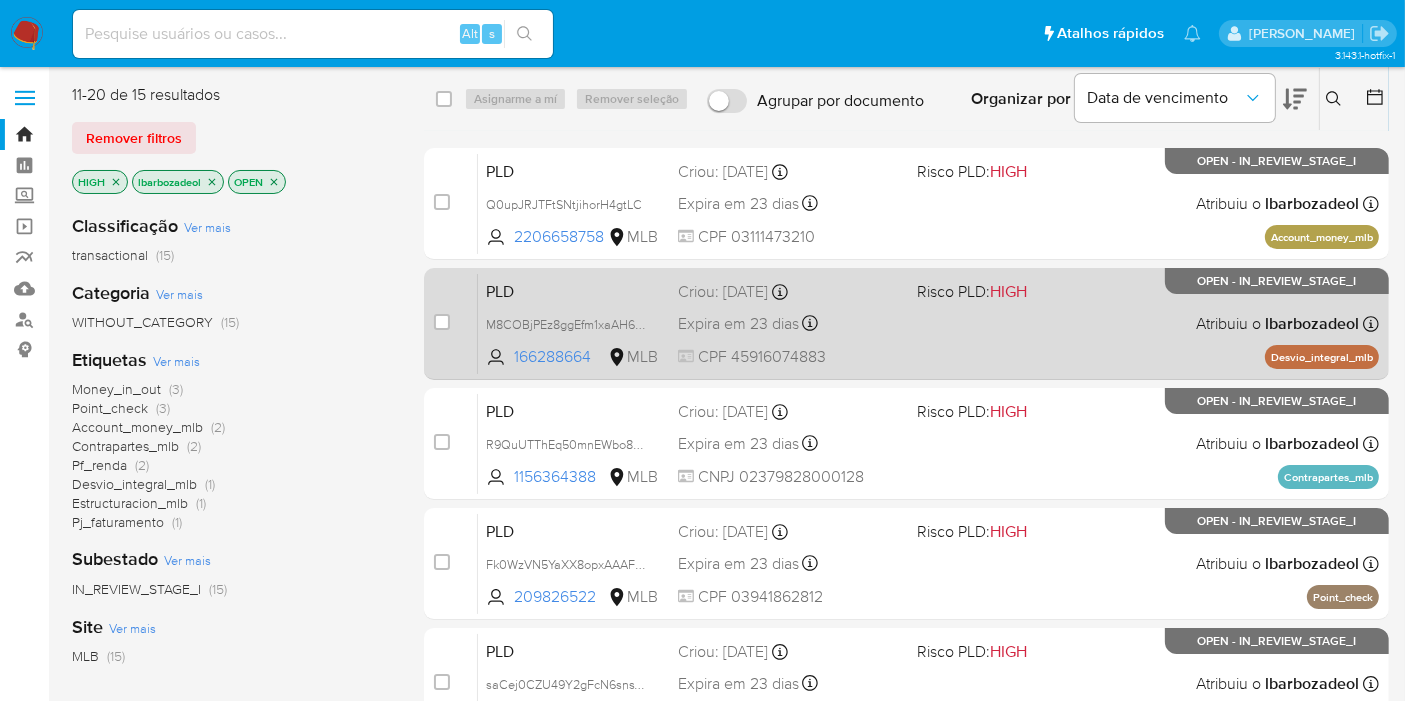 click on "PLD M8COBjPEz8ggEfm1xaAH62NZ 166288664 MLB Risco PLD:  HIGH Criou: 12/06/2025   Criou: 12/06/2025 00:08:37 Expira em 23 dias   Expira em 27/07/2025 00:08:38 CPF   45916074883 Atribuiu o   lbarbozadeol   Asignado el: 18/06/2025 14:26:58 Desvio_integral_mlb OPEN - IN_REVIEW_STAGE_I" at bounding box center (928, 323) 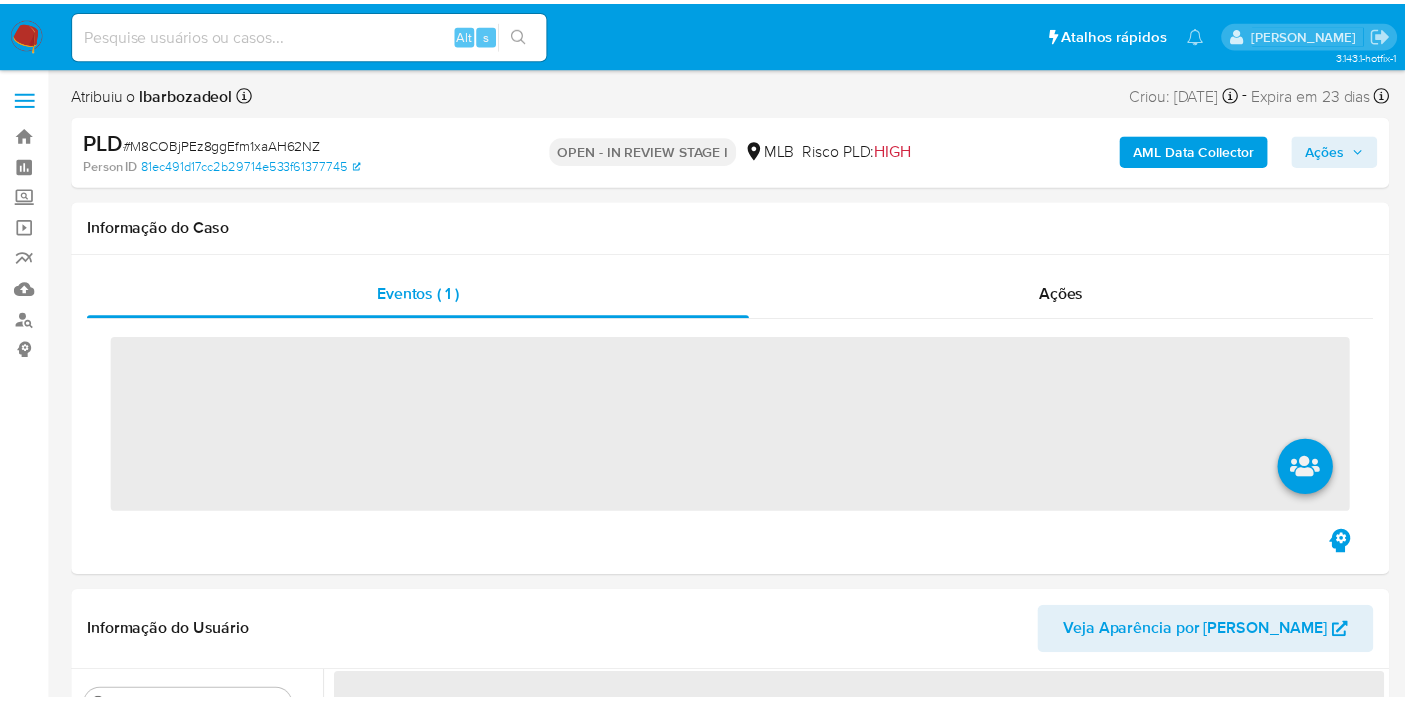 scroll, scrollTop: 0, scrollLeft: 0, axis: both 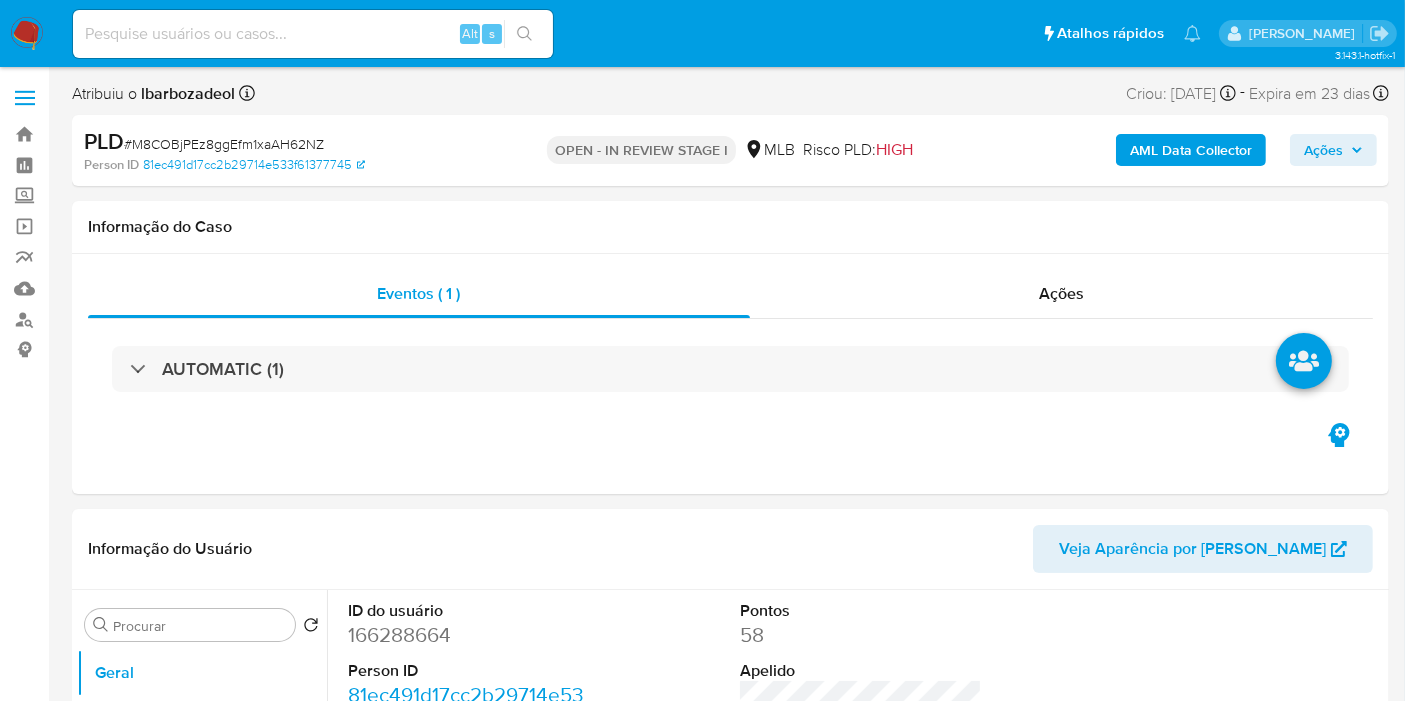 select on "10" 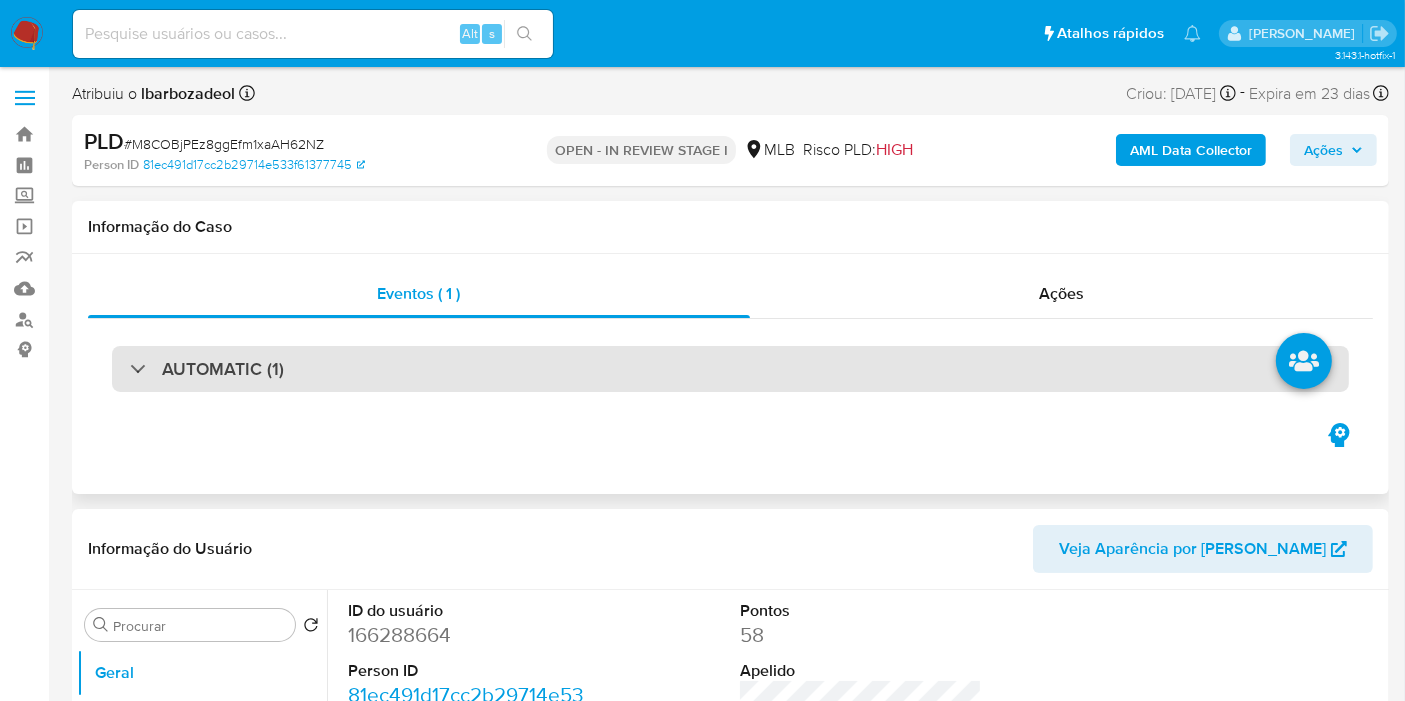 click on "AUTOMATIC (1)" at bounding box center [730, 369] 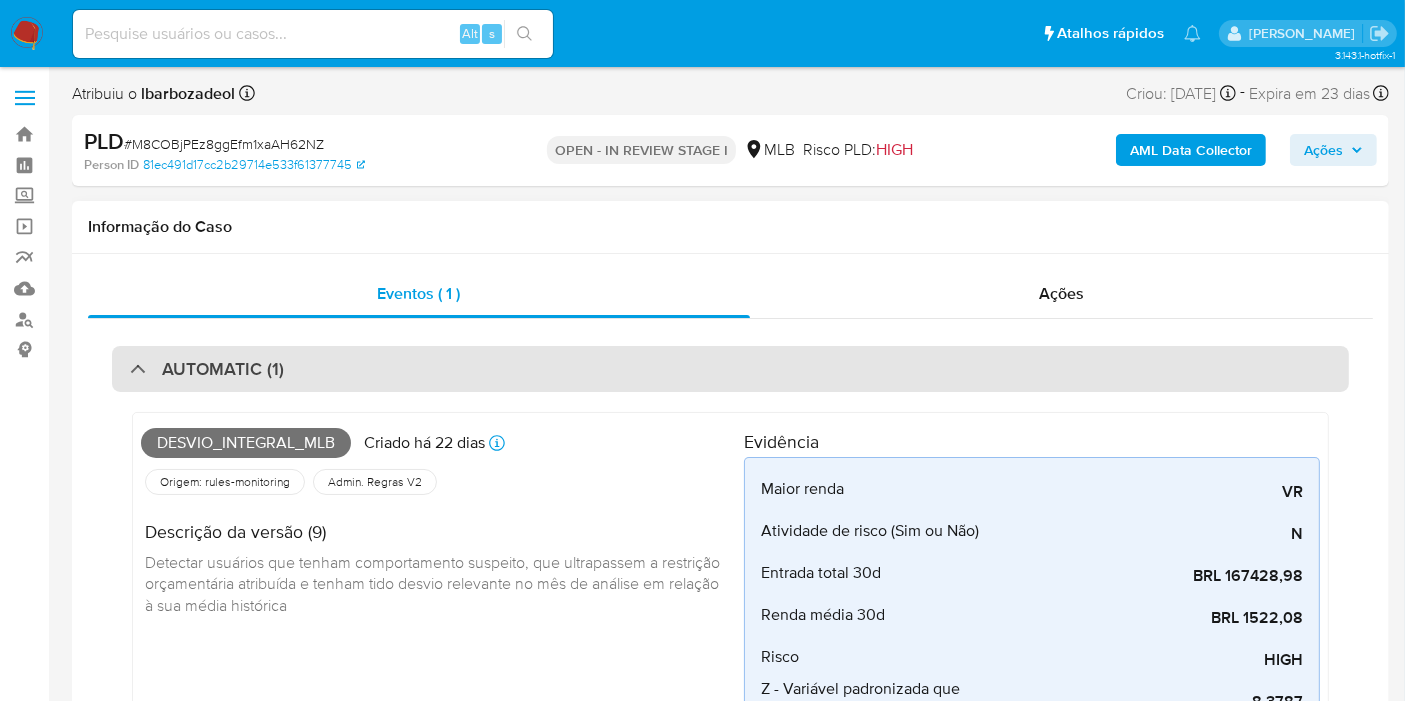 click on "AUTOMATIC (1)" at bounding box center [730, 369] 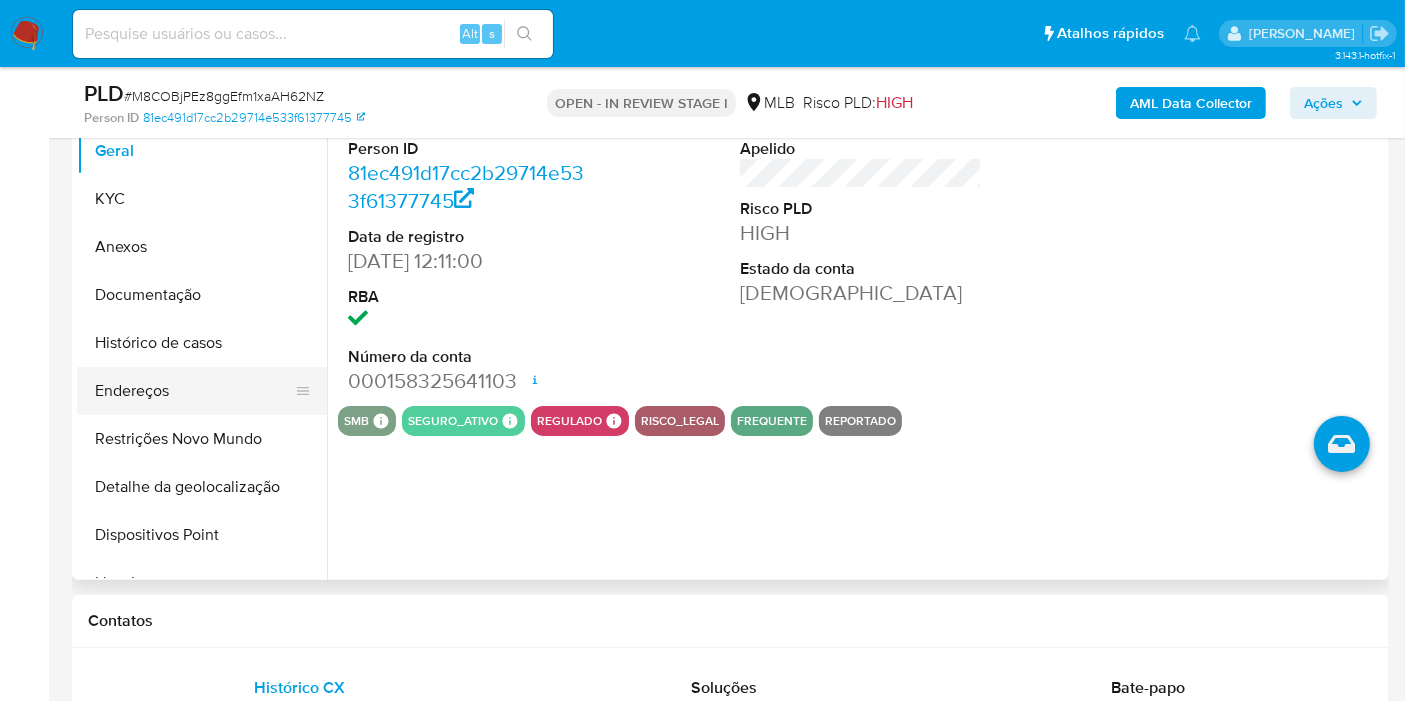 scroll, scrollTop: 444, scrollLeft: 0, axis: vertical 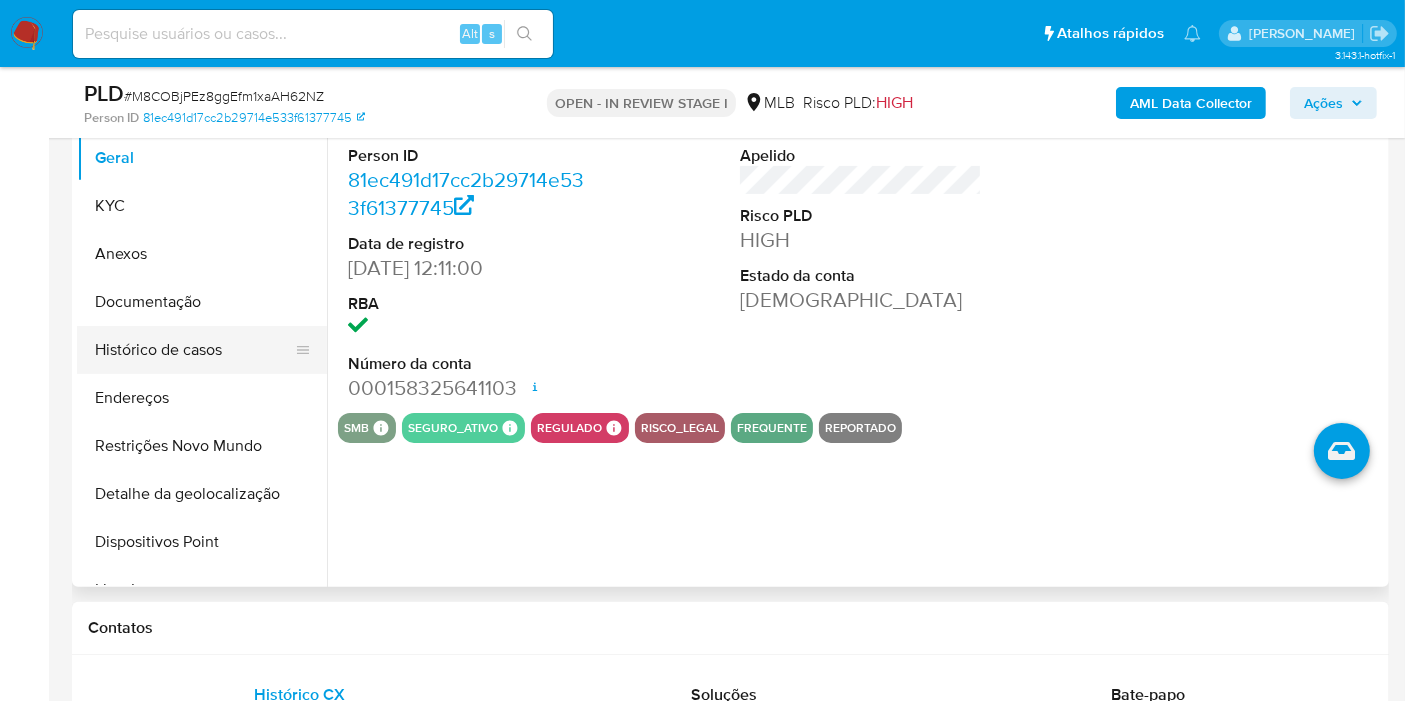 click on "Histórico de casos" at bounding box center [194, 350] 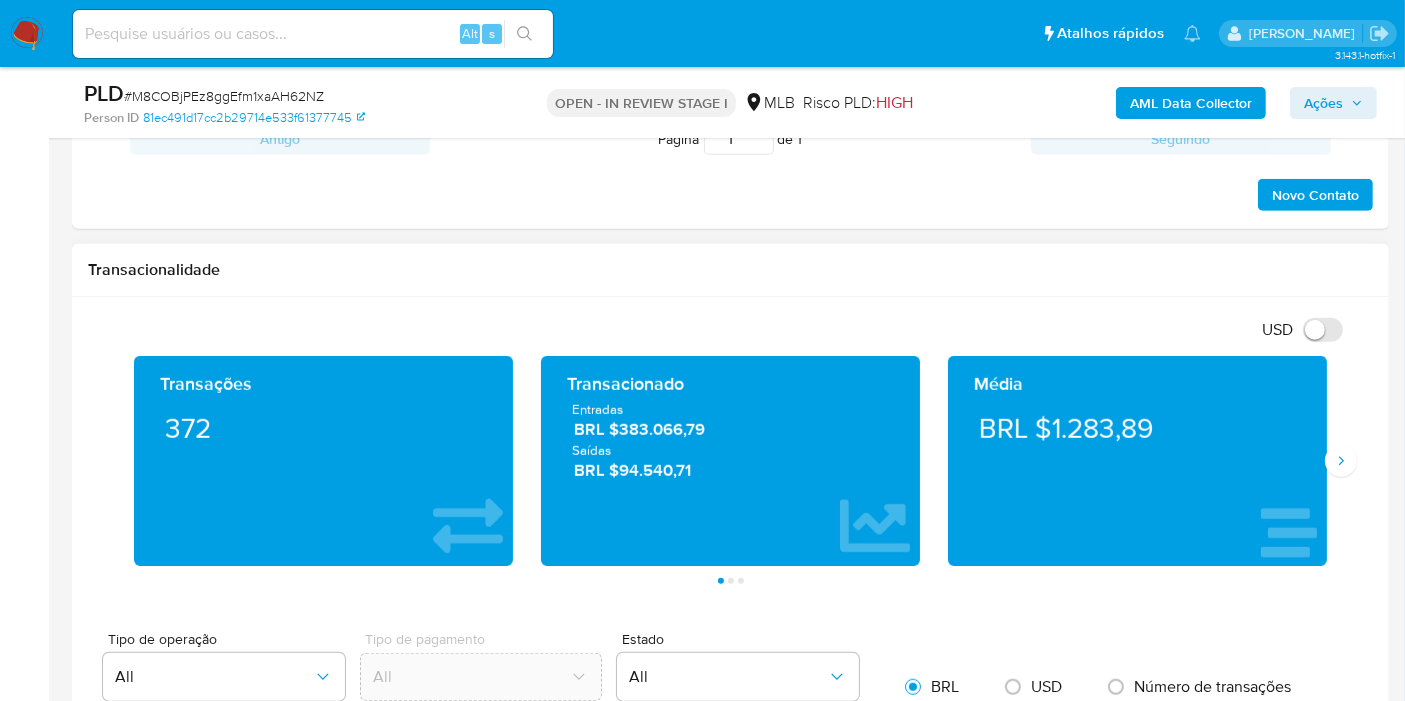 scroll, scrollTop: 2000, scrollLeft: 0, axis: vertical 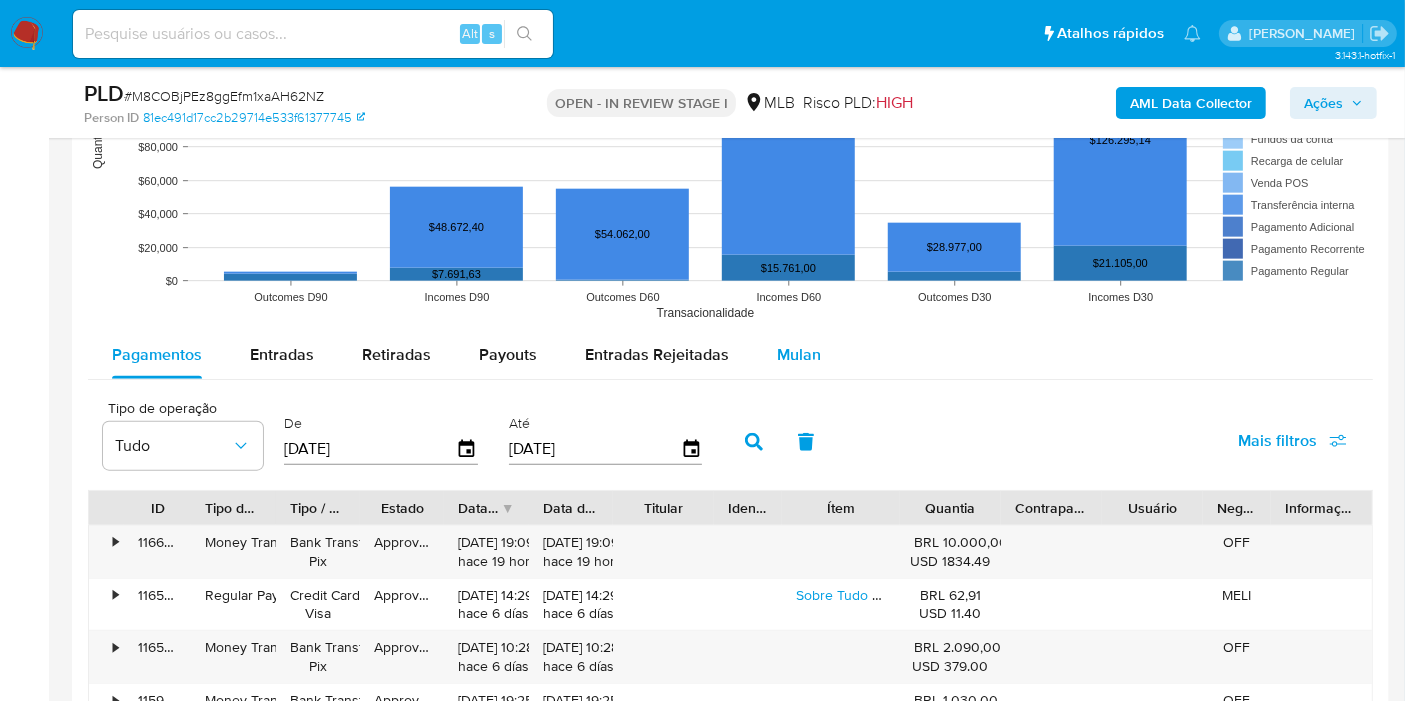 click on "Mulan" at bounding box center [799, 354] 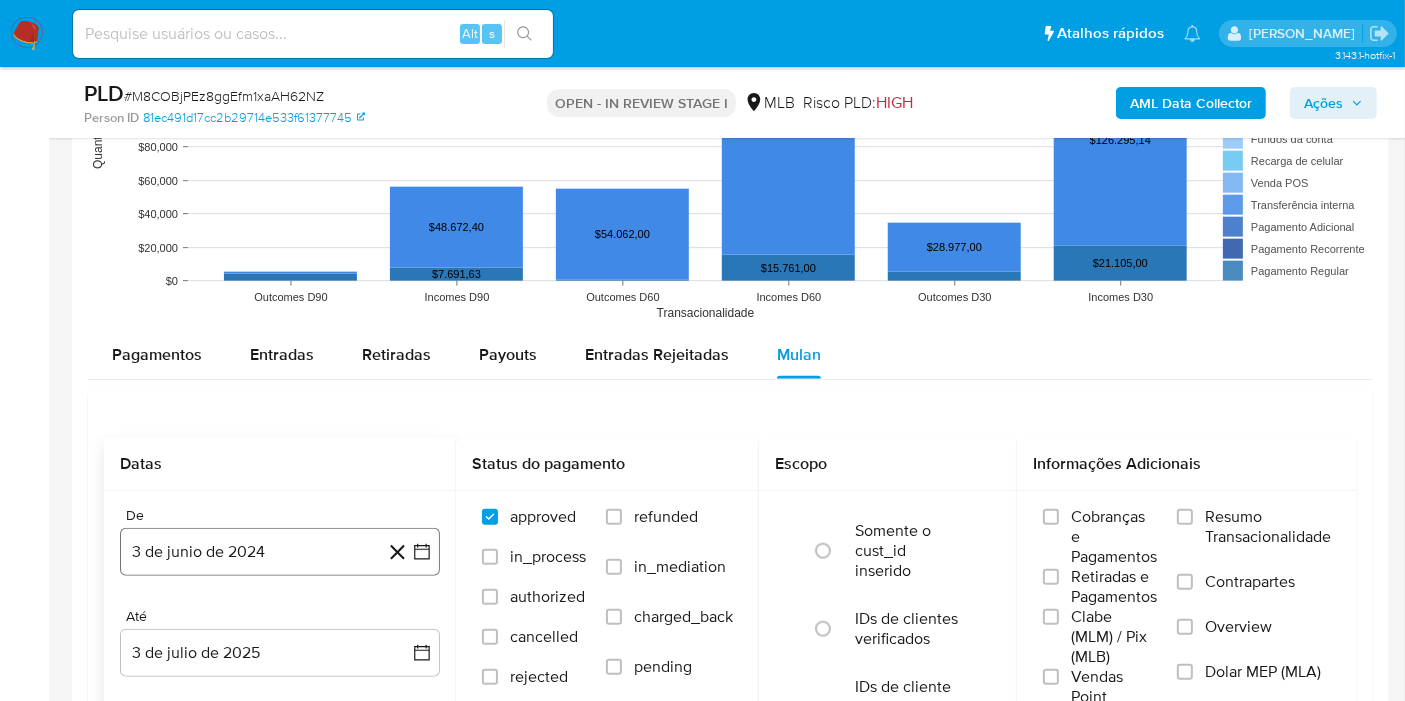 drag, startPoint x: 282, startPoint y: 566, endPoint x: 282, endPoint y: 552, distance: 14 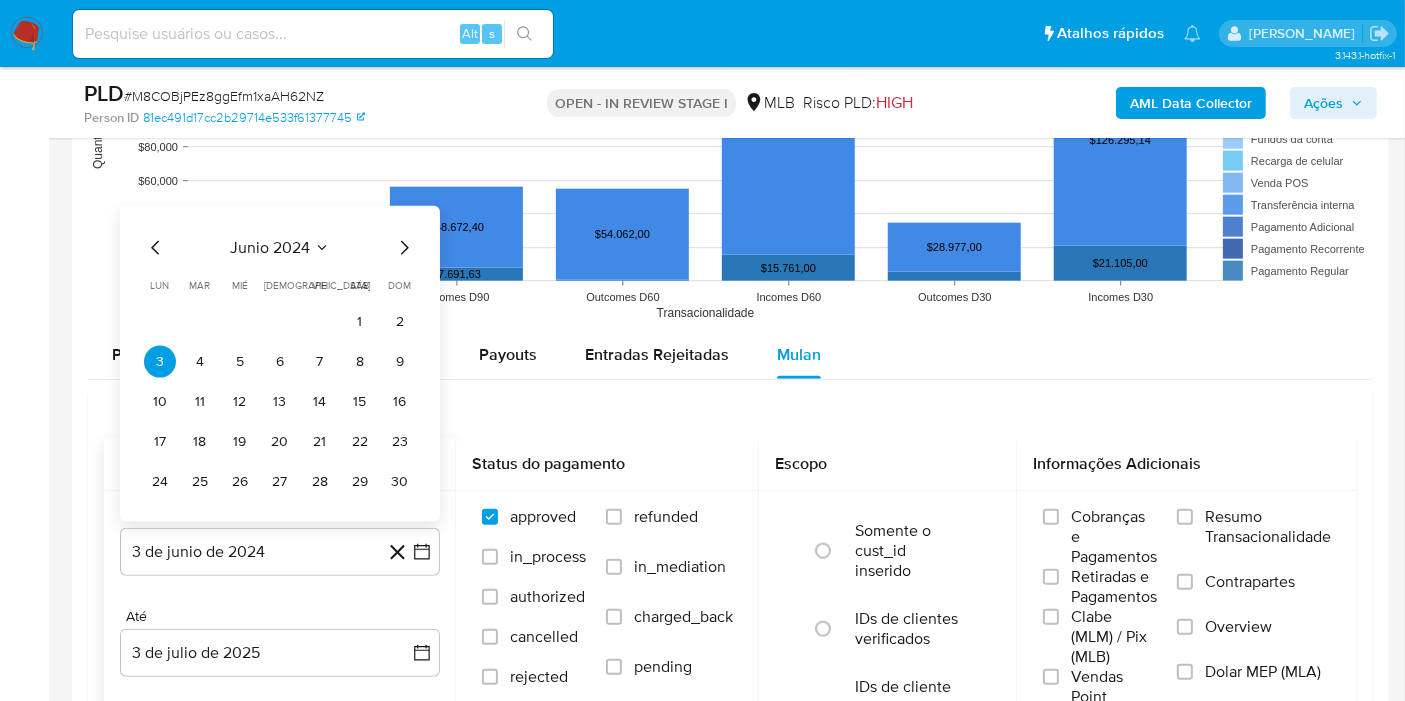 click on "junio 2024" at bounding box center [270, 248] 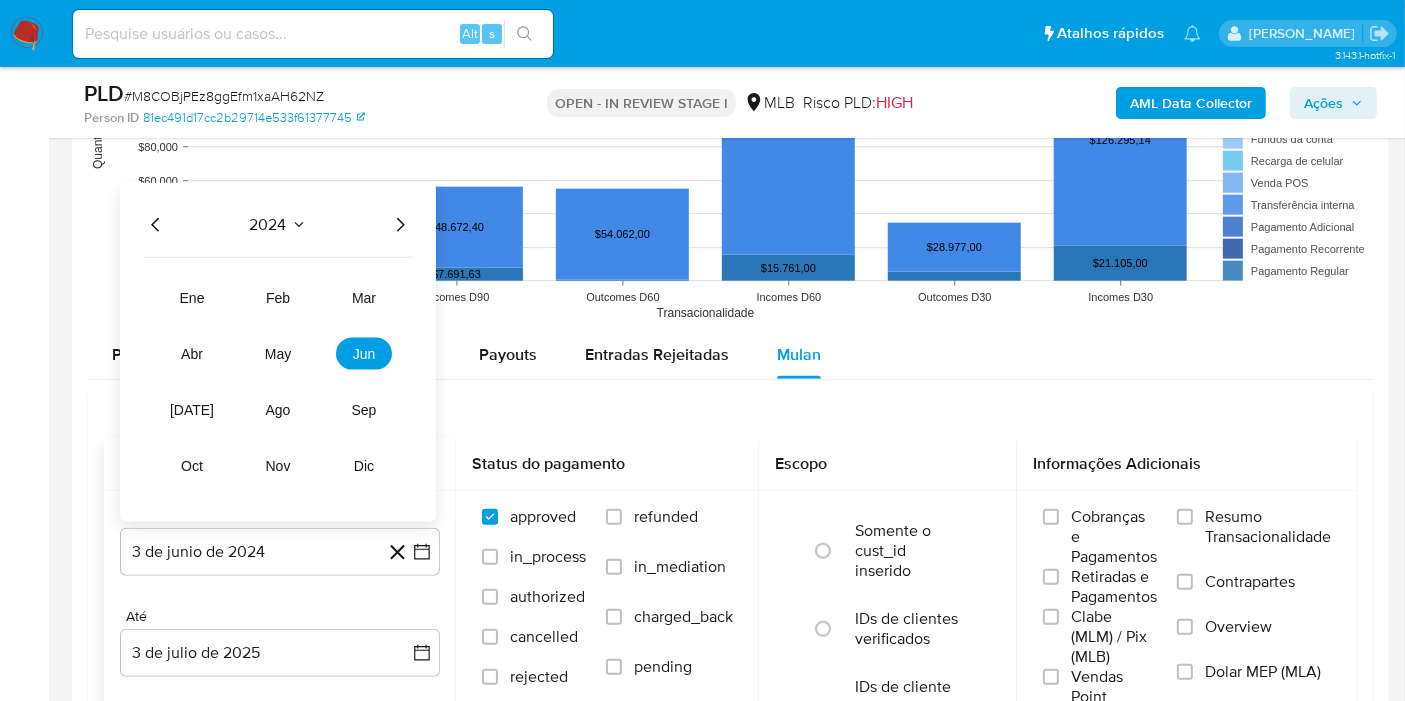click 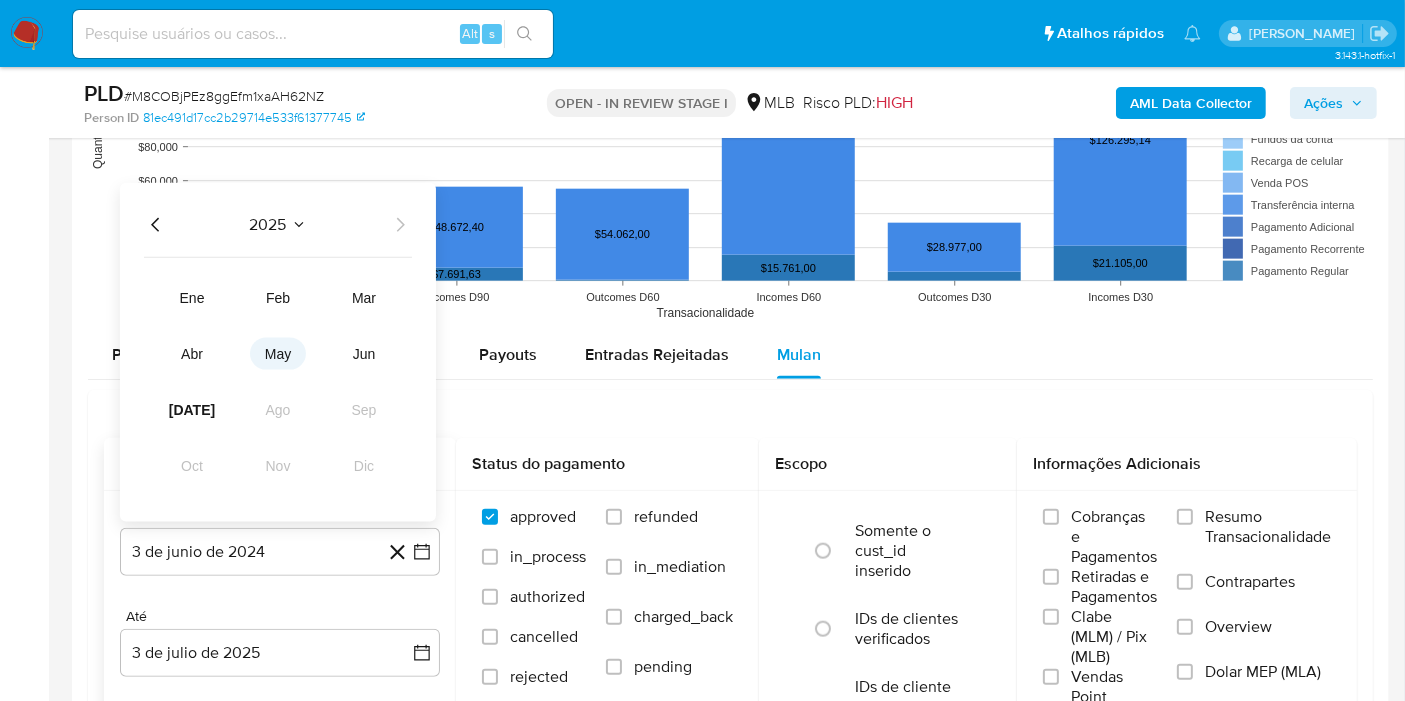 click on "may" at bounding box center (278, 354) 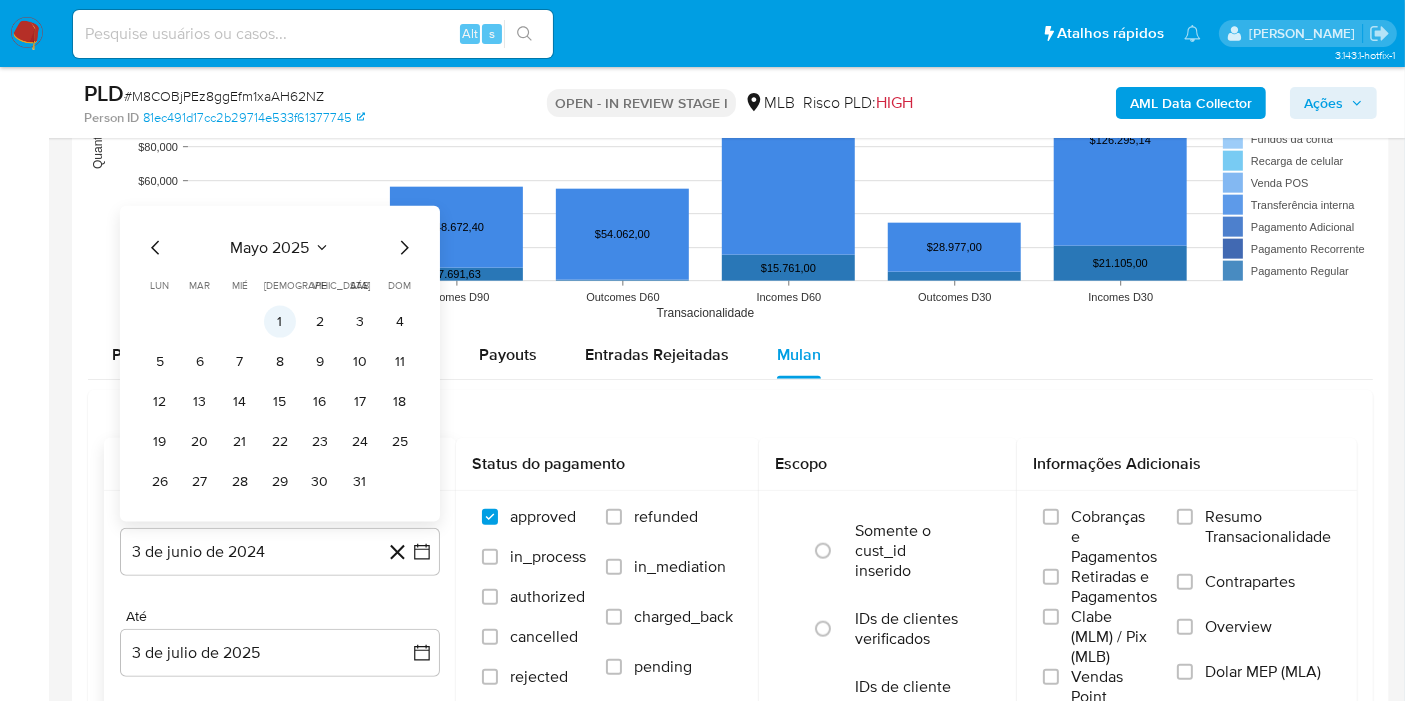 click on "1" at bounding box center (280, 322) 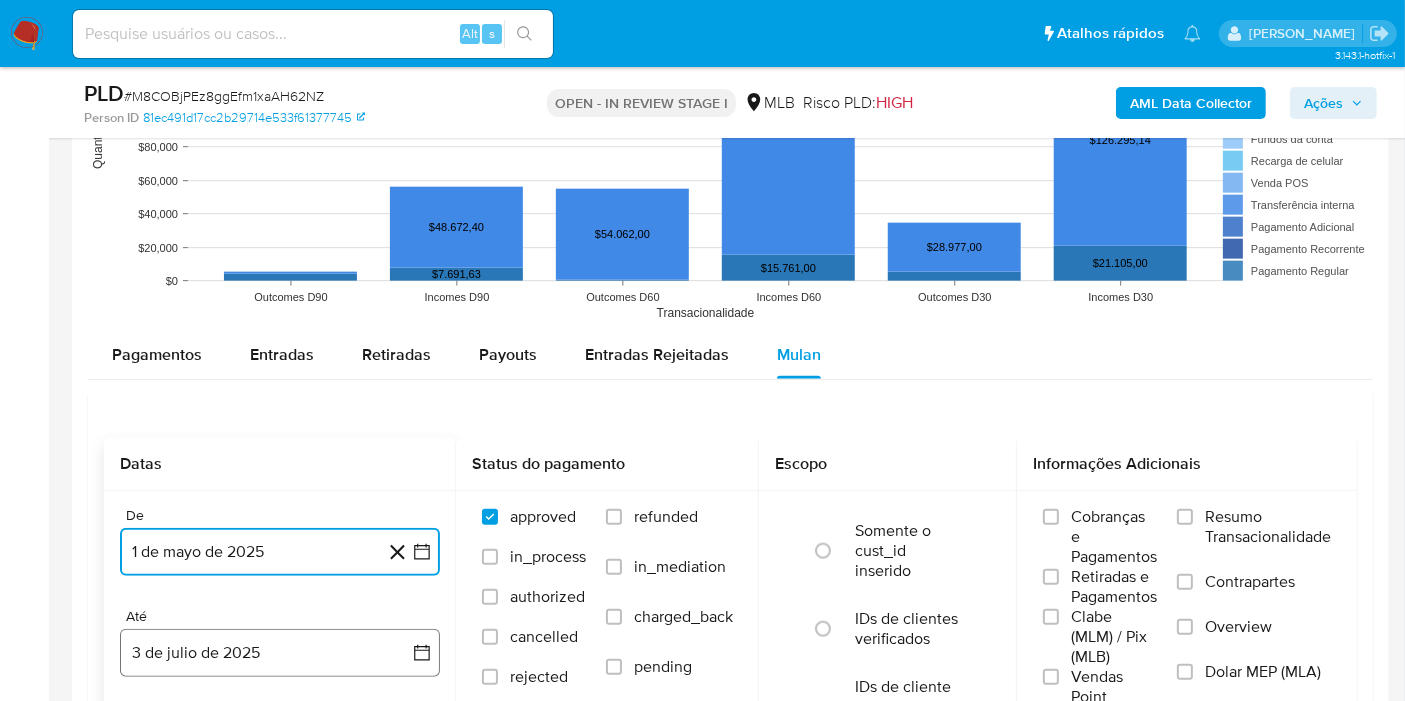 click on "3 de julio de 2025" at bounding box center [280, 653] 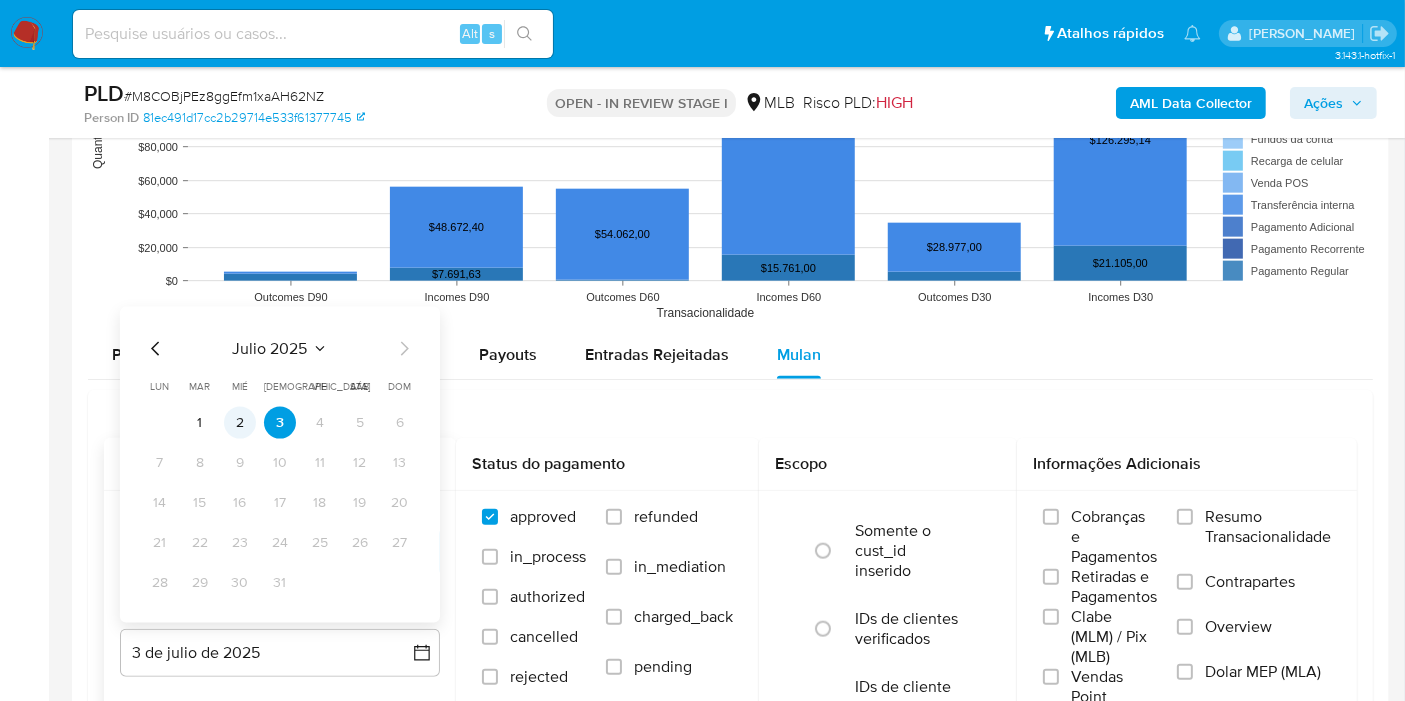 click on "2" at bounding box center [240, 423] 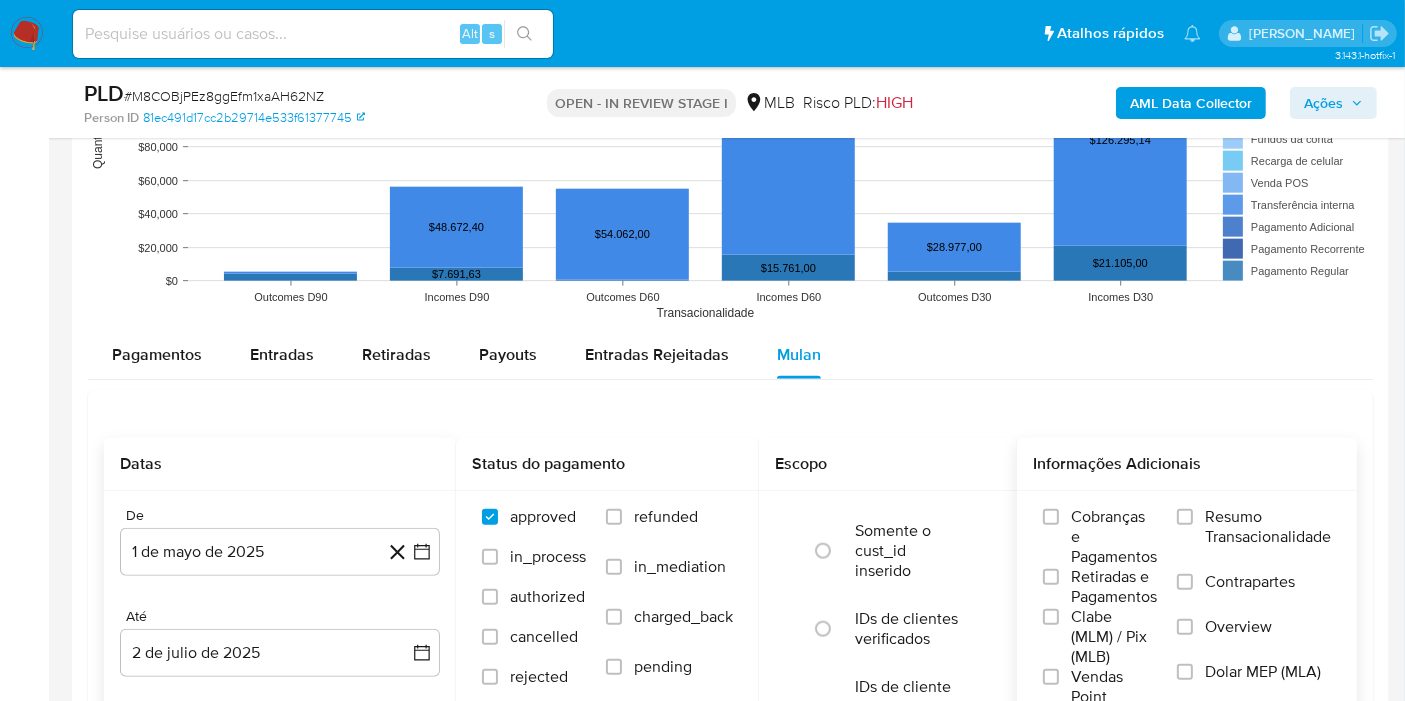 click on "Resumo Transacionalidade" at bounding box center [1268, 527] 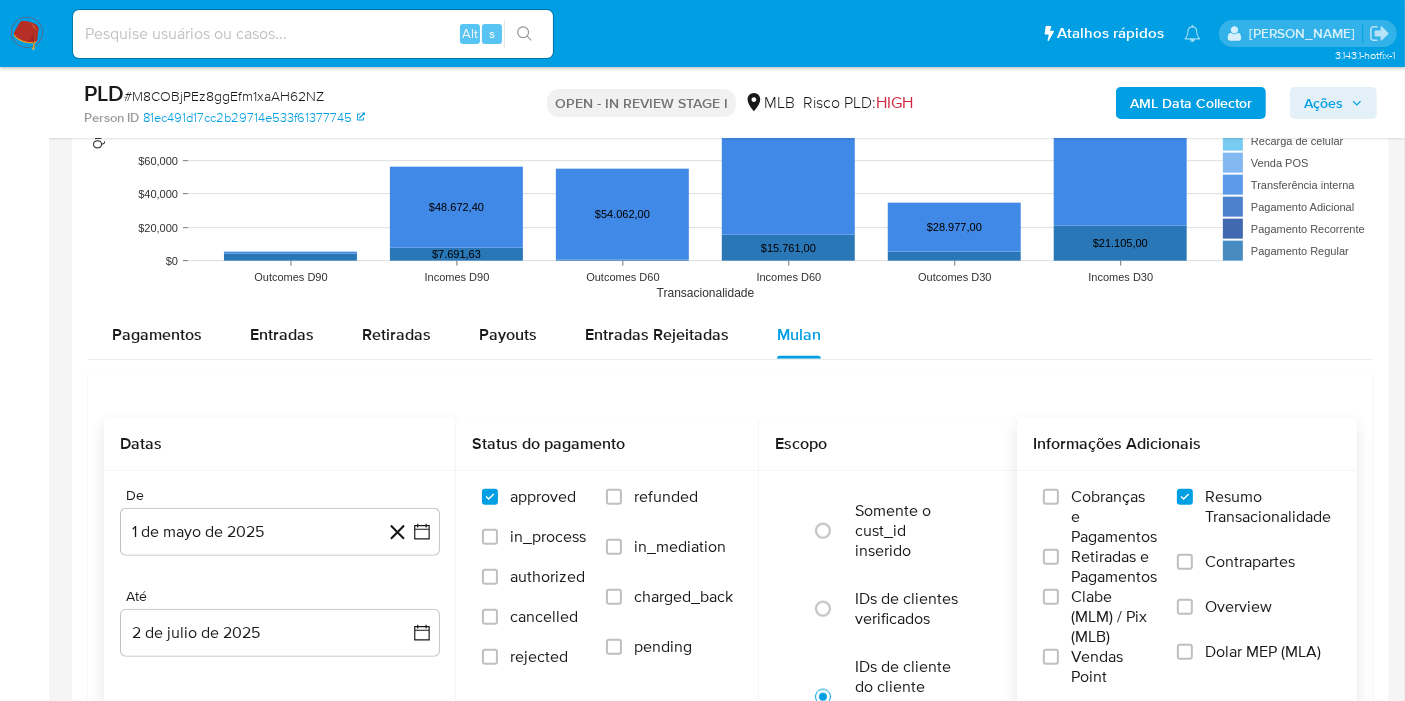 scroll, scrollTop: 2333, scrollLeft: 0, axis: vertical 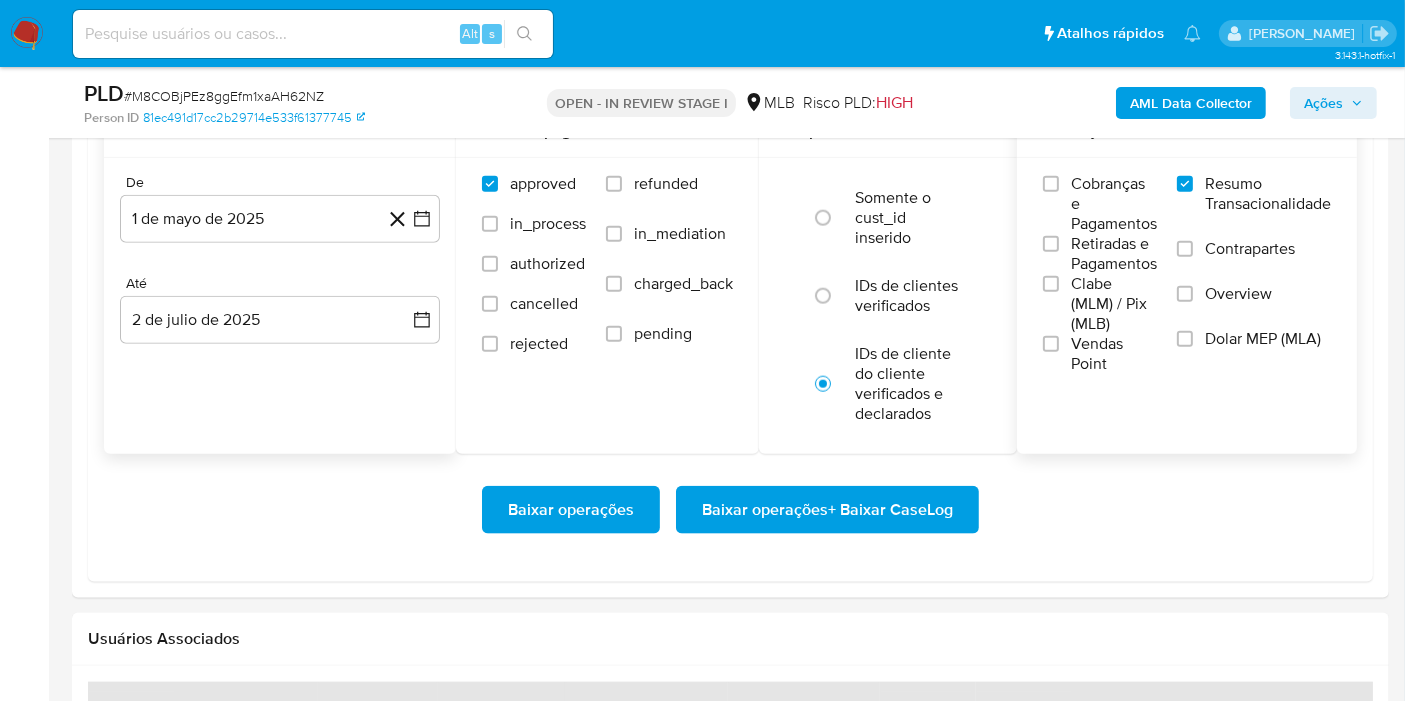 click on "Baixar operações  +   Baixar CaseLog" at bounding box center [827, 510] 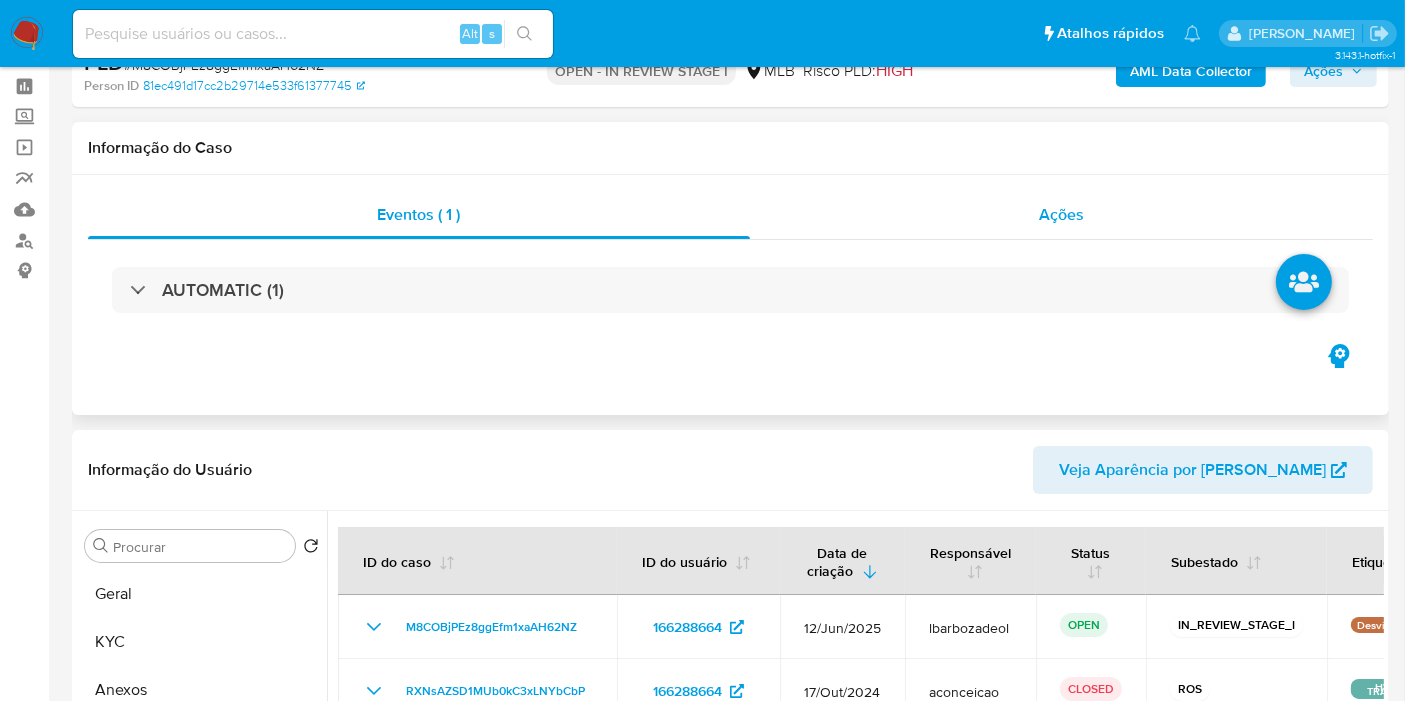 scroll, scrollTop: 0, scrollLeft: 0, axis: both 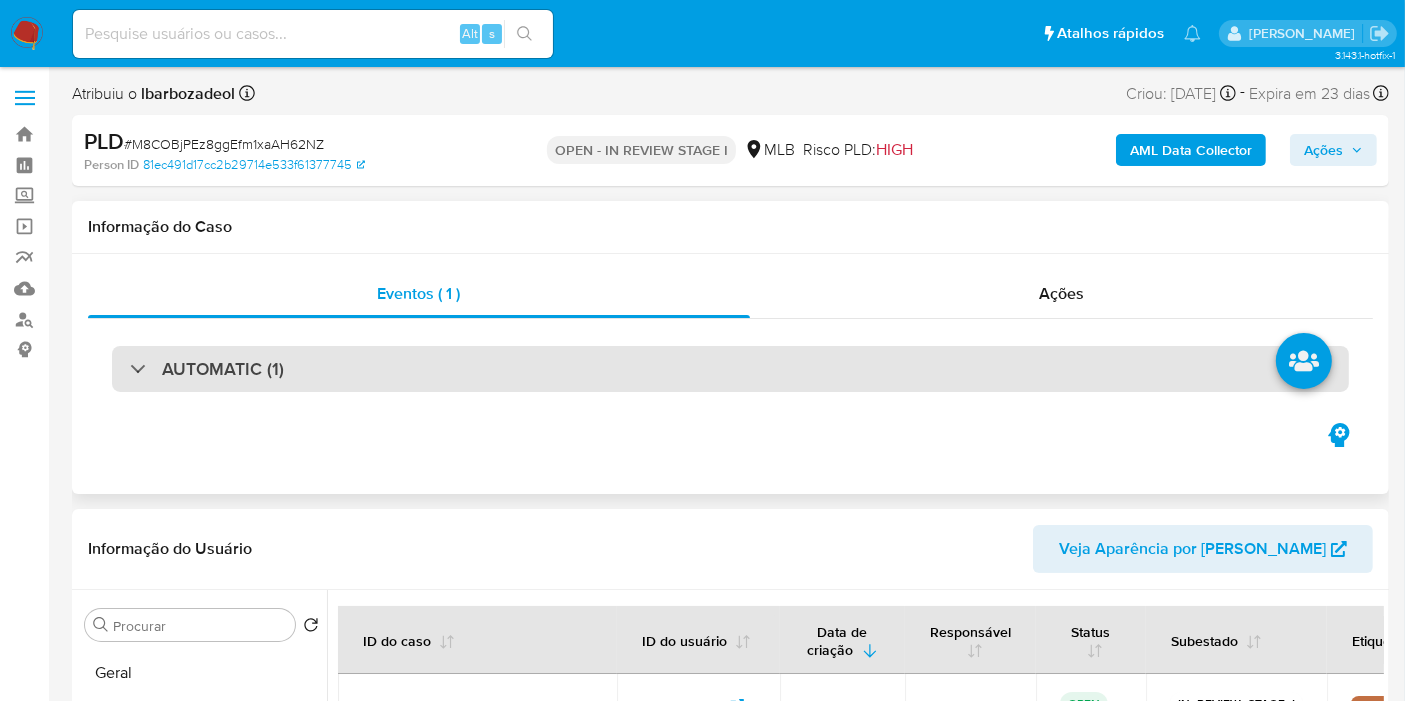click on "AUTOMATIC (1)" at bounding box center (730, 369) 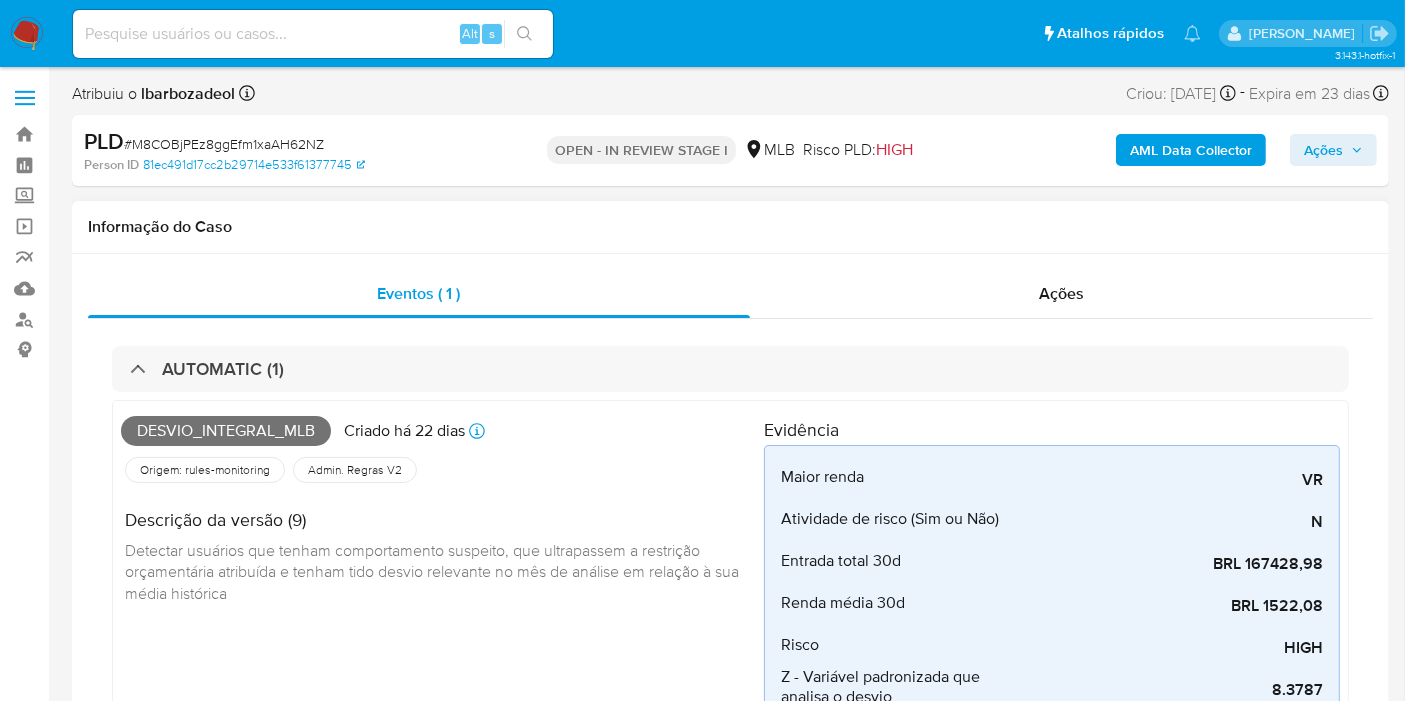 click on "Desvio_integral_mlb" at bounding box center (226, 431) 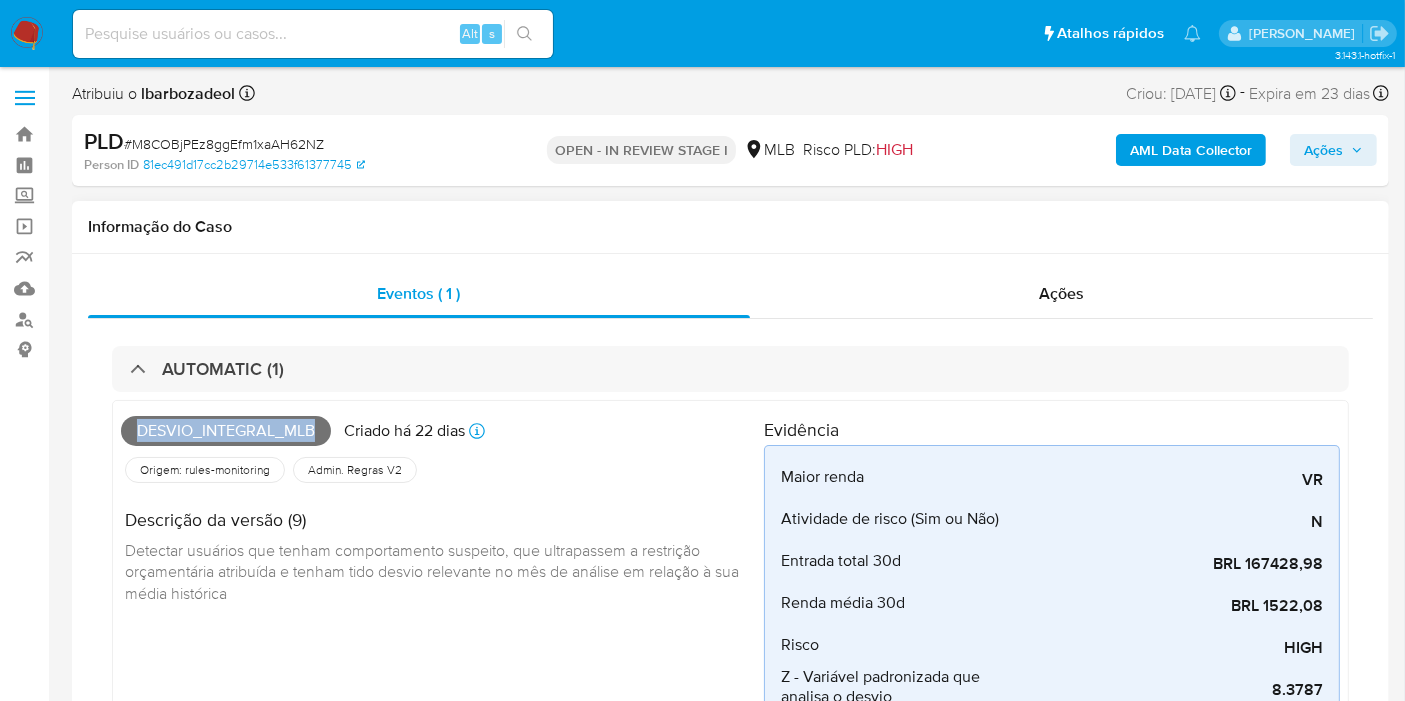 click on "Desvio_integral_mlb" at bounding box center (226, 431) 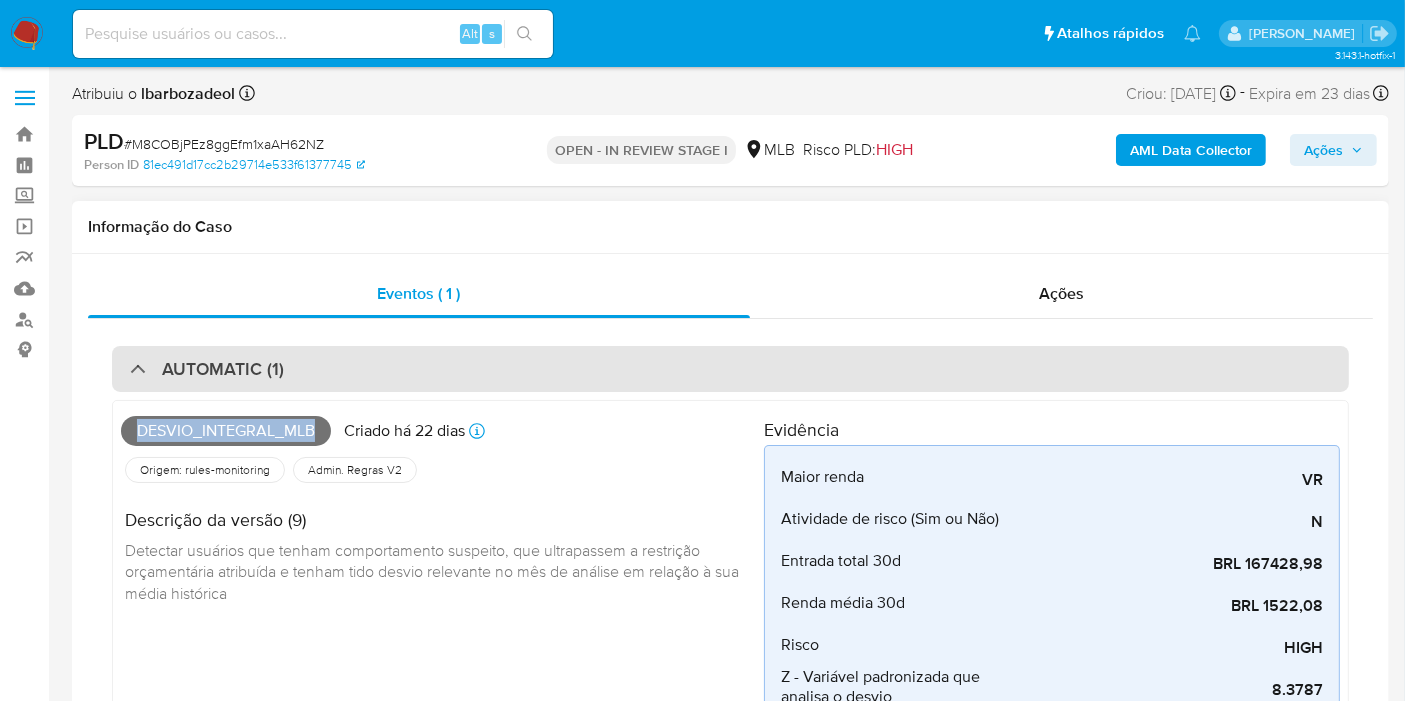 copy on "Desvio_integral_mlb" 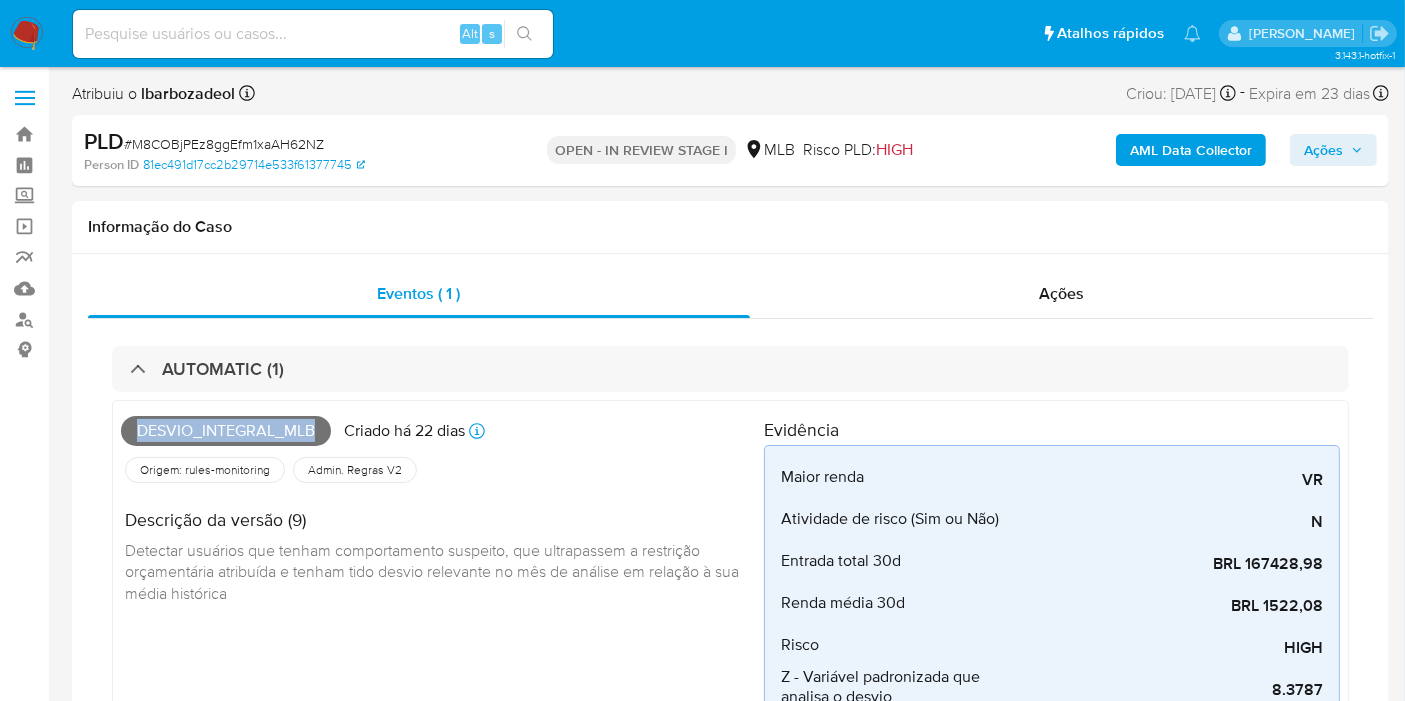 click on "Ações" at bounding box center [1323, 150] 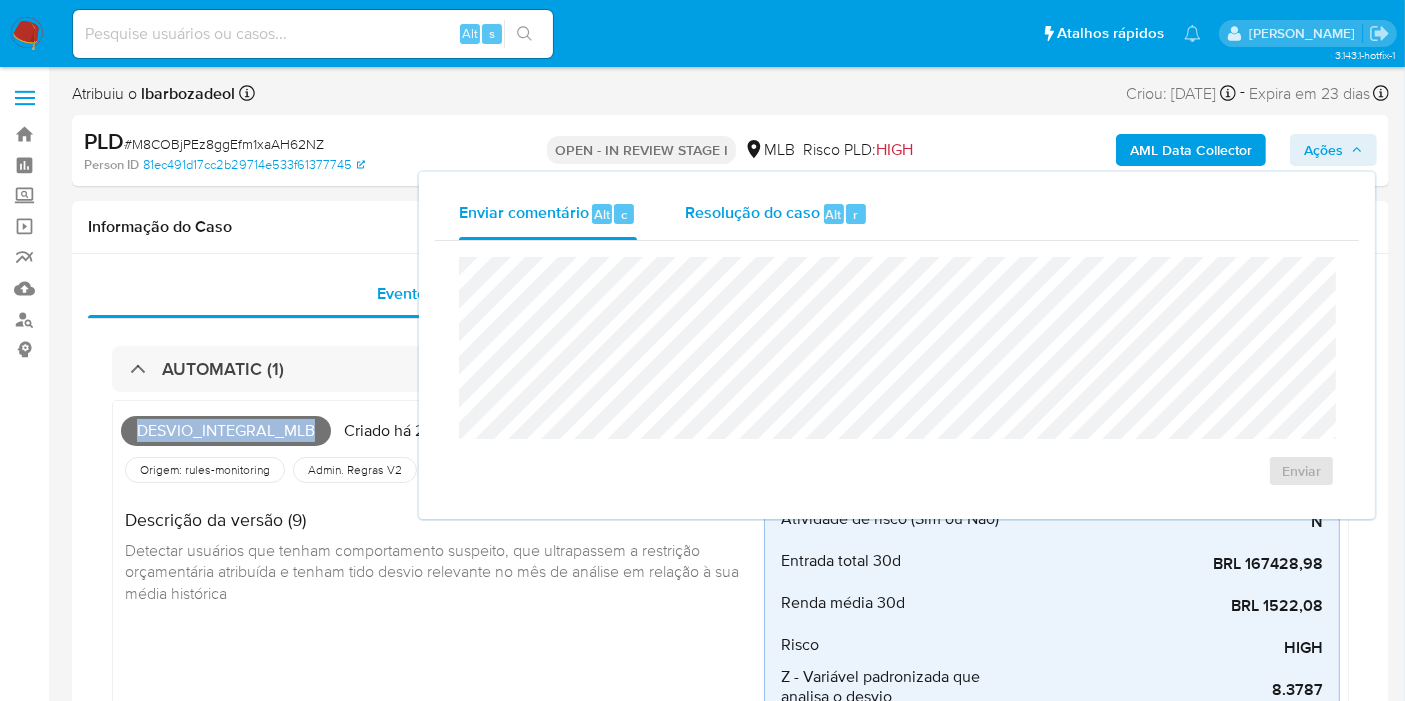 click on "Resolução do caso Alt r" at bounding box center (776, 214) 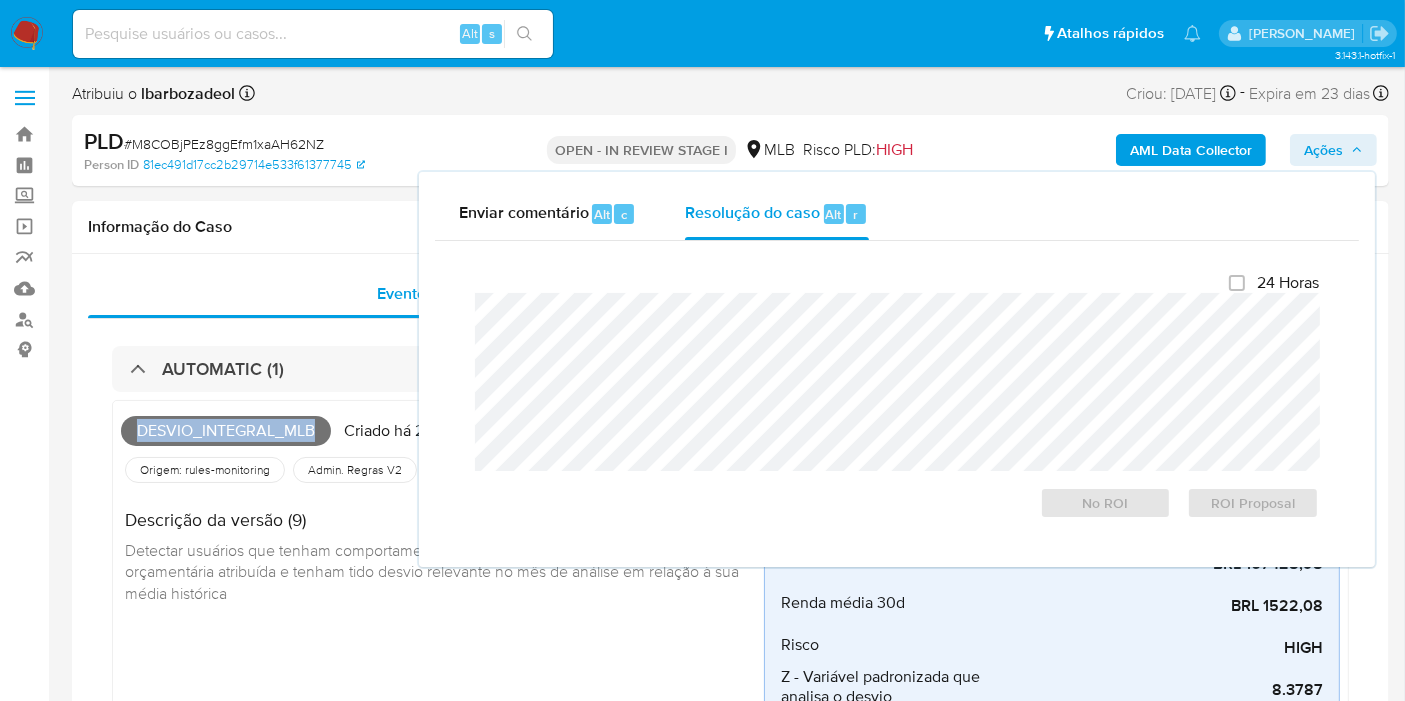 drag, startPoint x: 571, startPoint y: 213, endPoint x: 571, endPoint y: 249, distance: 36 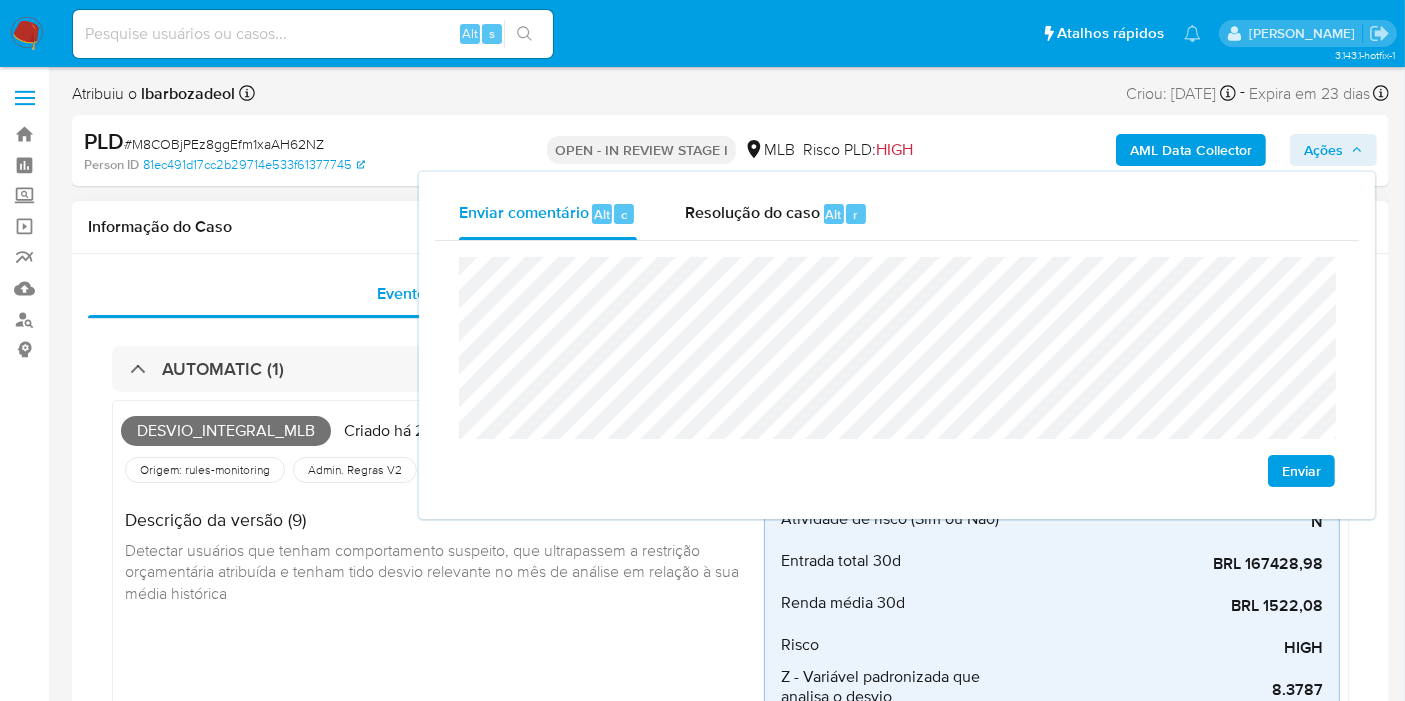 click on "Informação do Caso" at bounding box center (730, 227) 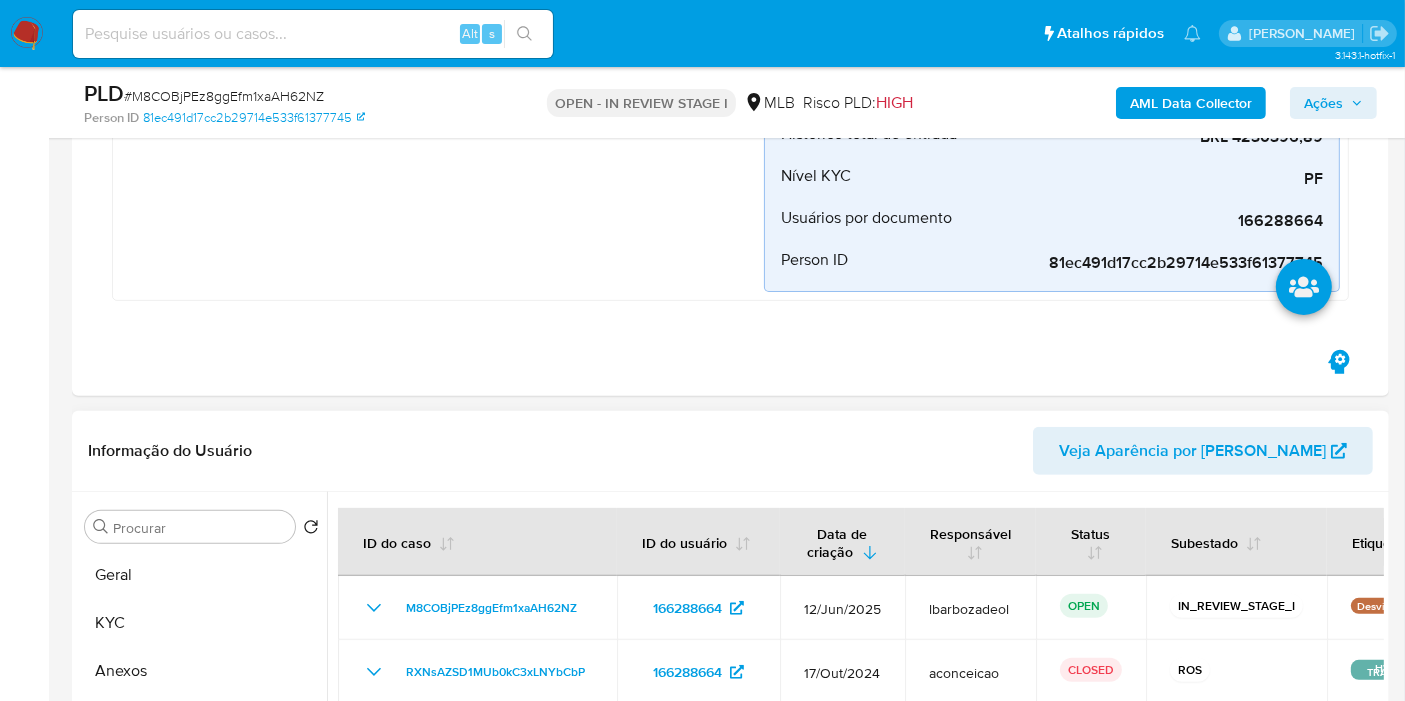 scroll, scrollTop: 777, scrollLeft: 0, axis: vertical 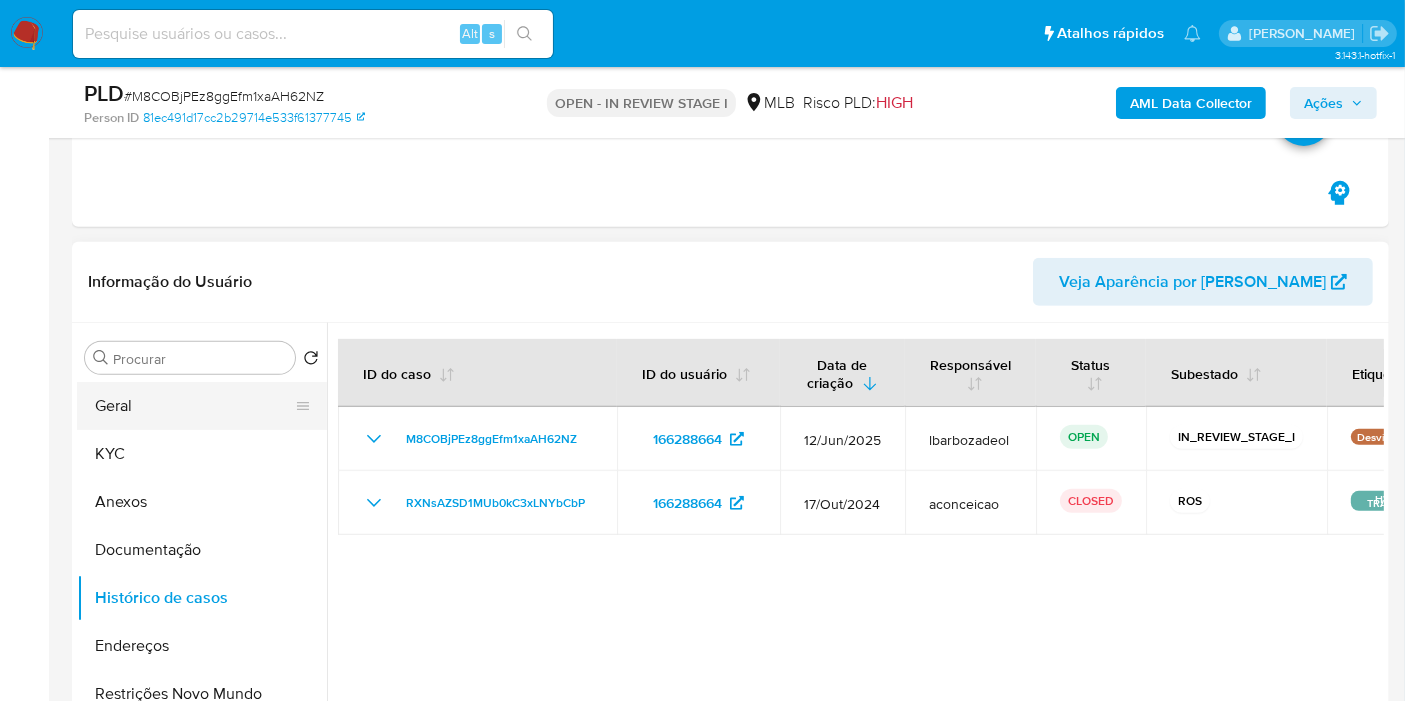 click on "Geral" at bounding box center [194, 406] 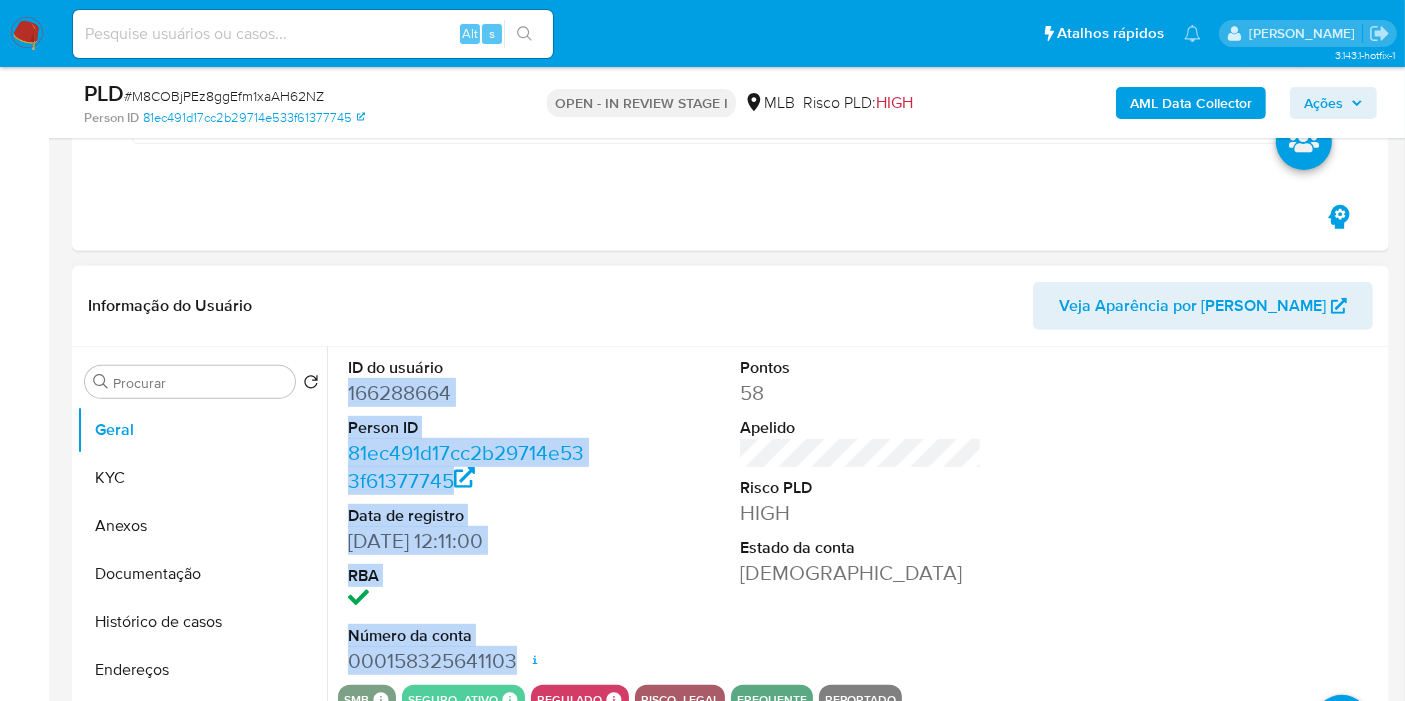 drag, startPoint x: 349, startPoint y: 384, endPoint x: 514, endPoint y: 659, distance: 320.70236 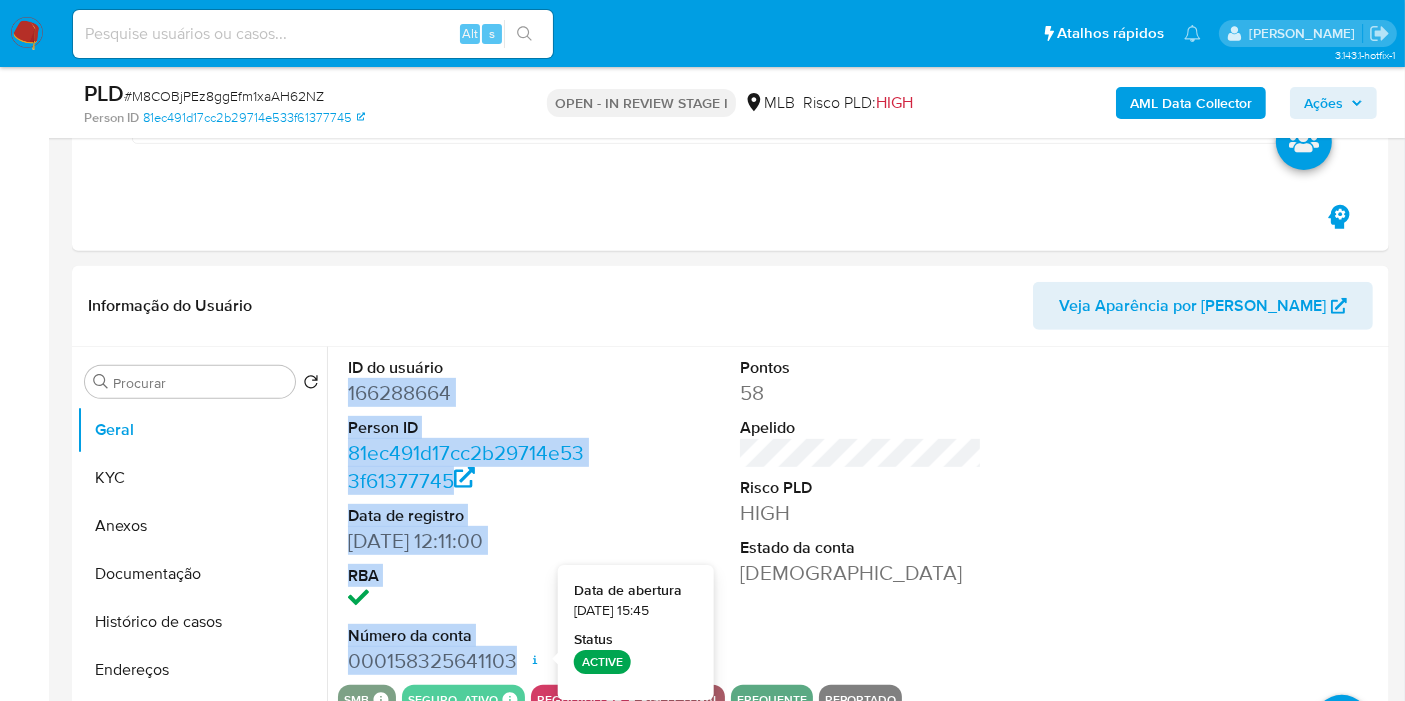 copy on "166288664 Person ID 81ec491d17cc2b29714e533f61377745 Data de registro 08/09/2014 12:11:00 RBA Número da conta 000158325641103" 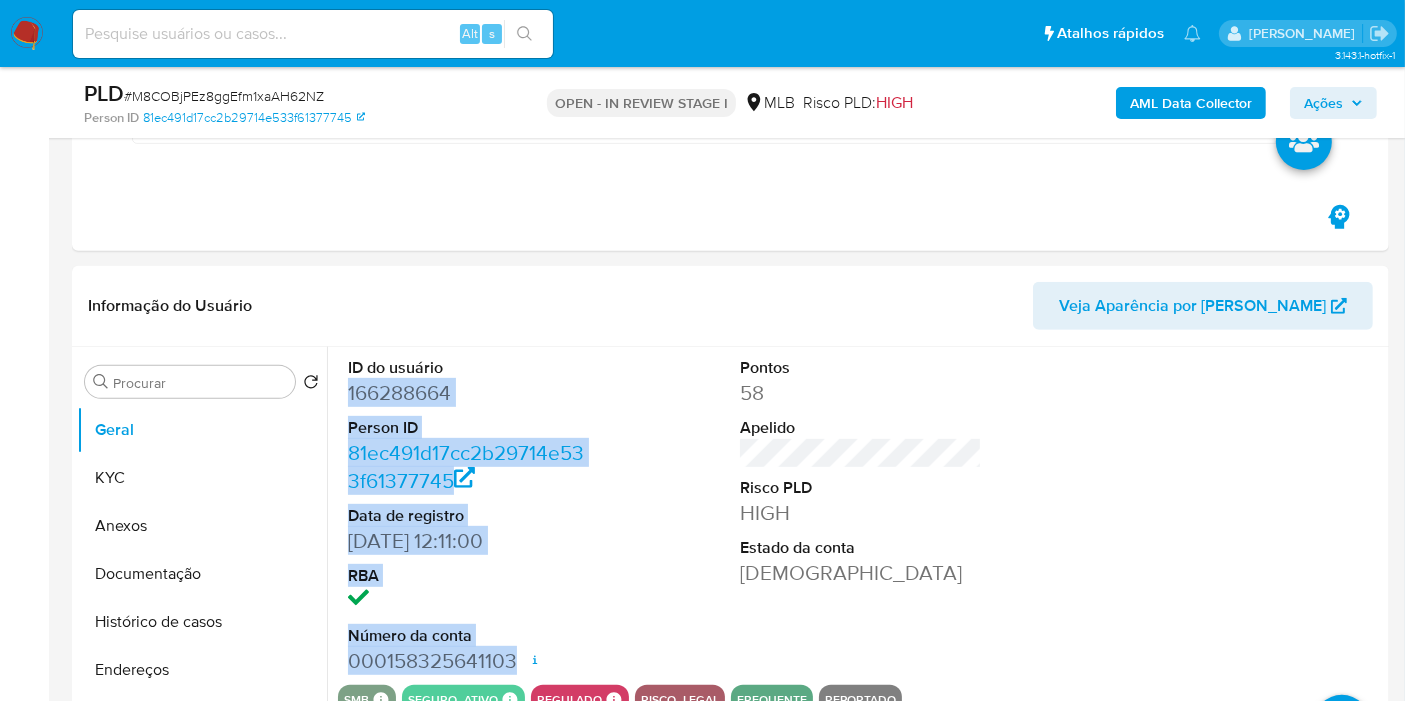 click on "Ações" at bounding box center [1333, 103] 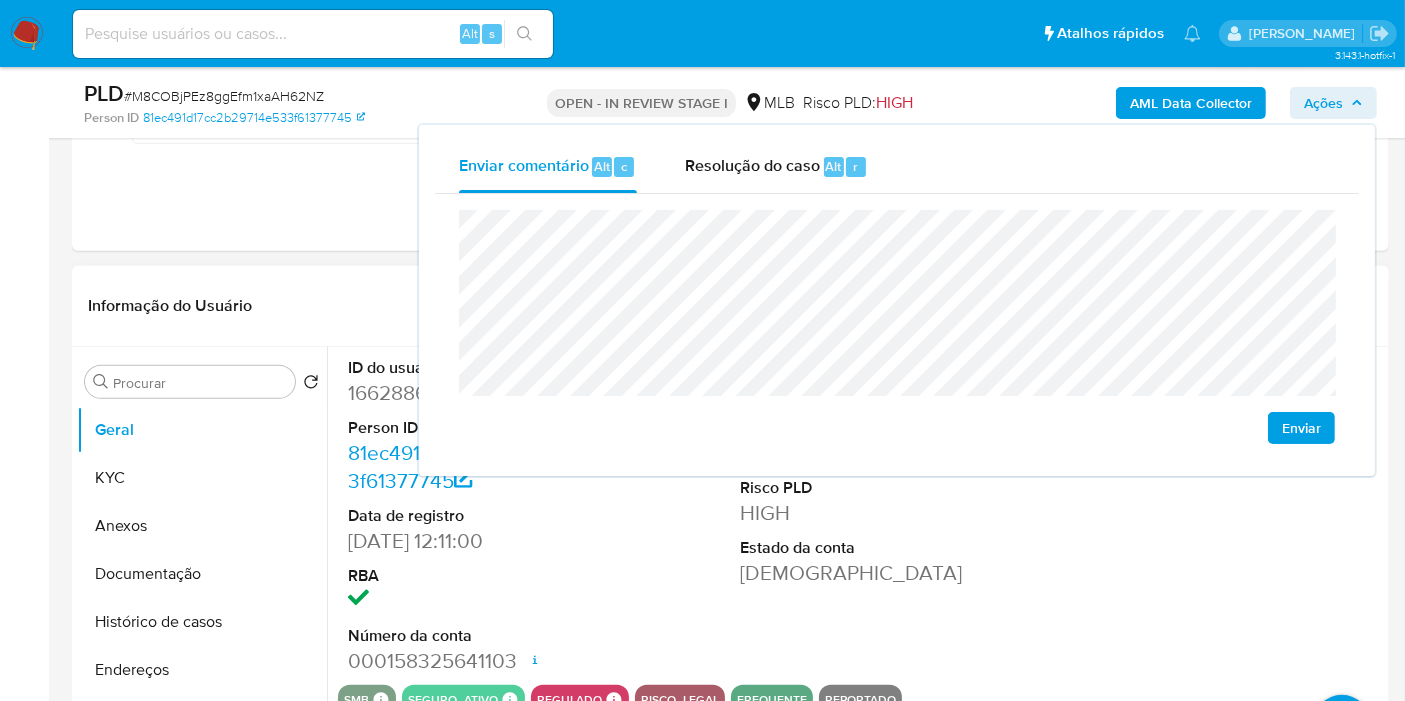 click on "Informação do Usuário Veja Aparência por Pessoa" at bounding box center [730, 306] 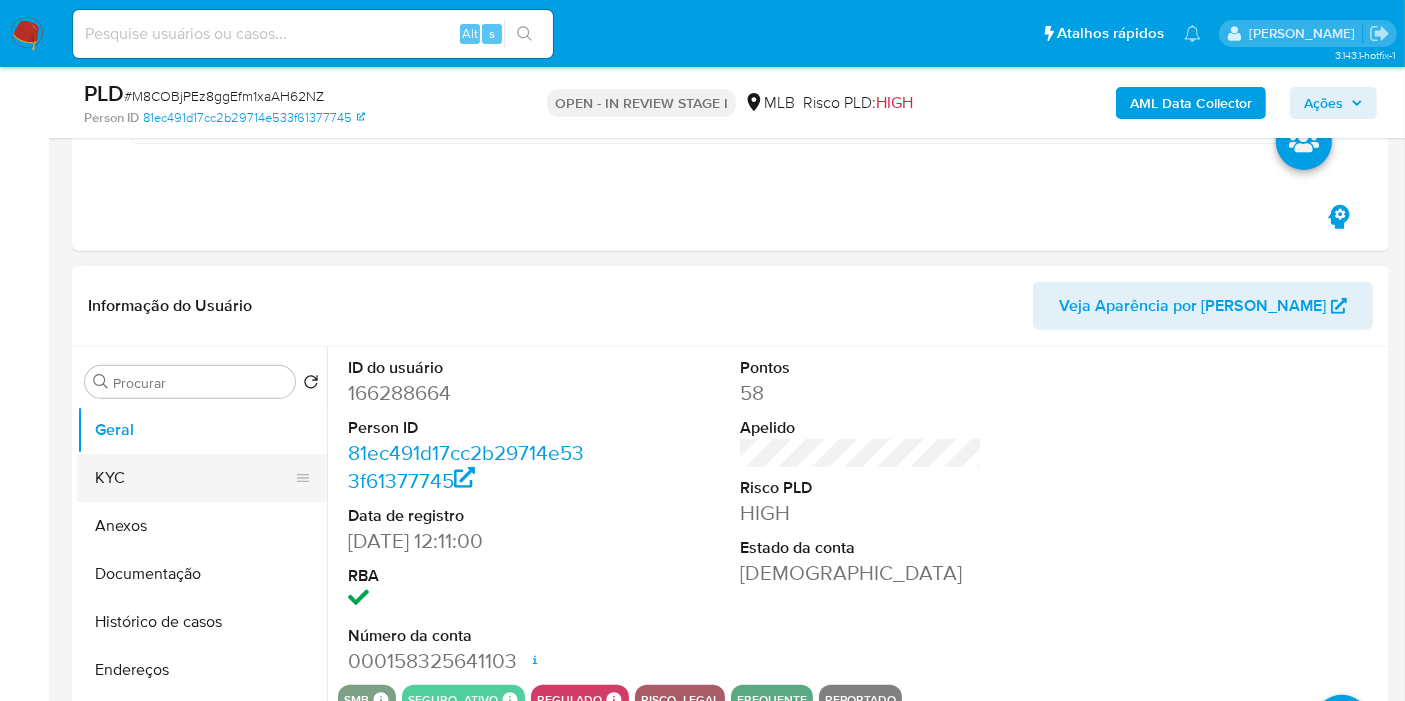 click on "KYC" at bounding box center [194, 478] 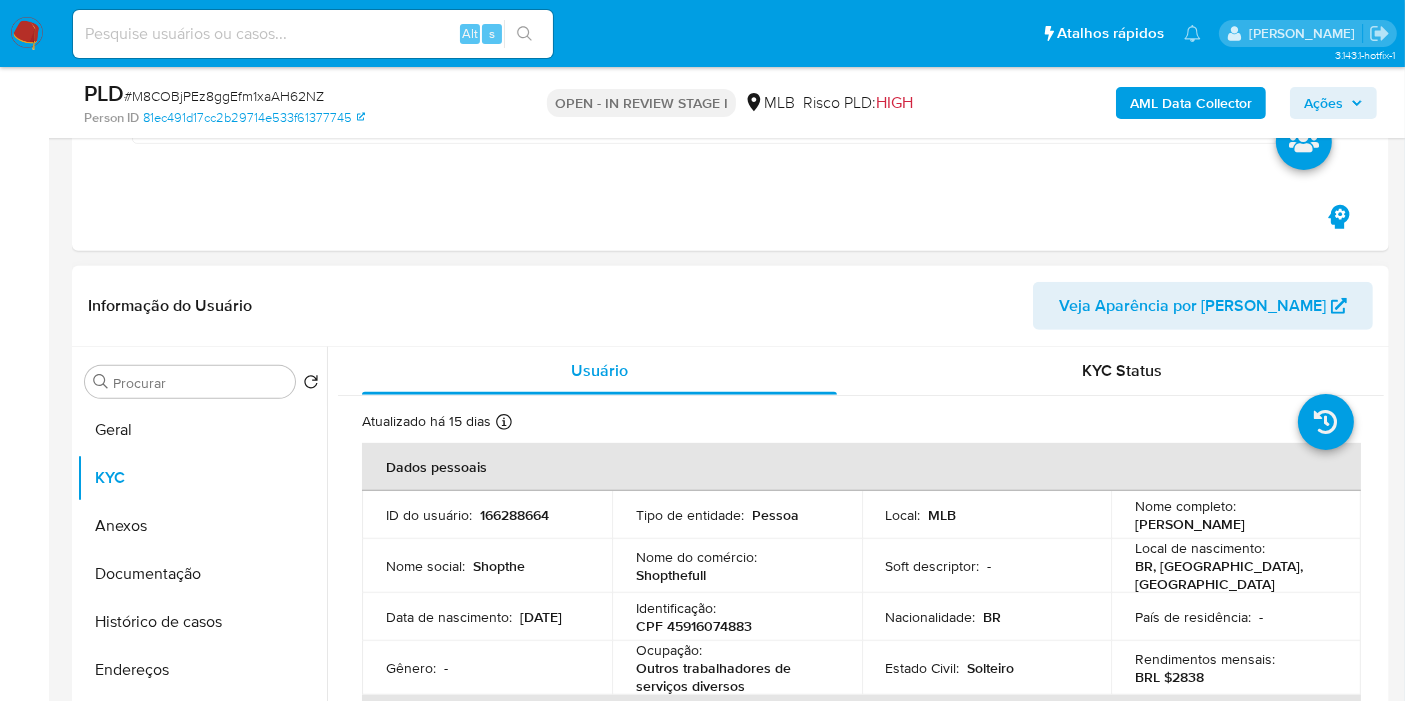 click on "CPF 45916074883" at bounding box center [694, 626] 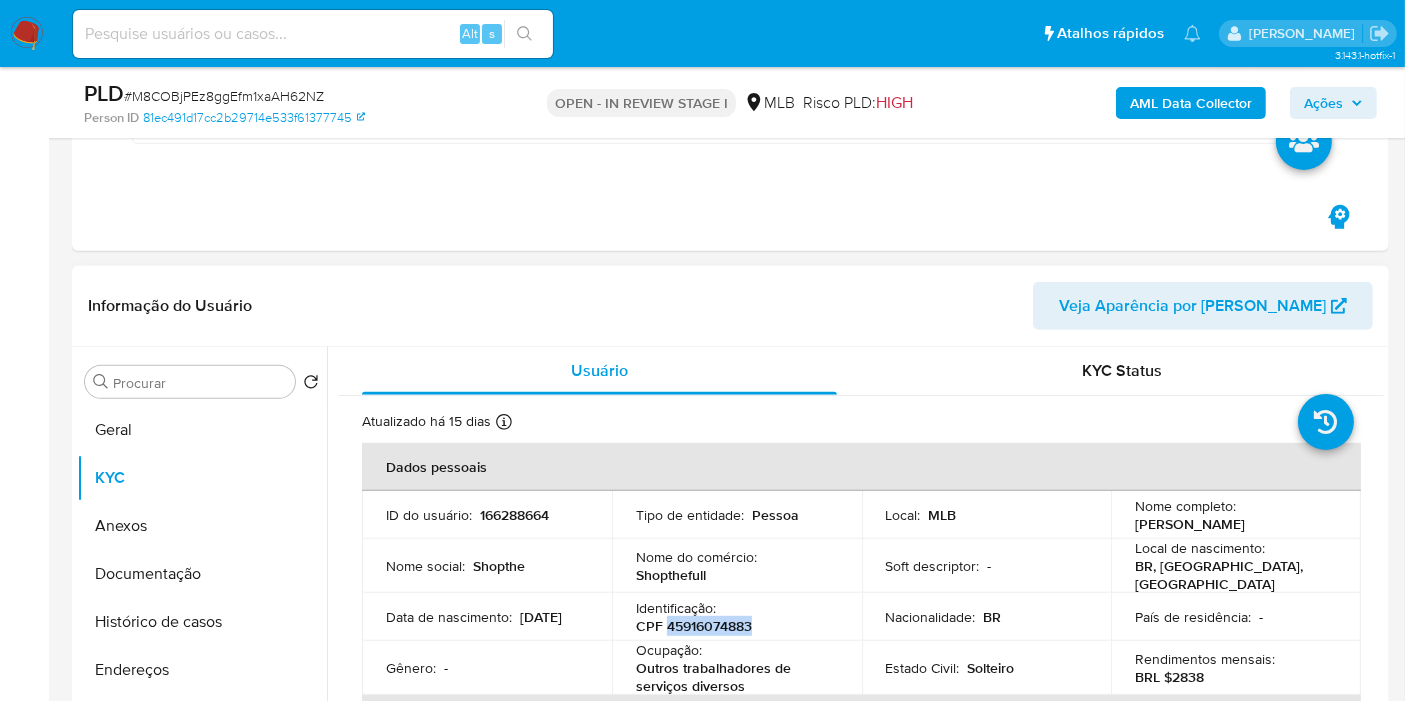 click on "CPF 45916074883" at bounding box center [694, 626] 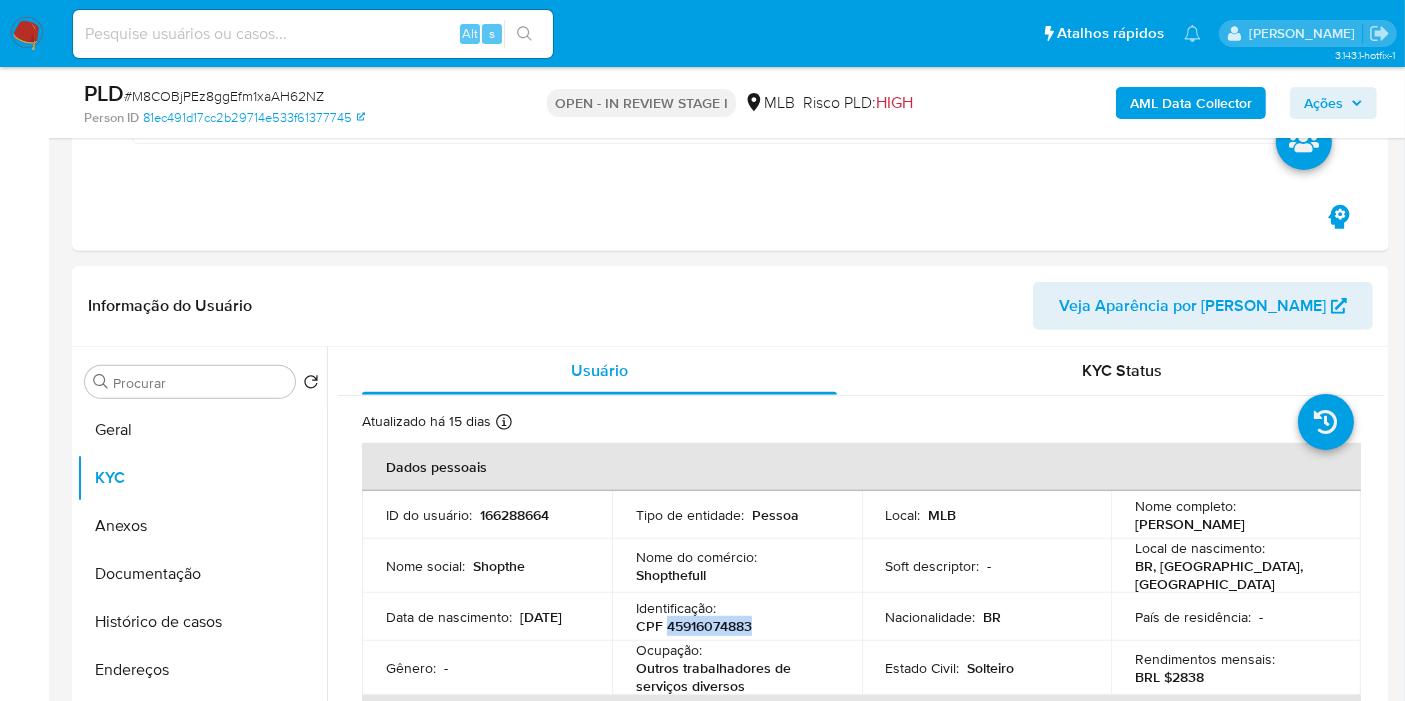 click on "Ações" at bounding box center [1333, 103] 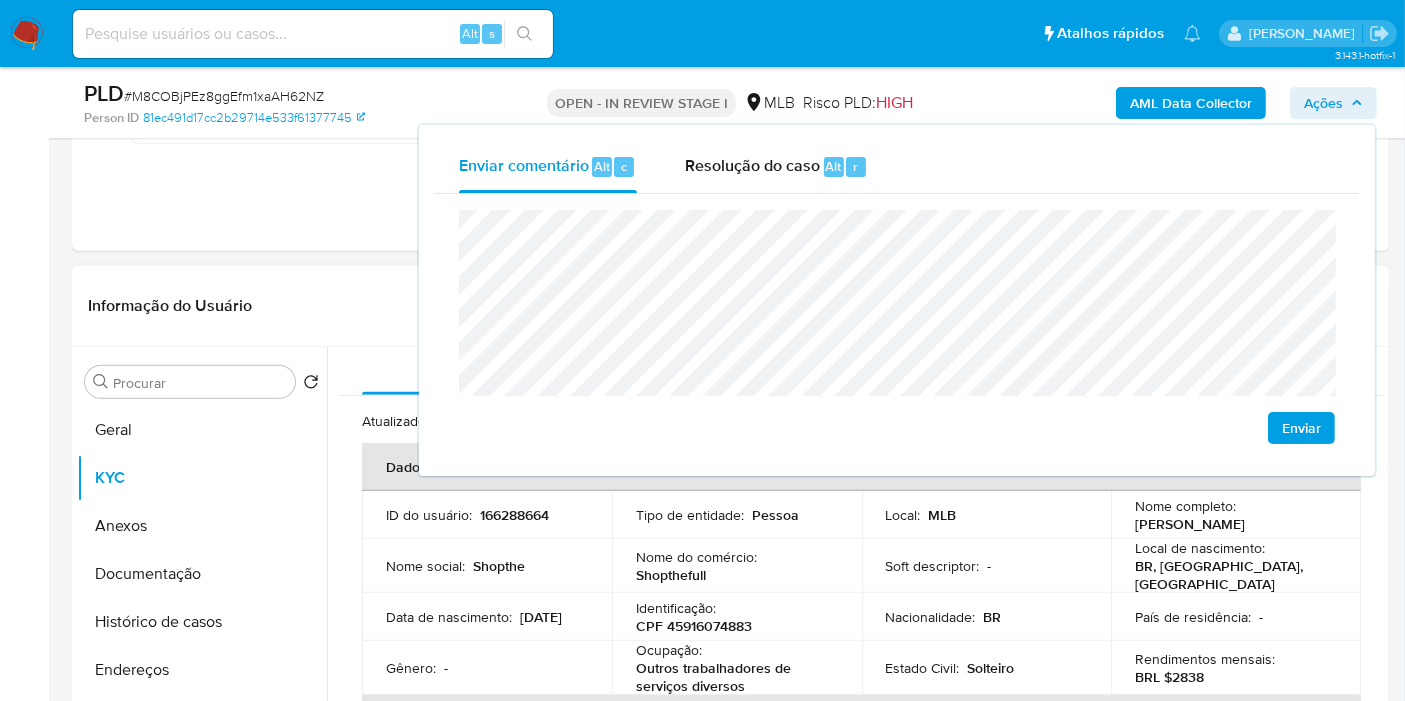click on "Informação do Usuário Veja Aparência por Pessoa" at bounding box center [730, 306] 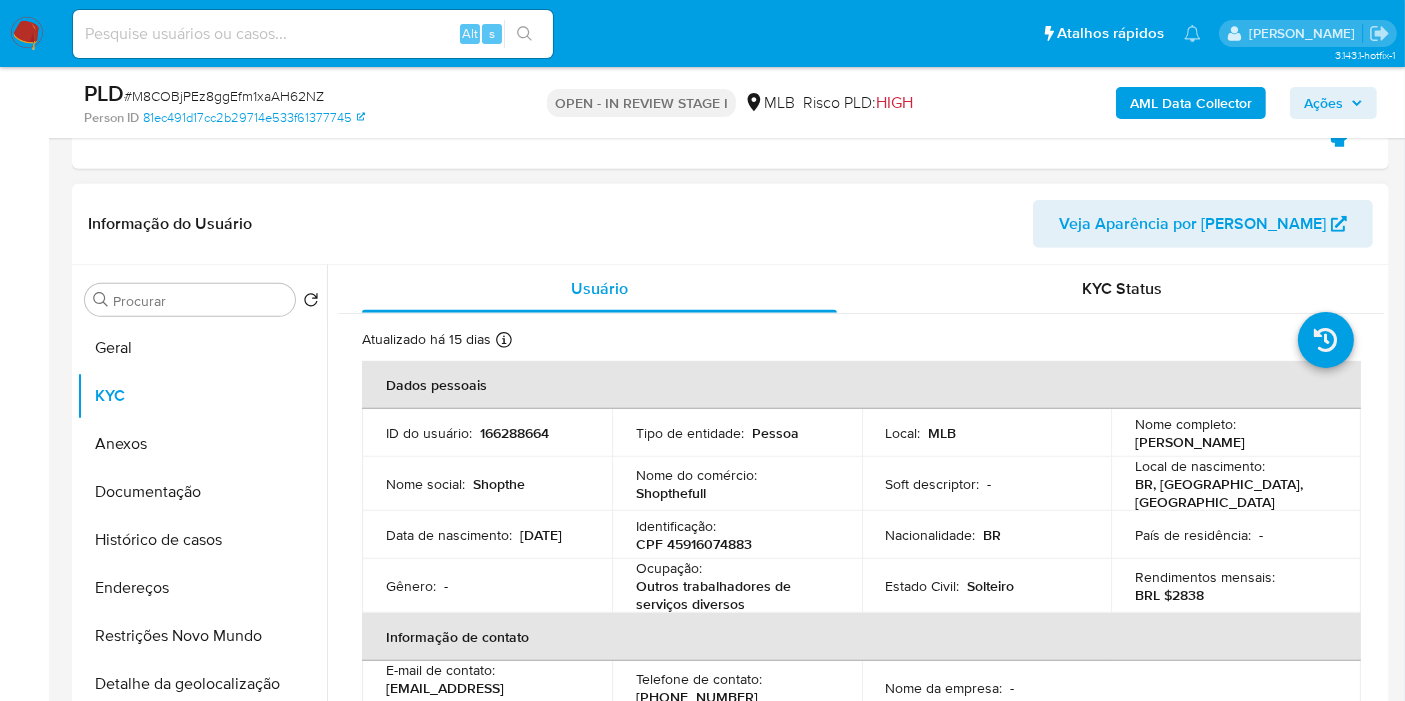 scroll, scrollTop: 1000, scrollLeft: 0, axis: vertical 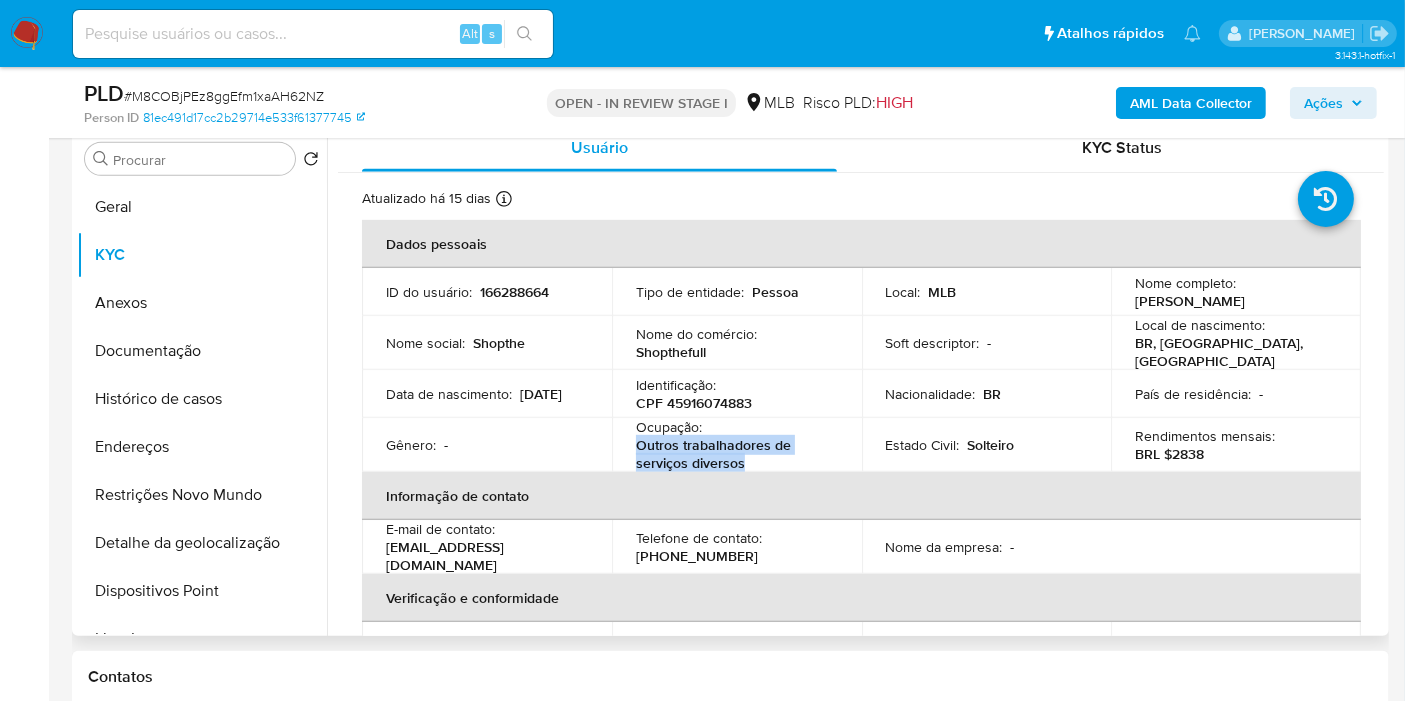 drag, startPoint x: 634, startPoint y: 435, endPoint x: 759, endPoint y: 458, distance: 127.09839 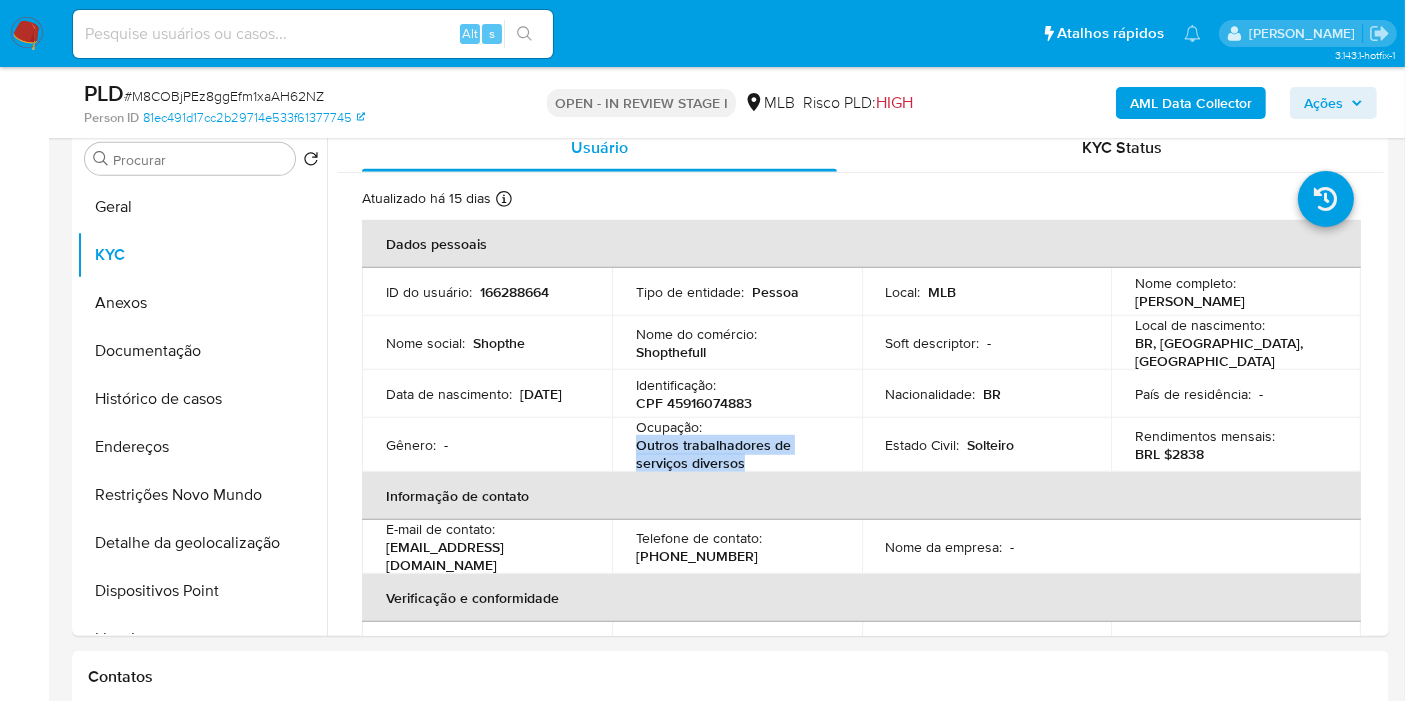 click on "Ações" at bounding box center [1323, 103] 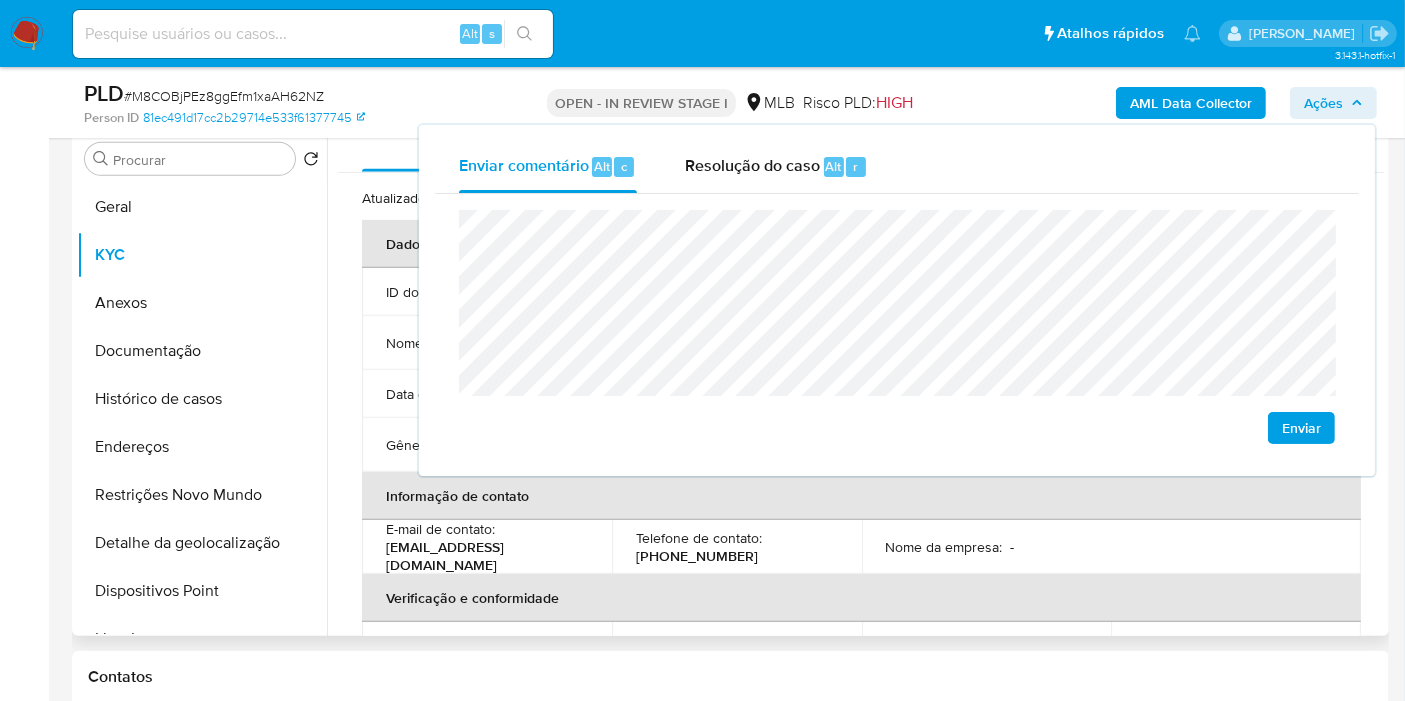 click on "Nome social :    Shopthe" at bounding box center (487, 343) 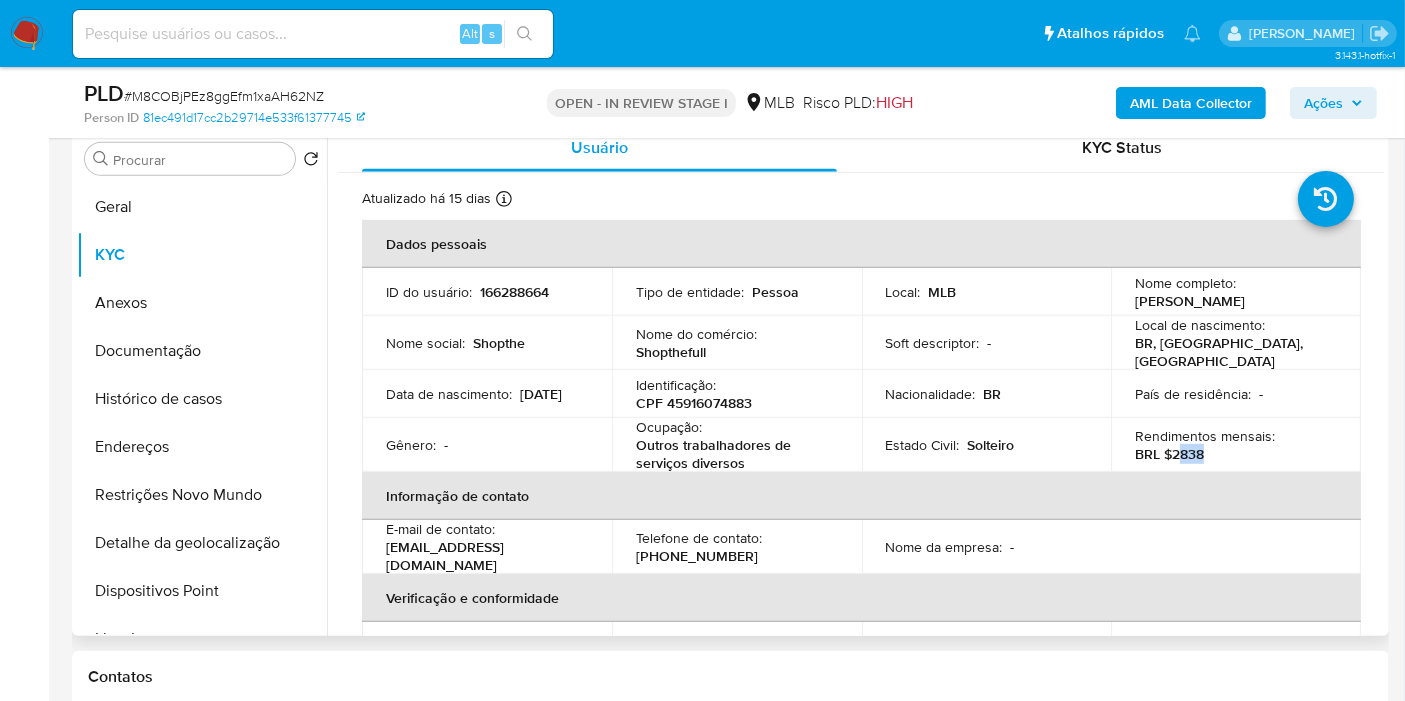 drag, startPoint x: 1171, startPoint y: 445, endPoint x: 1220, endPoint y: 446, distance: 49.010204 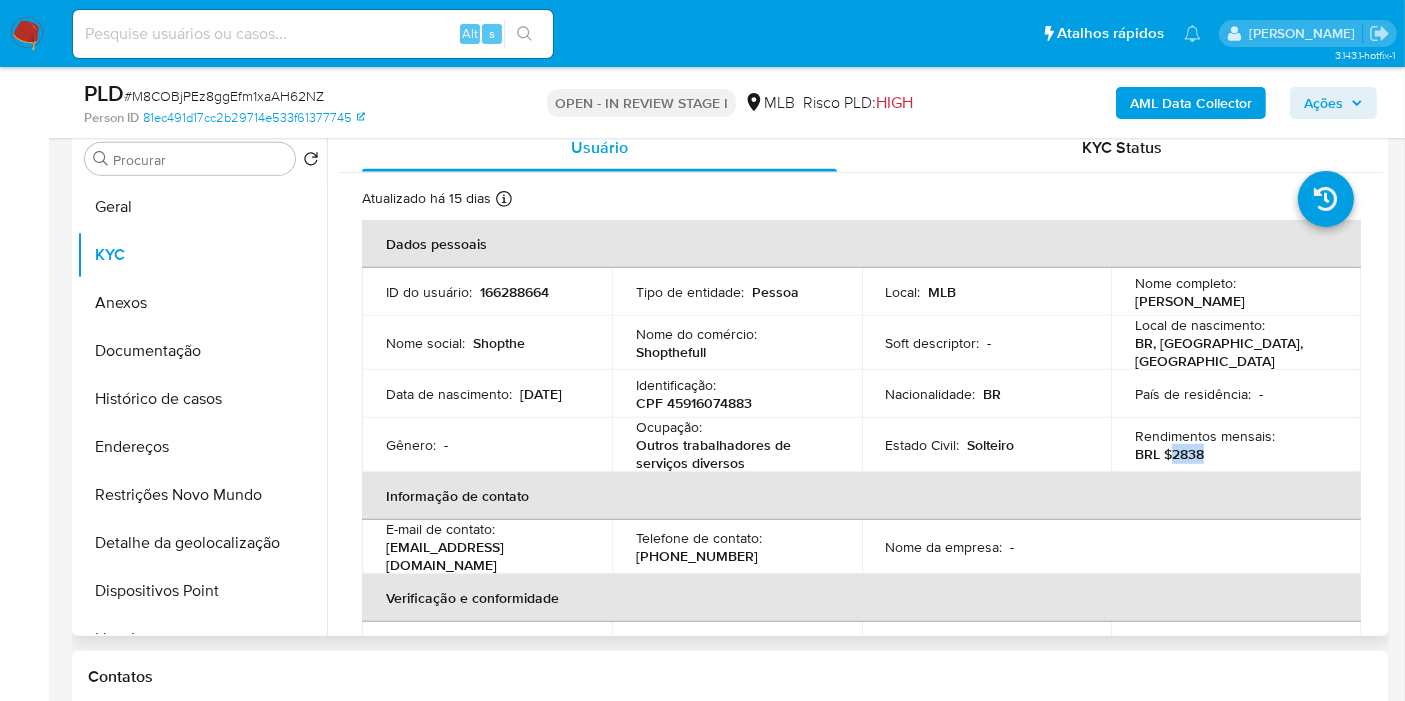 drag, startPoint x: 1170, startPoint y: 444, endPoint x: 1205, endPoint y: 444, distance: 35 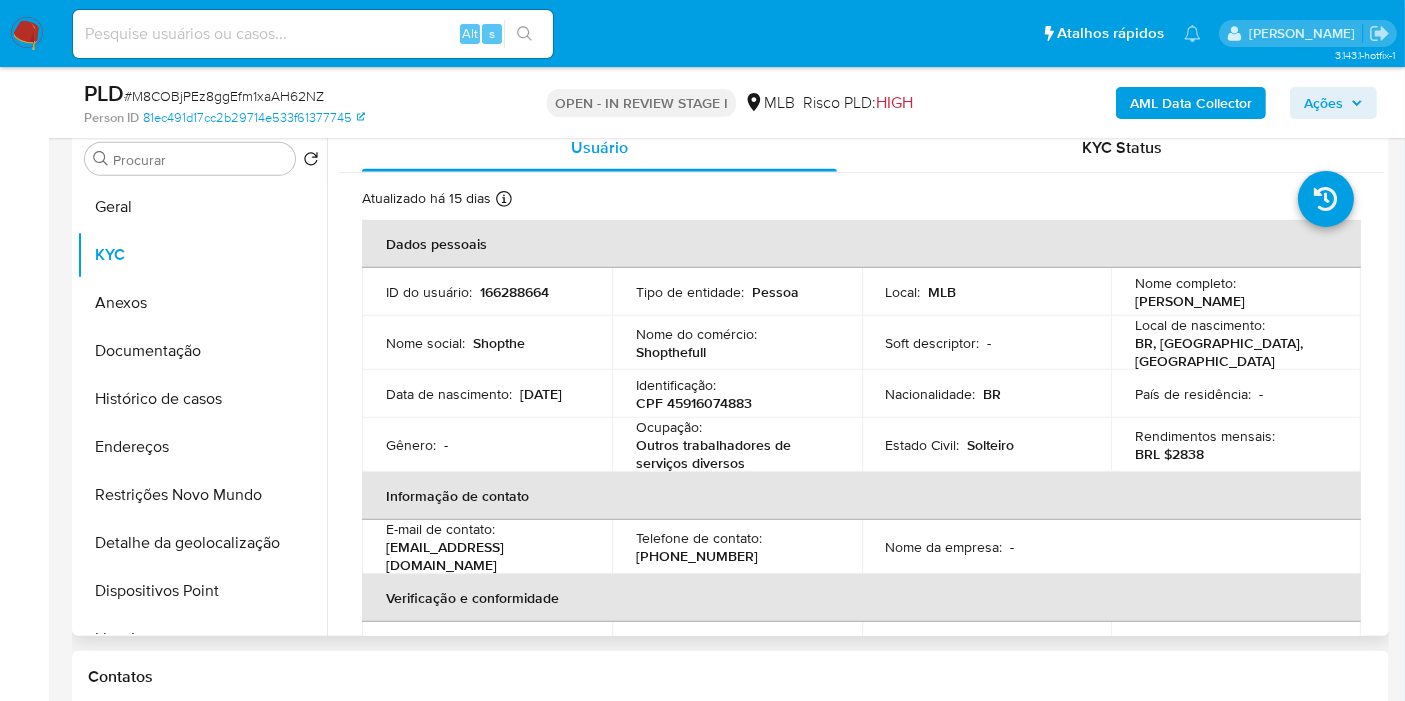 click on "Informação de contato" at bounding box center [861, 496] 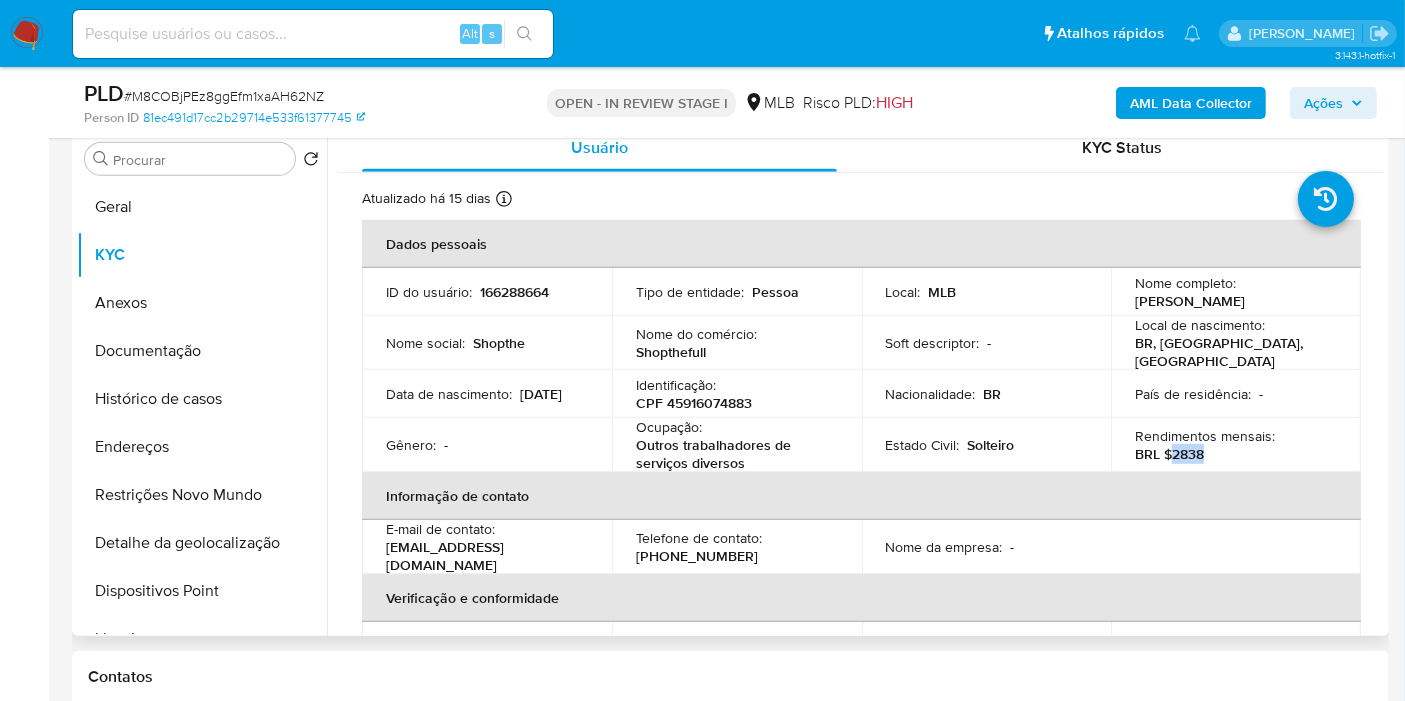 drag, startPoint x: 1186, startPoint y: 443, endPoint x: 1212, endPoint y: 444, distance: 26.019224 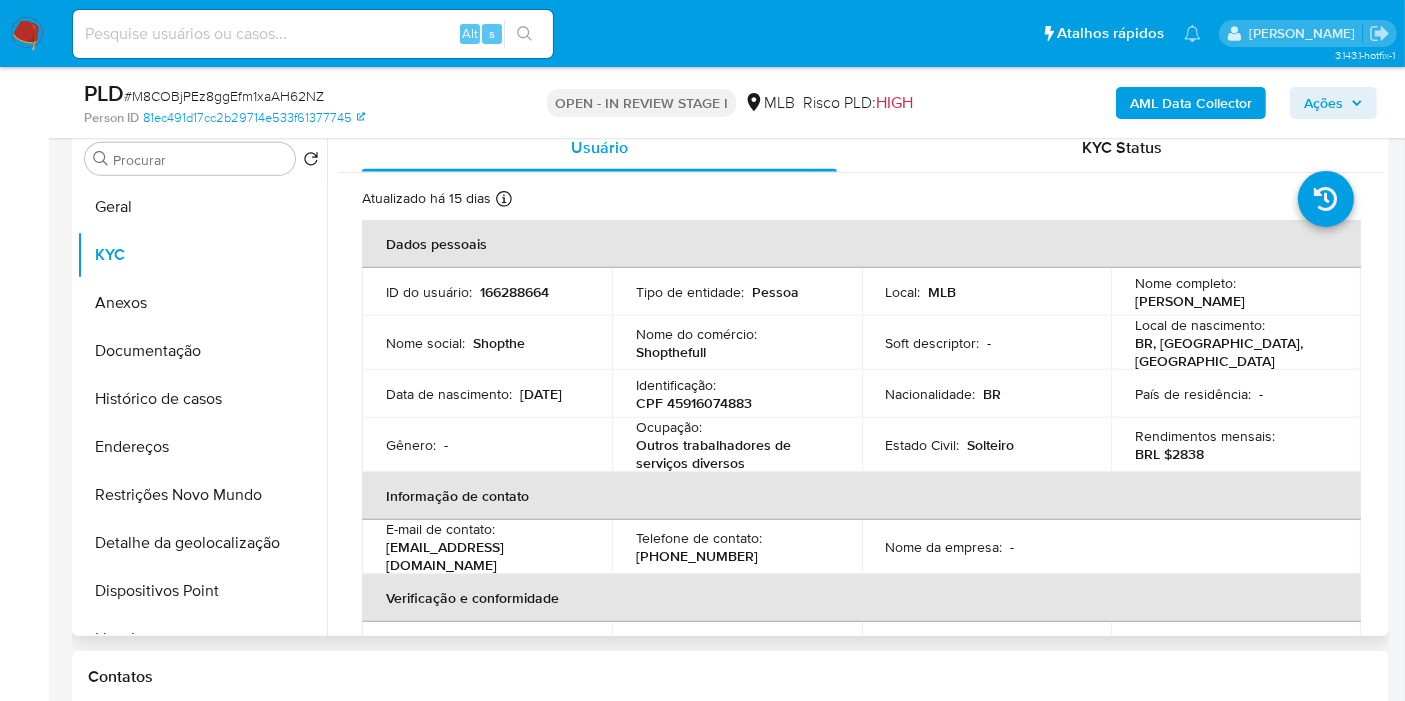 drag, startPoint x: 1211, startPoint y: 444, endPoint x: 1178, endPoint y: 478, distance: 47.38143 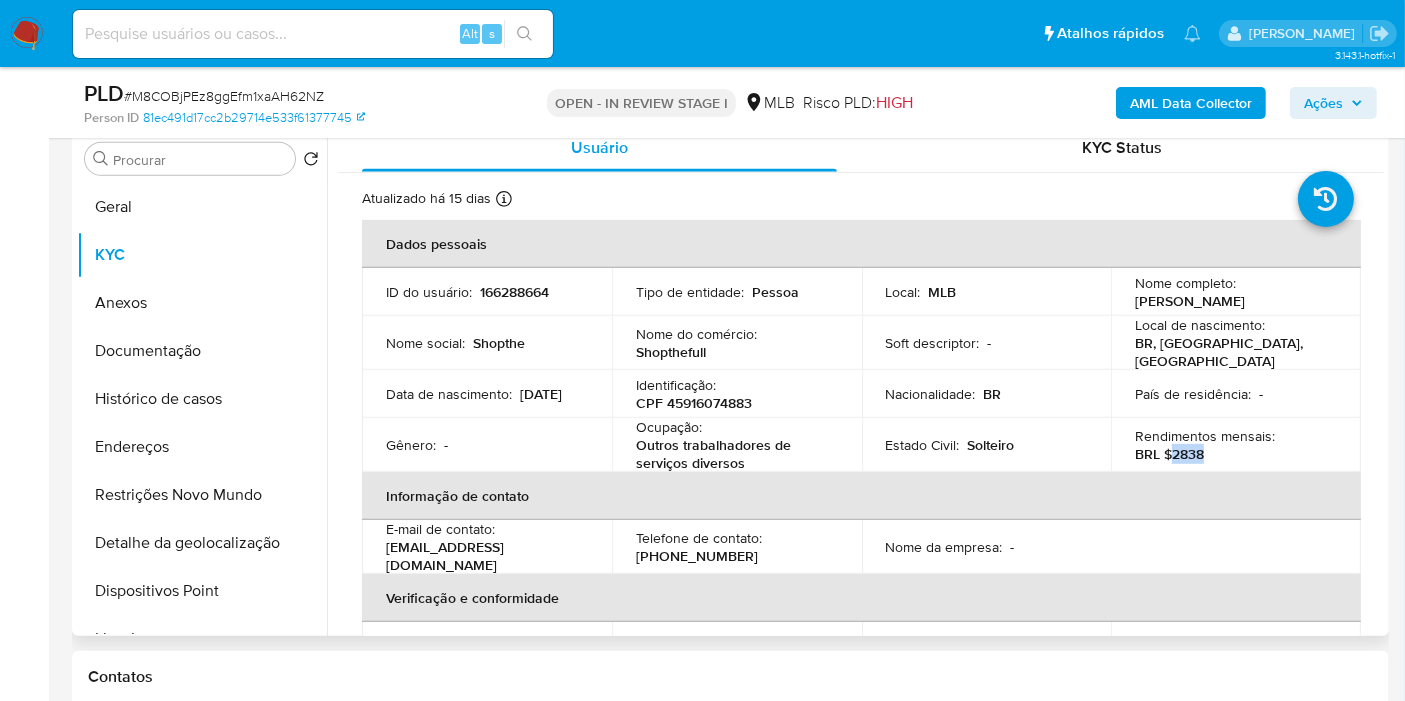 drag, startPoint x: 1163, startPoint y: 448, endPoint x: 1206, endPoint y: 448, distance: 43 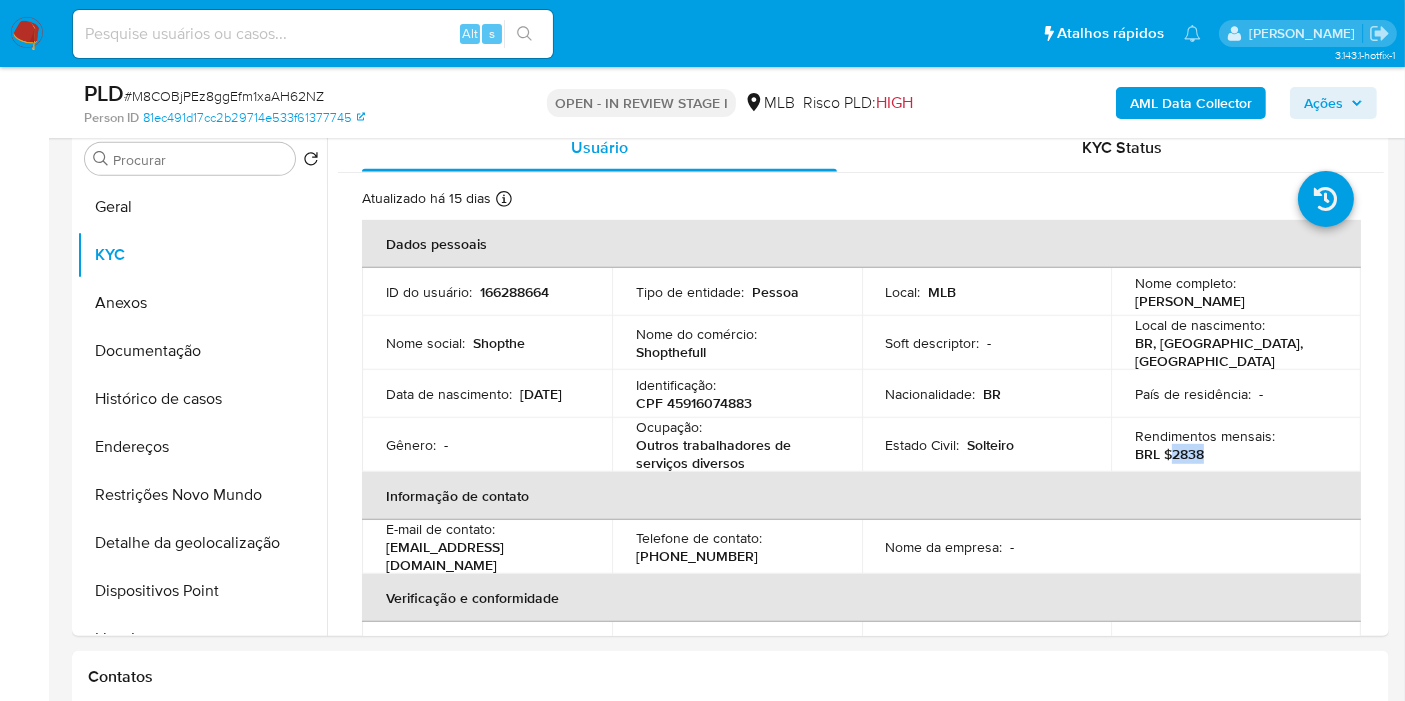 click on "Ações" at bounding box center (1323, 103) 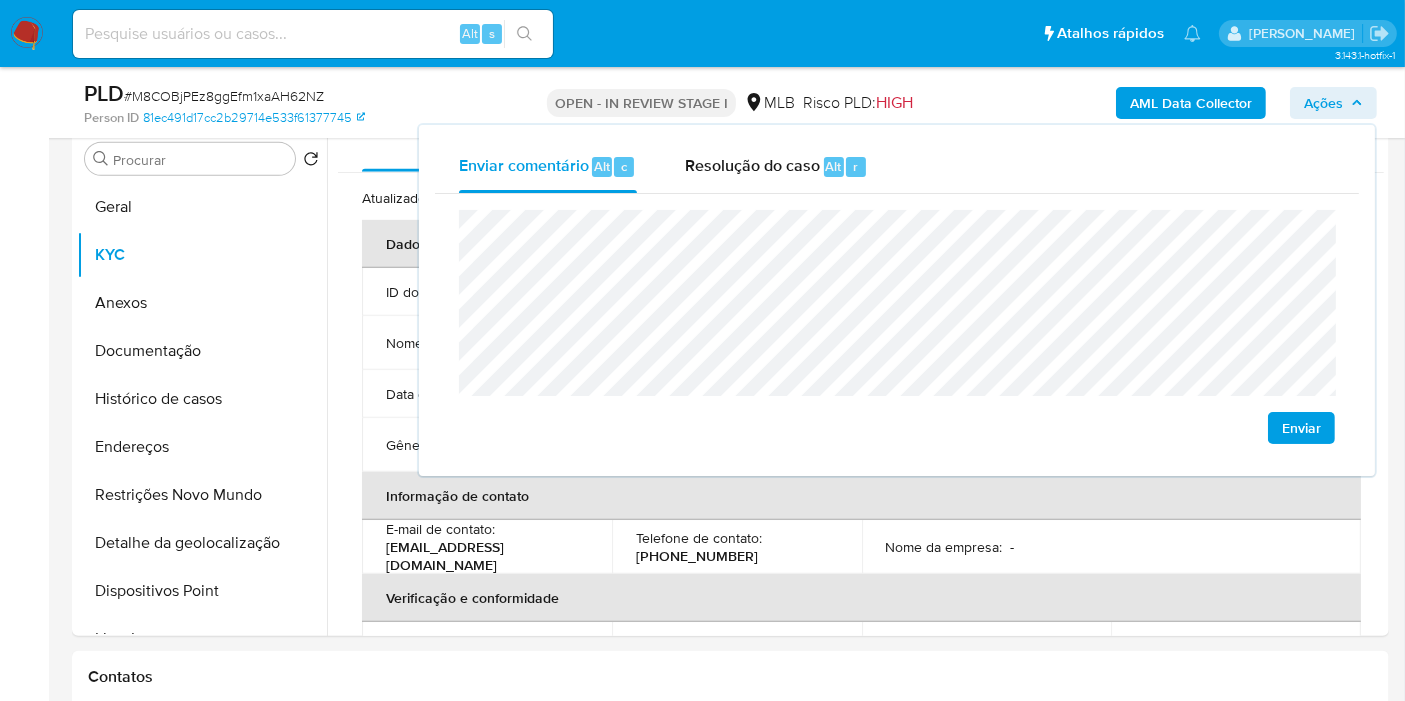 click on "econômica" 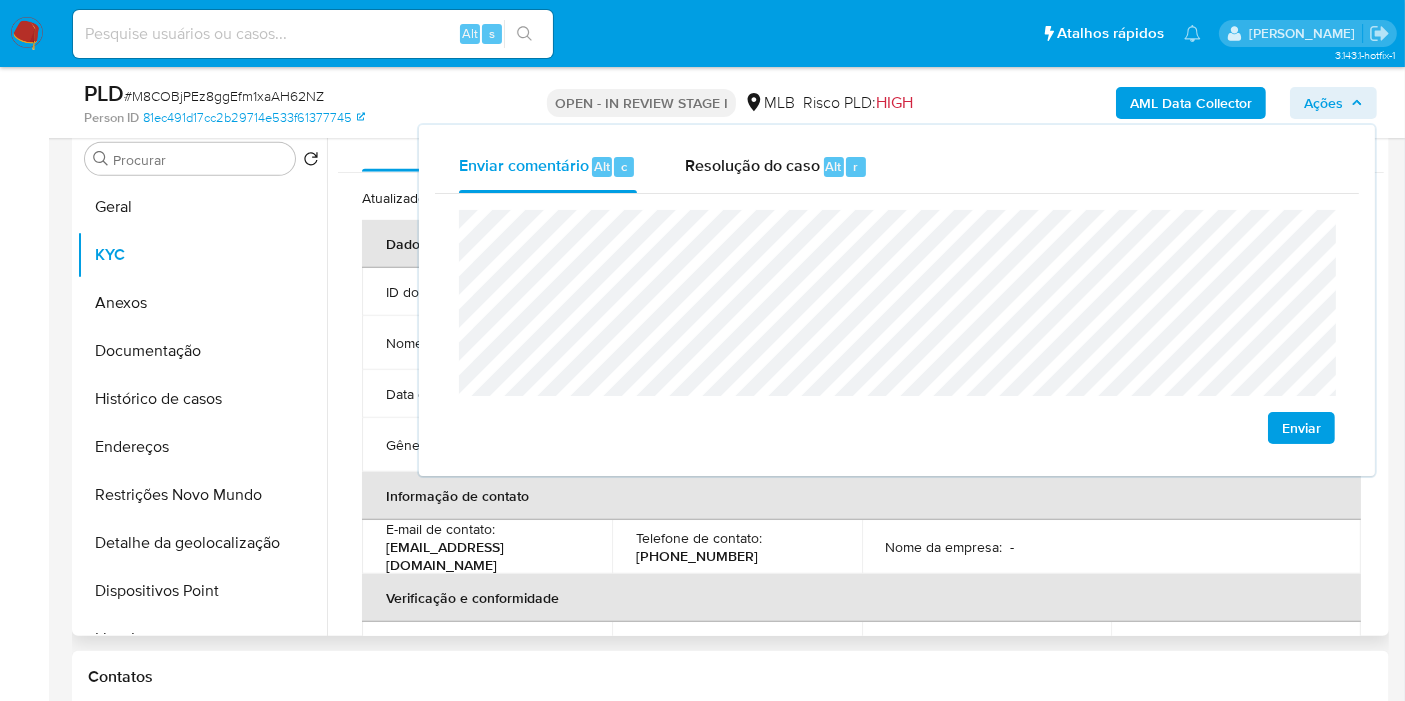 click on "Telefone de contato :    (11) 953573939" at bounding box center [737, 547] 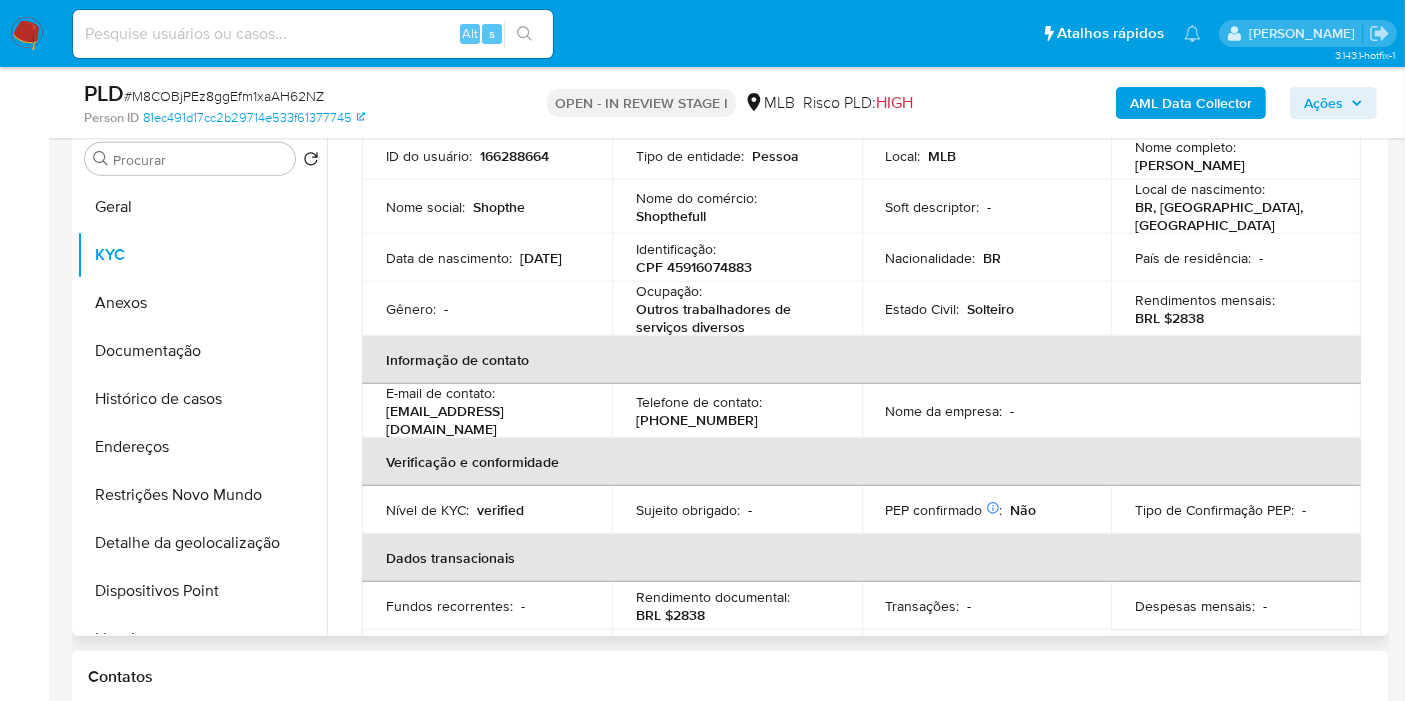 scroll, scrollTop: 0, scrollLeft: 0, axis: both 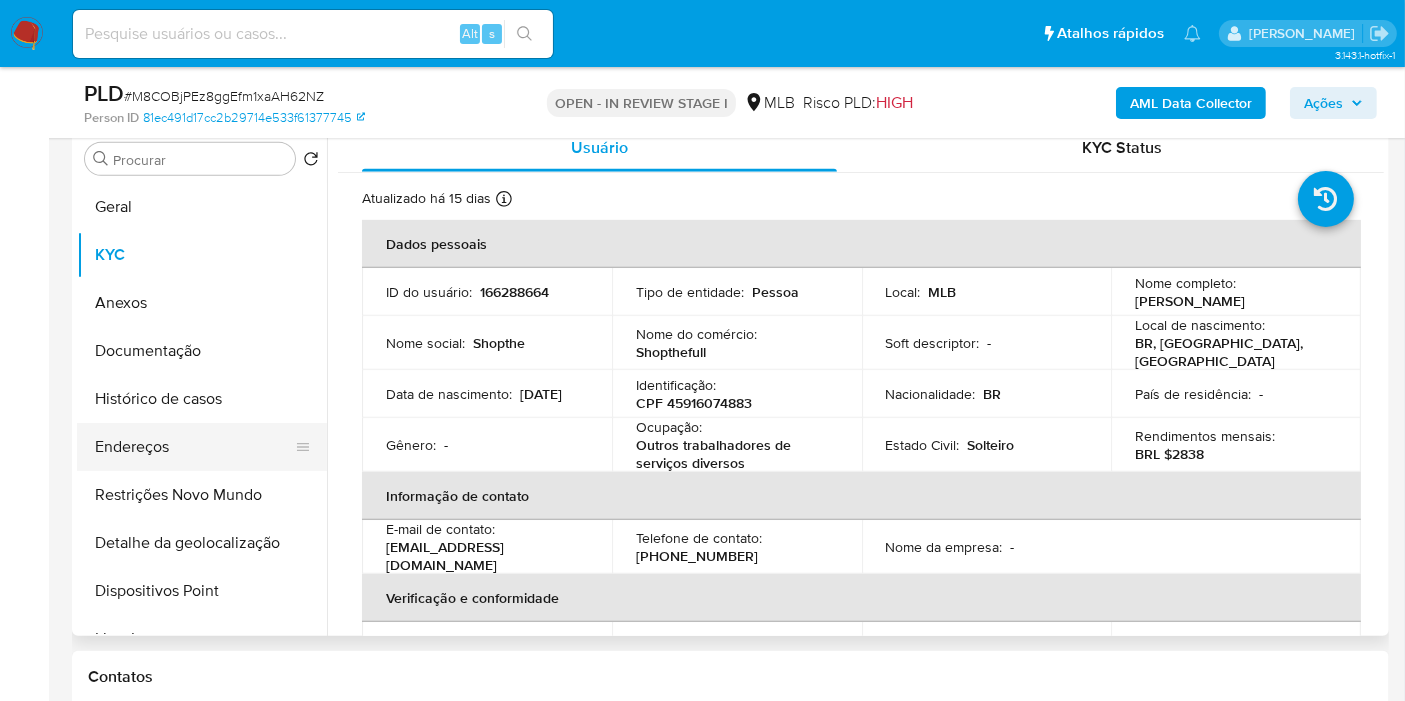 click on "Endereços" at bounding box center [194, 447] 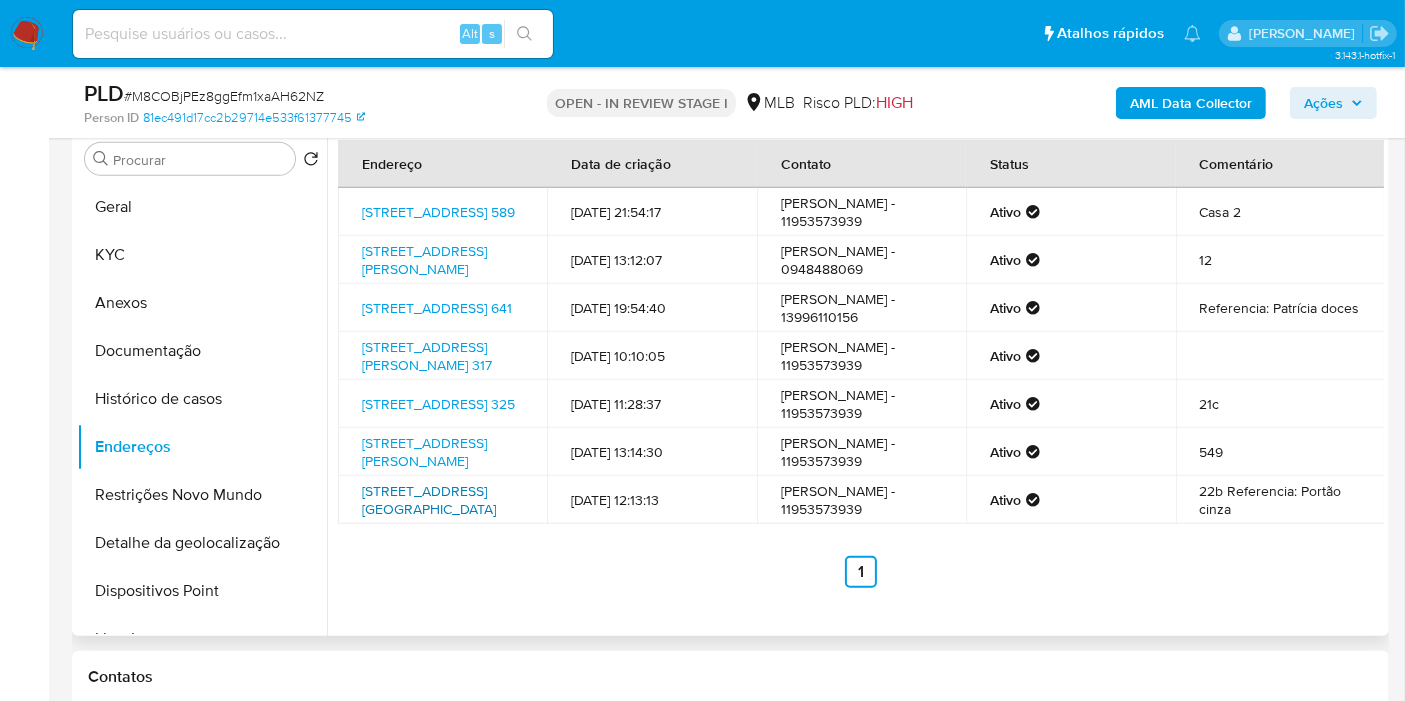 scroll, scrollTop: 74, scrollLeft: 0, axis: vertical 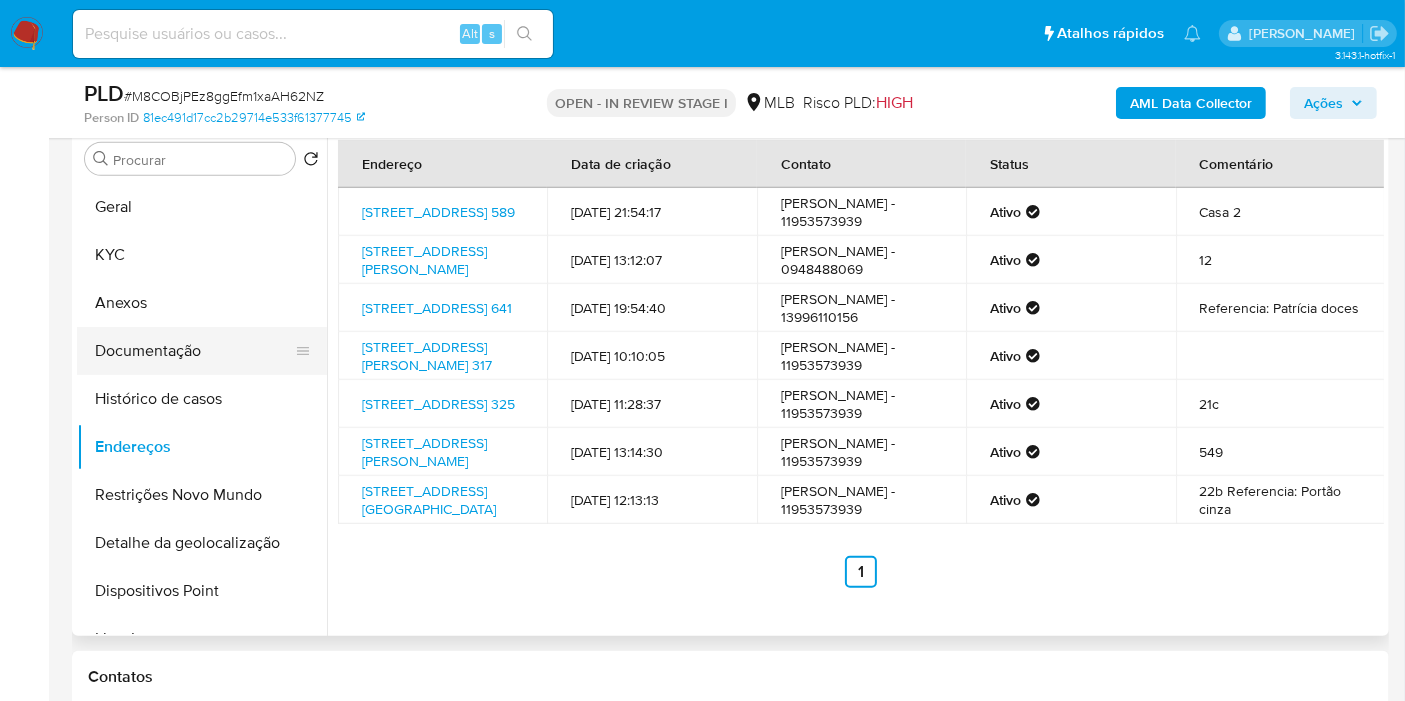 click on "Documentação" at bounding box center (194, 351) 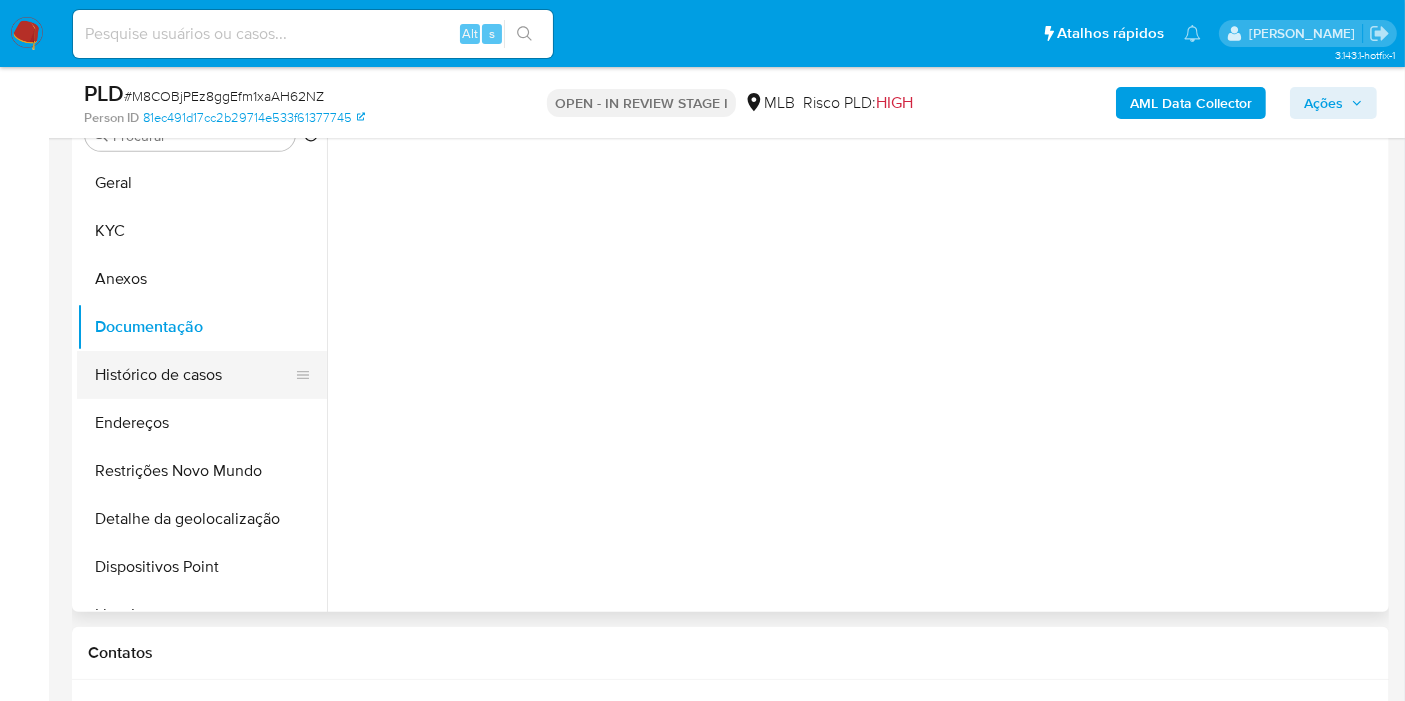 scroll, scrollTop: 0, scrollLeft: 0, axis: both 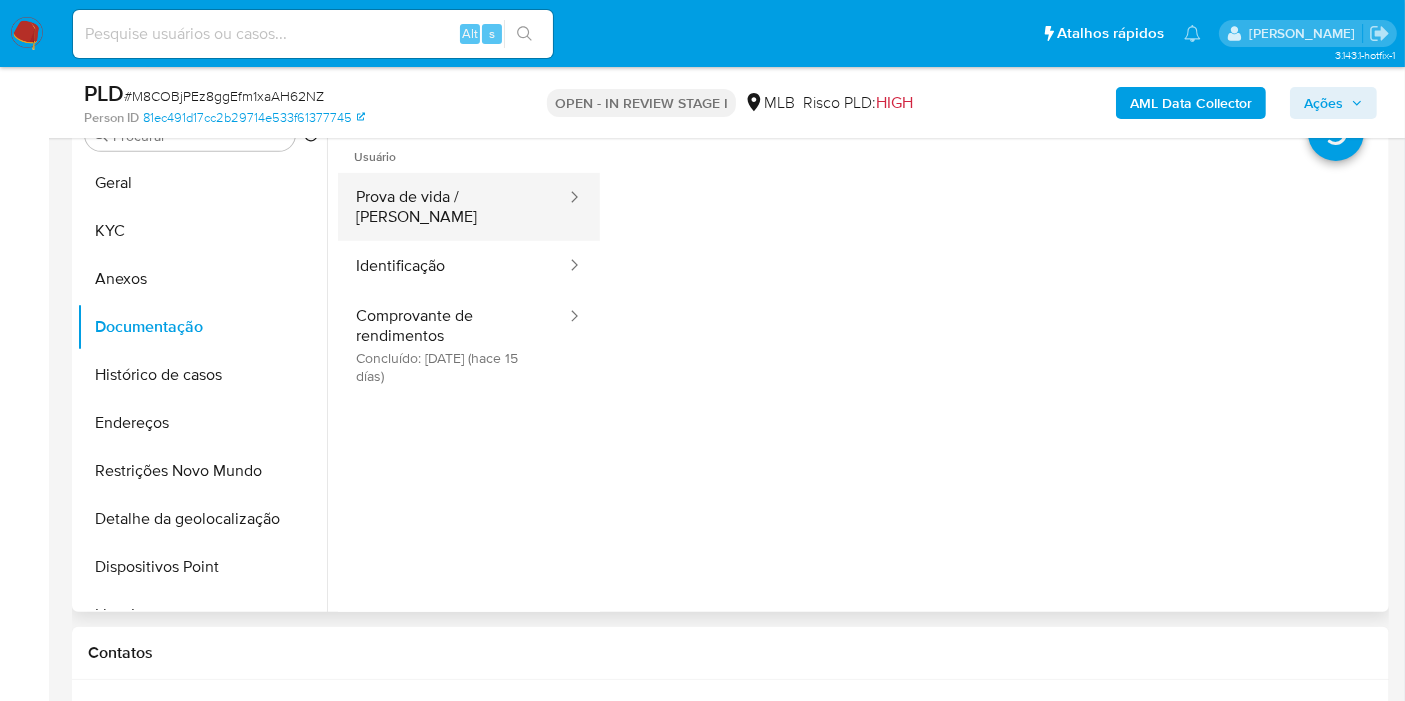 click on "Prova de vida / [PERSON_NAME]" at bounding box center [453, 207] 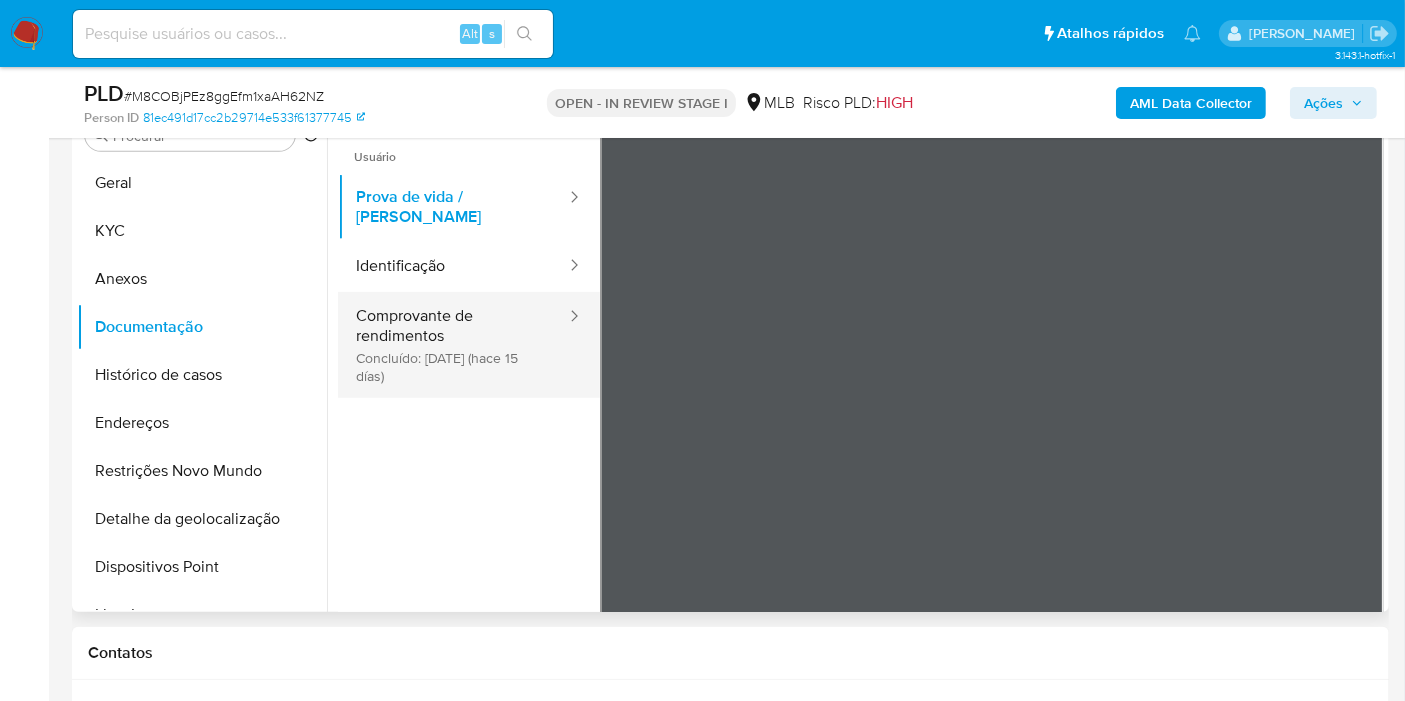 click on "Comprovante de rendimentos Concluído: 18/06/2025 (hace 15 días)" at bounding box center (453, 345) 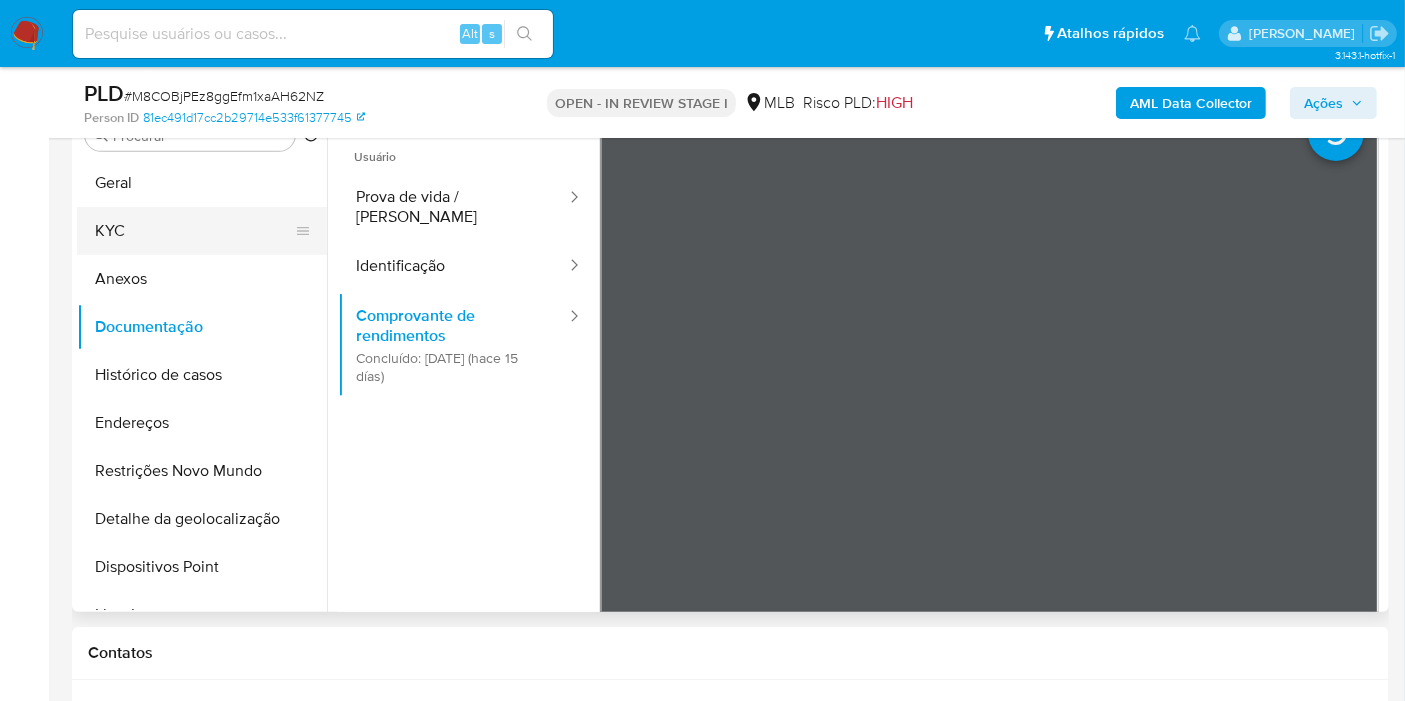 click on "KYC" at bounding box center [194, 231] 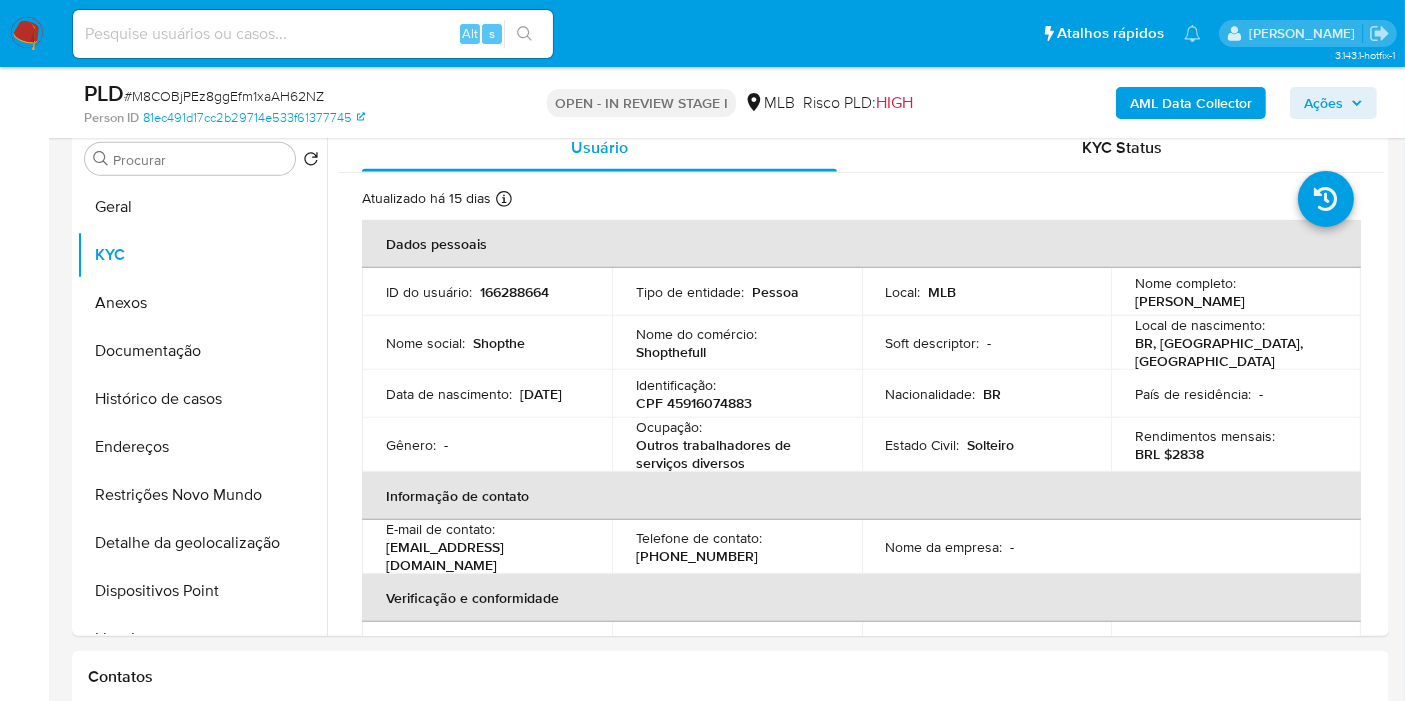 drag, startPoint x: 1341, startPoint y: 90, endPoint x: 1315, endPoint y: 108, distance: 31.622776 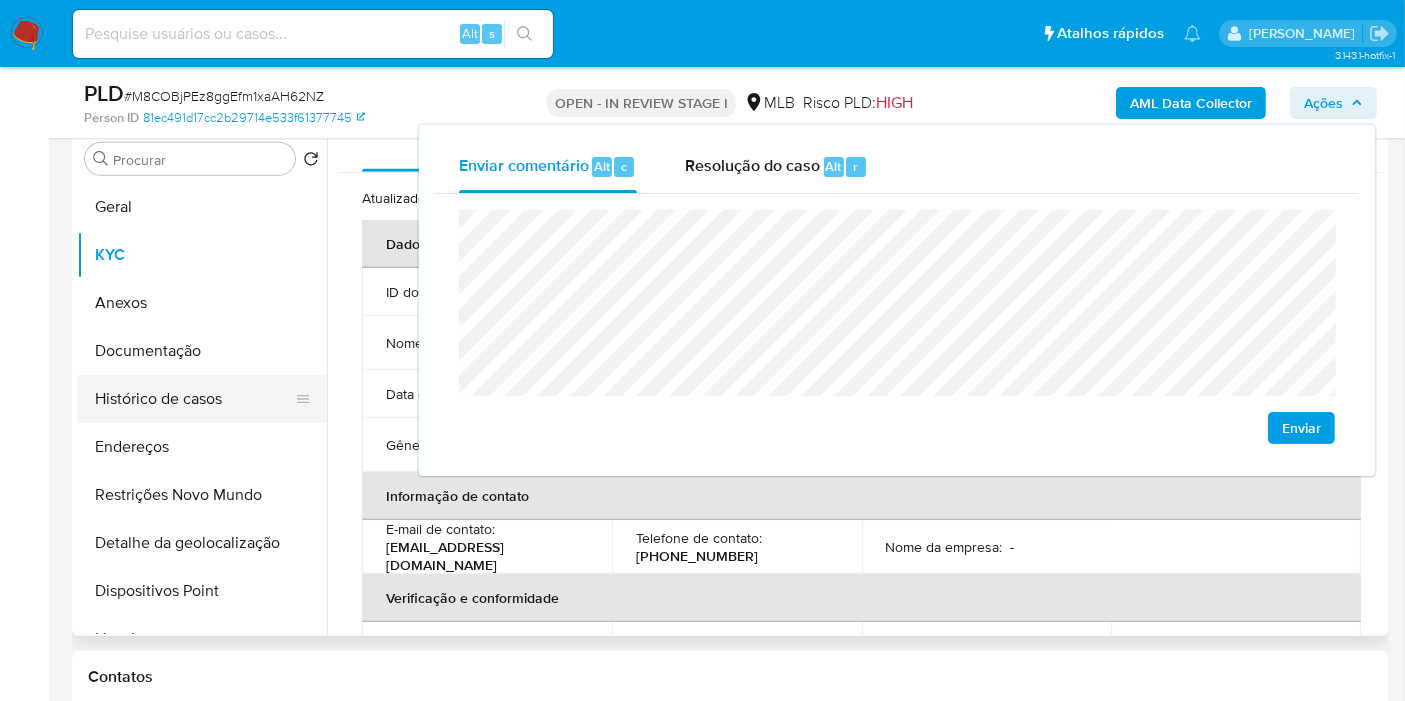 click on "Histórico de casos" at bounding box center [194, 399] 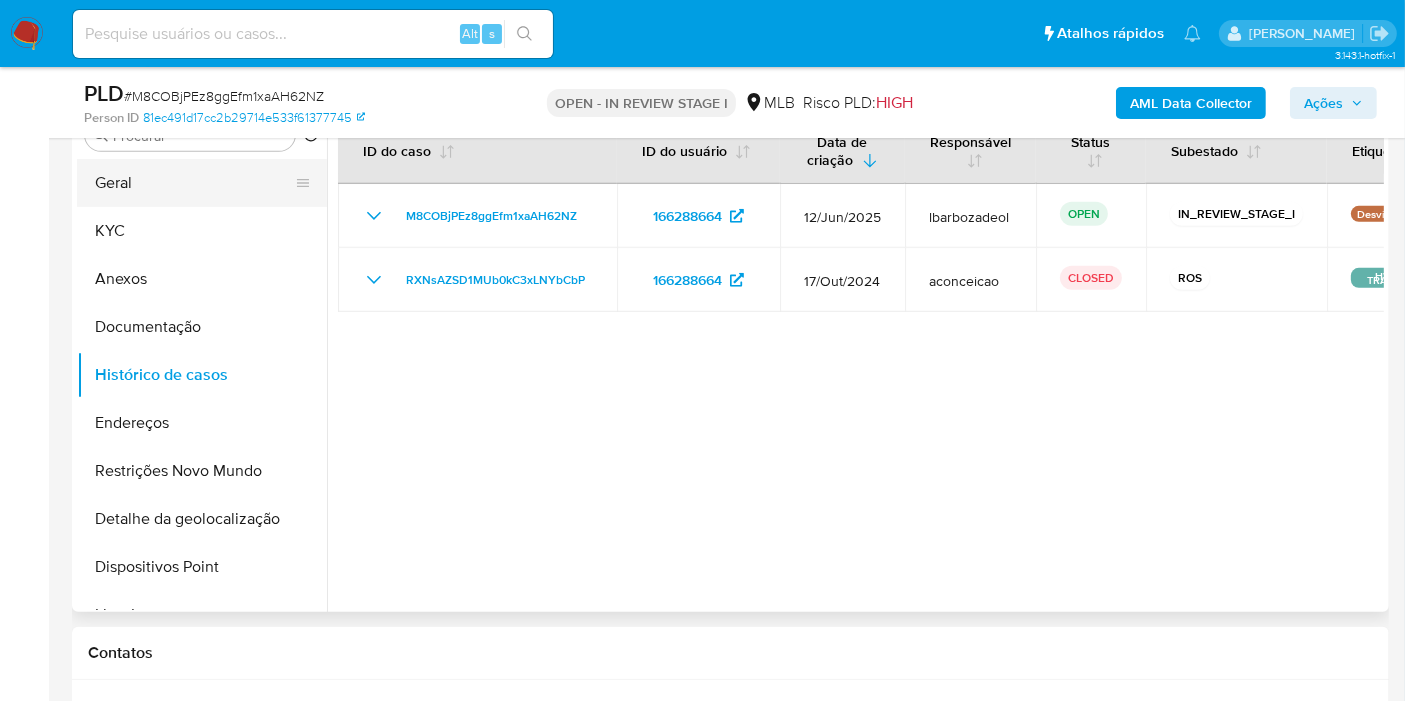 click on "Geral" at bounding box center (194, 183) 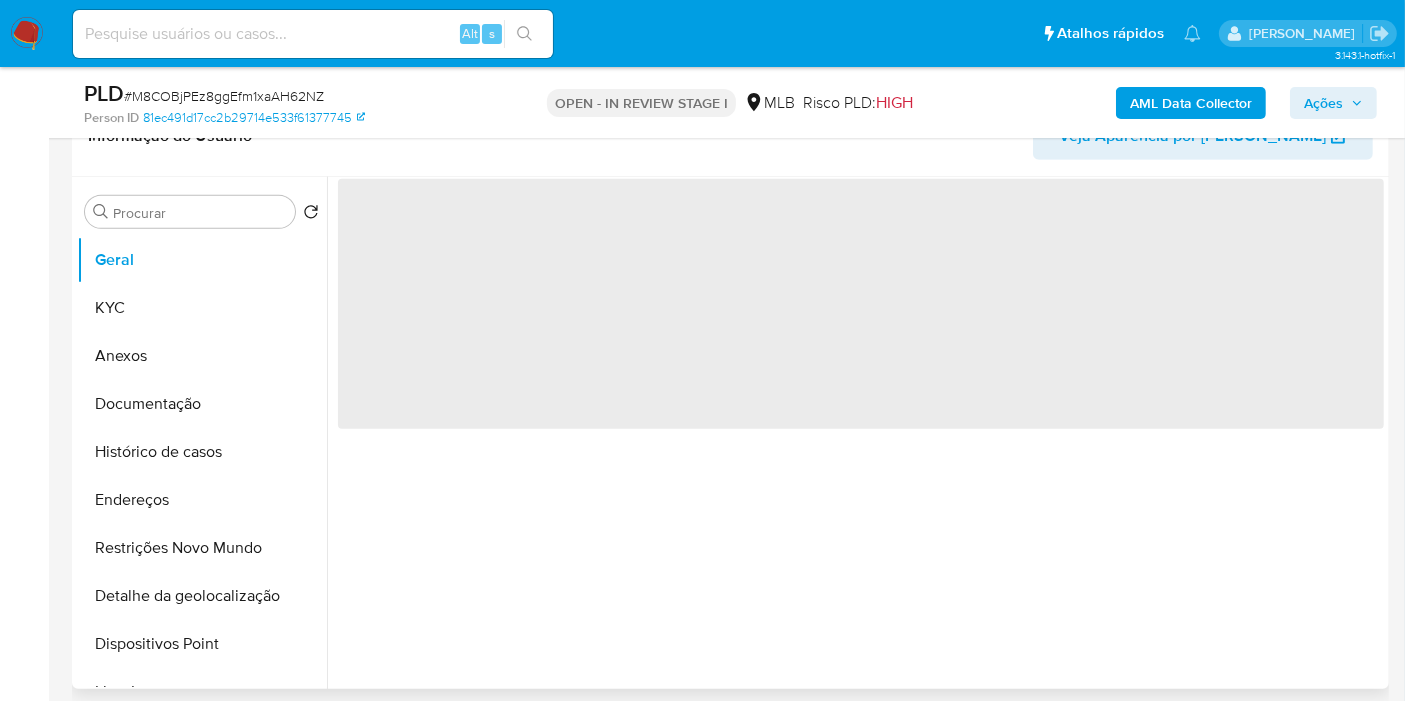 scroll, scrollTop: 888, scrollLeft: 0, axis: vertical 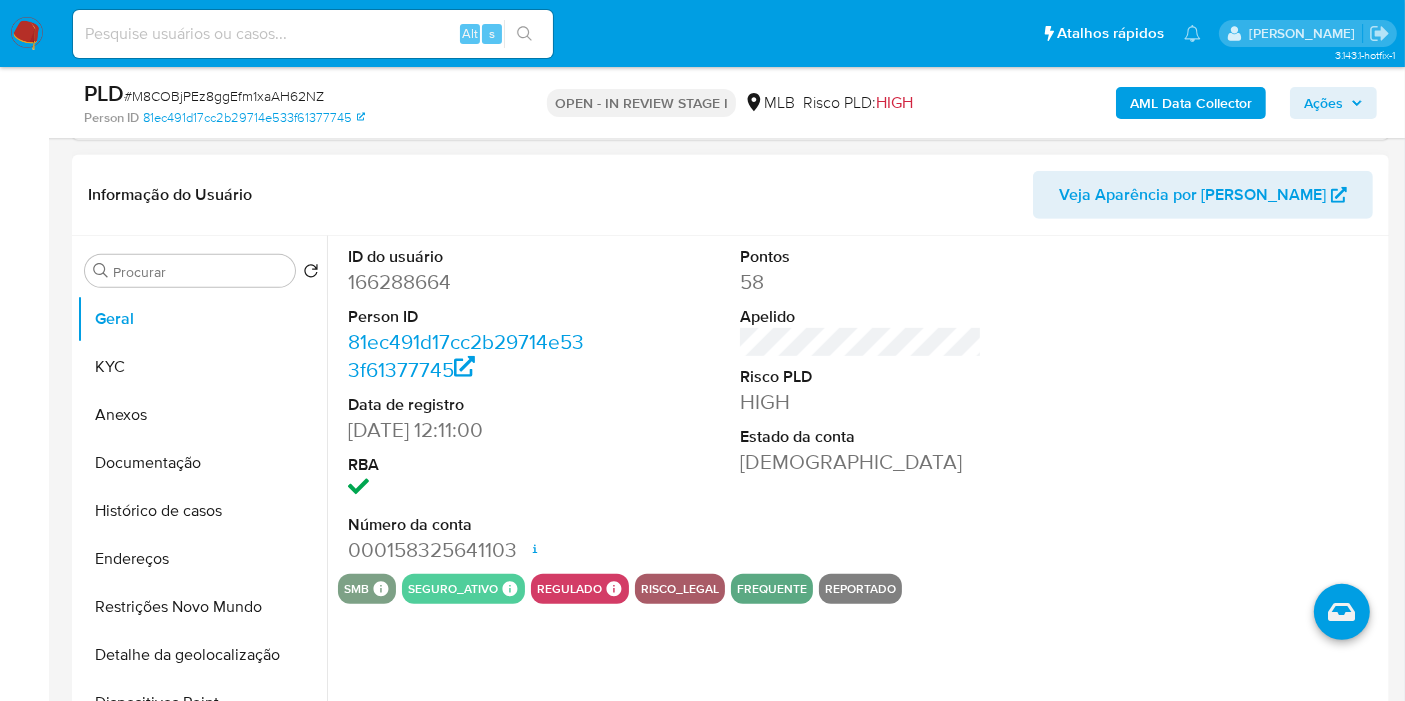 type 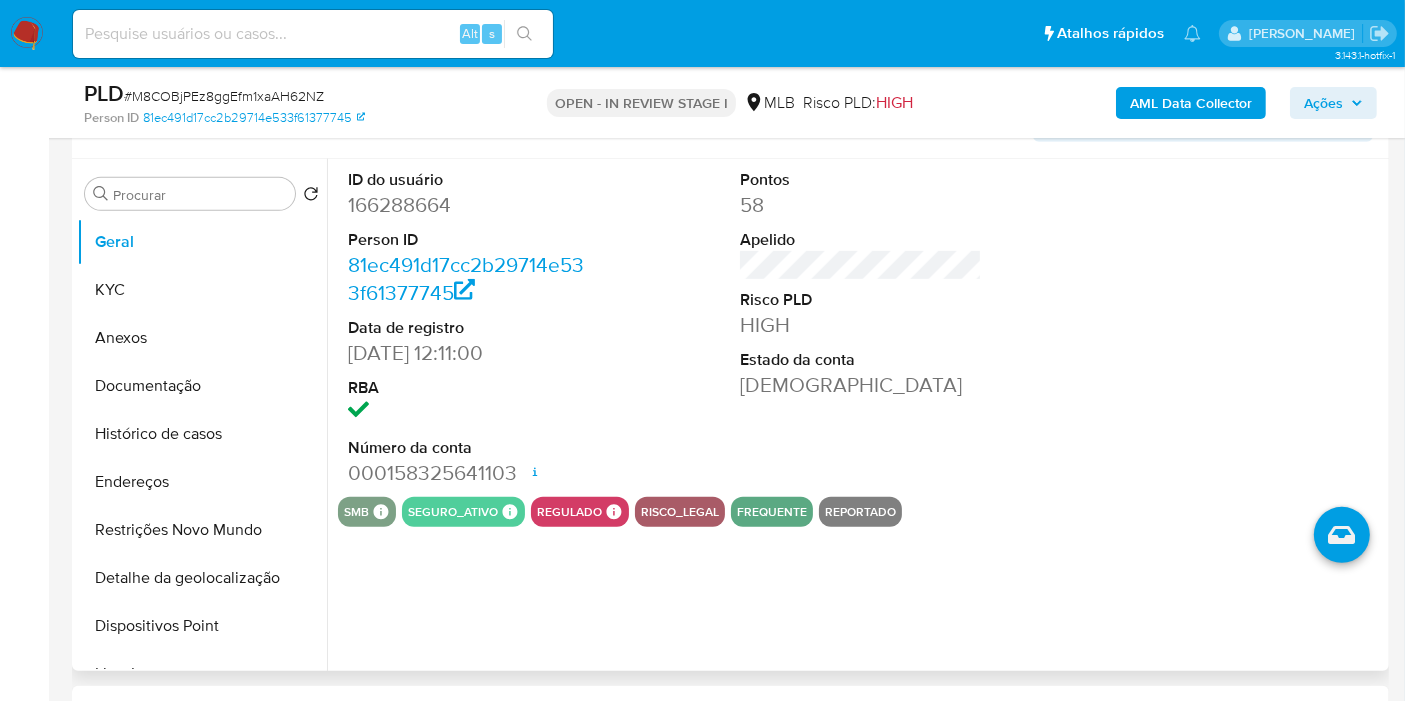 scroll, scrollTop: 1000, scrollLeft: 0, axis: vertical 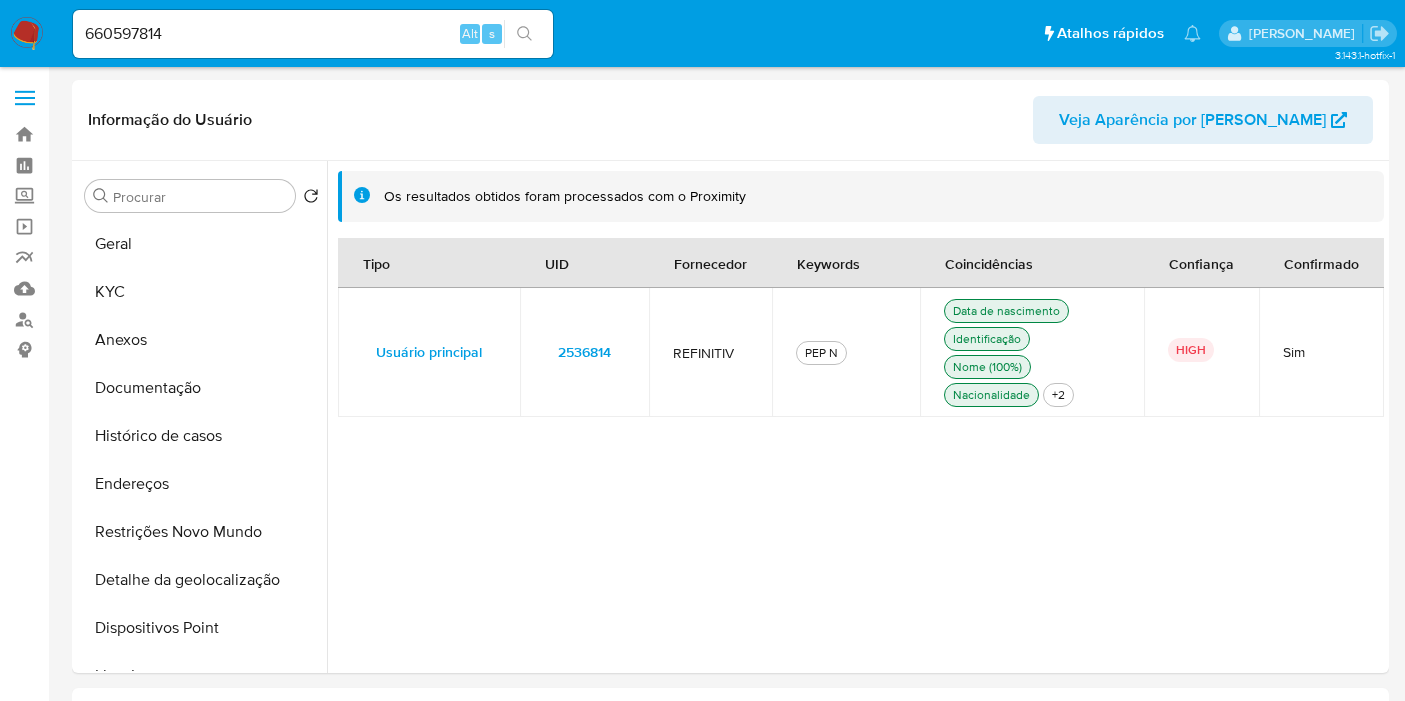 select on "10" 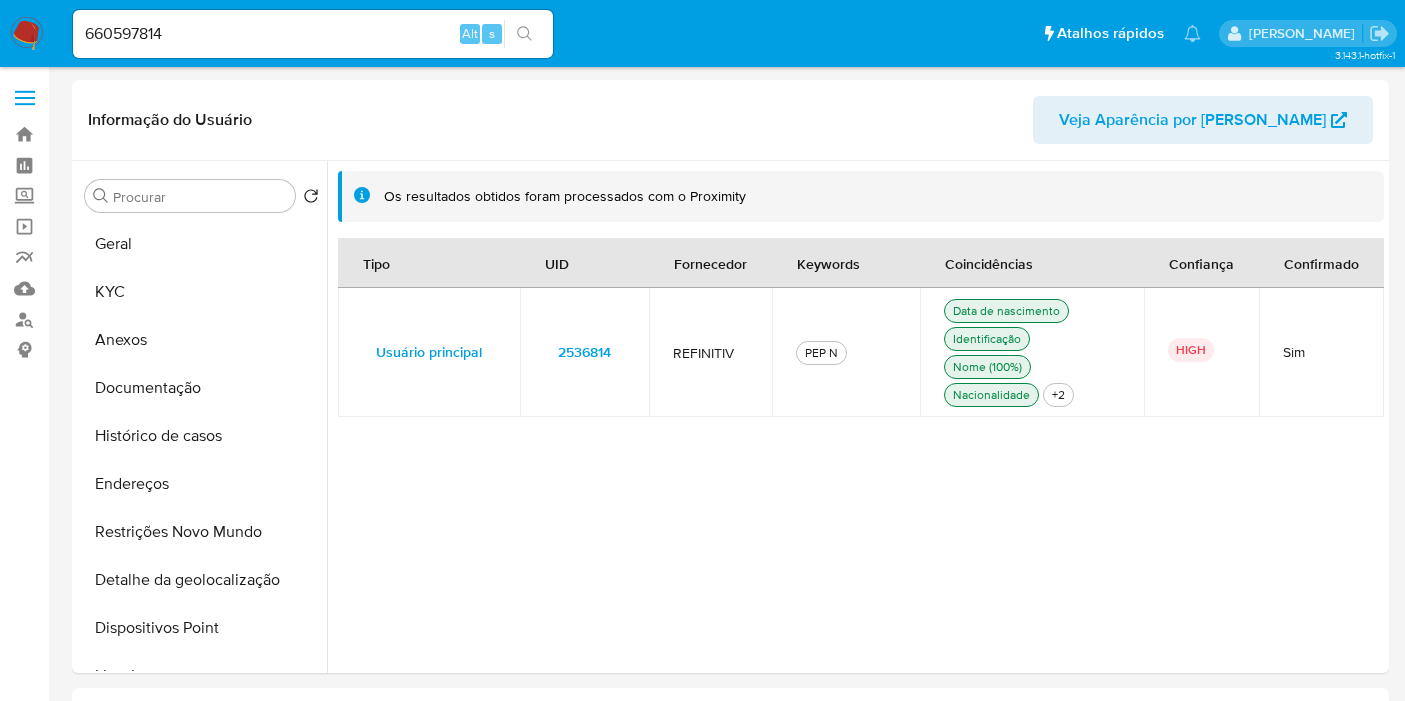 scroll, scrollTop: 0, scrollLeft: 0, axis: both 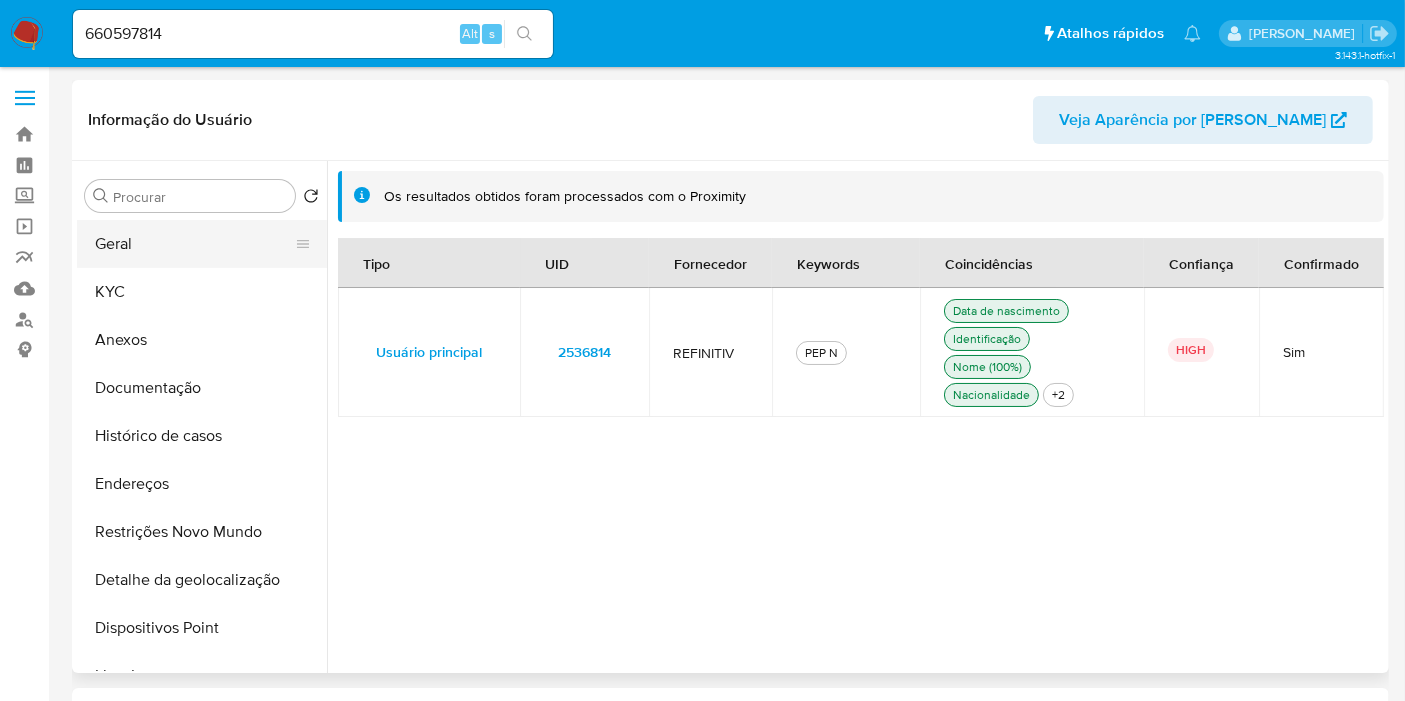 click on "Geral" at bounding box center [194, 244] 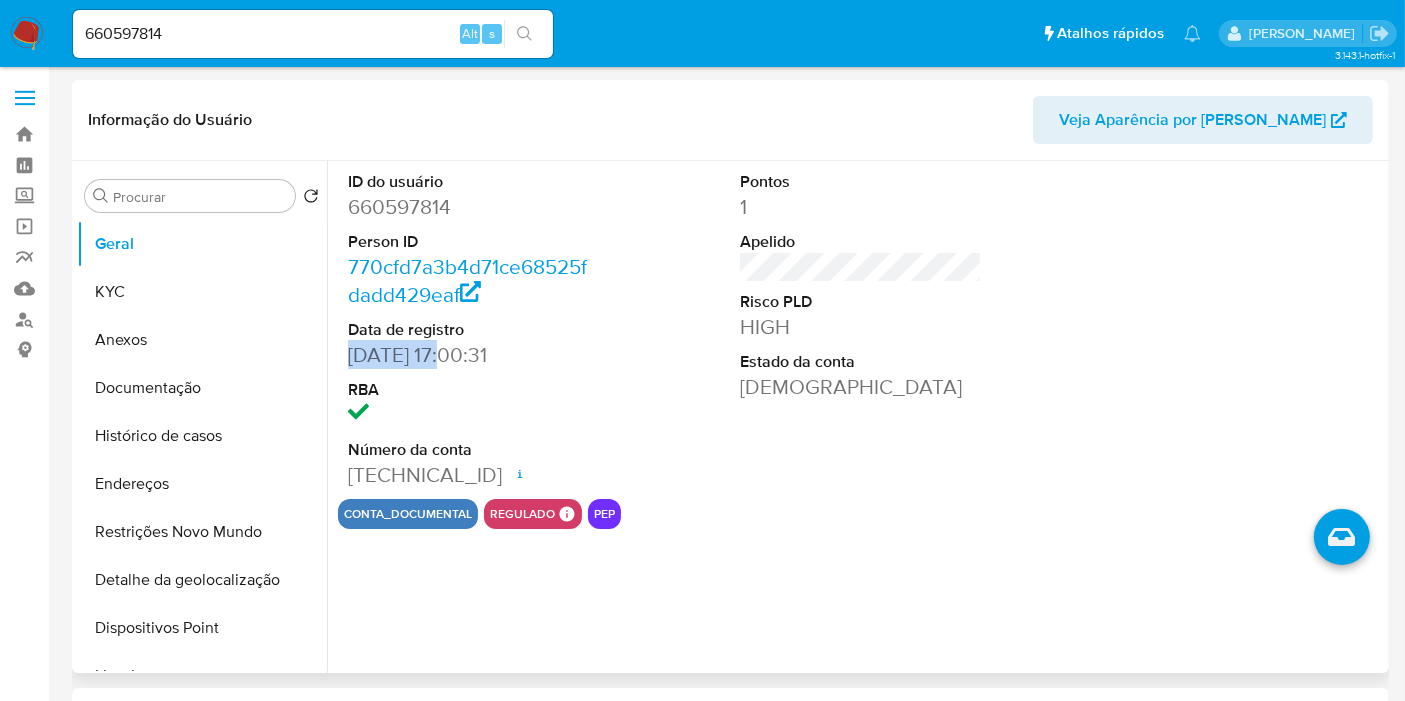 drag, startPoint x: 451, startPoint y: 357, endPoint x: 361, endPoint y: 361, distance: 90.088844 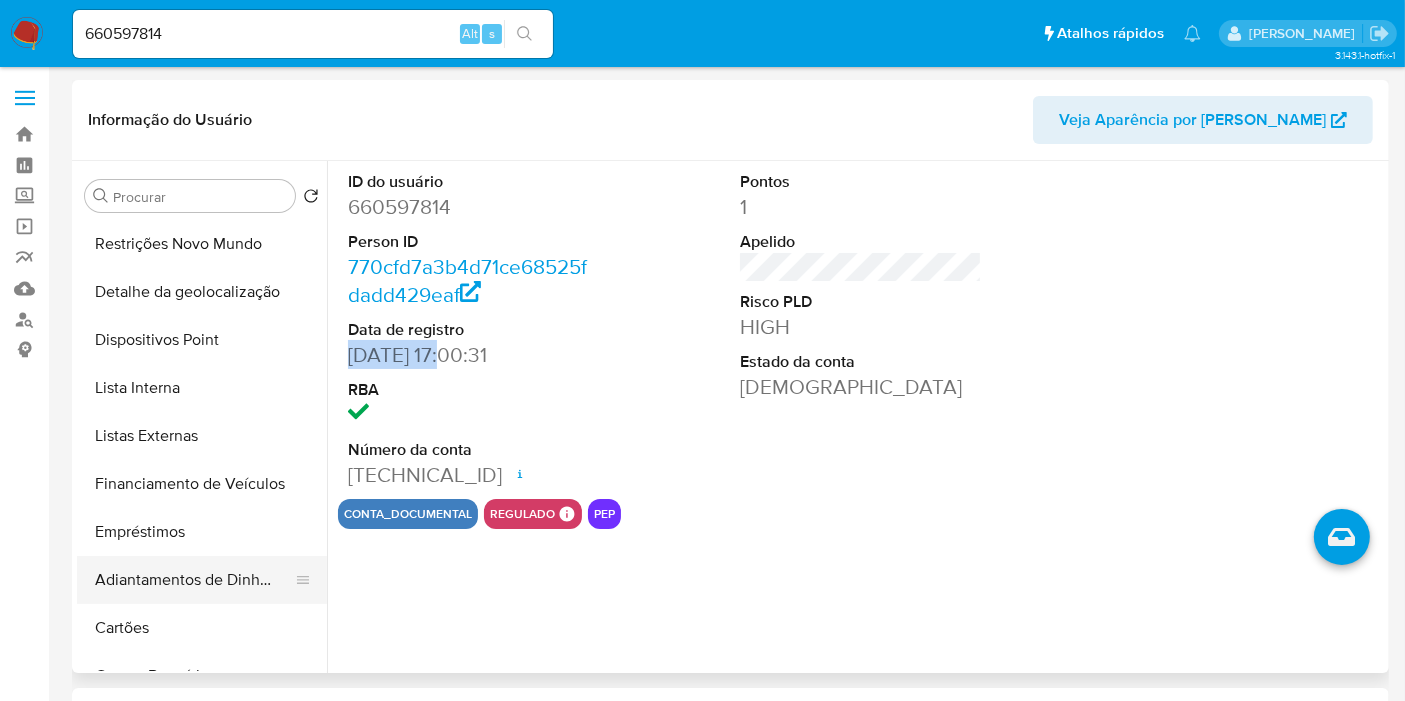 scroll, scrollTop: 222, scrollLeft: 0, axis: vertical 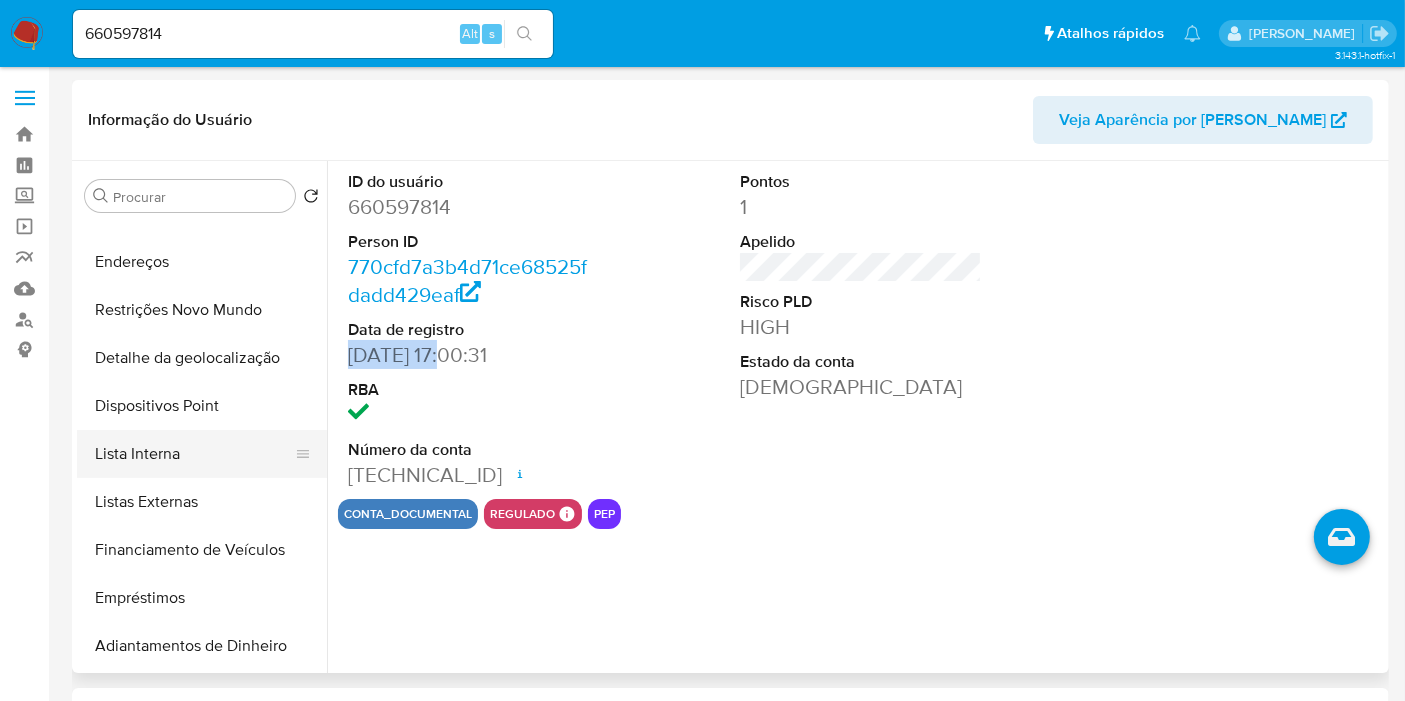 click on "Lista Interna" at bounding box center [194, 454] 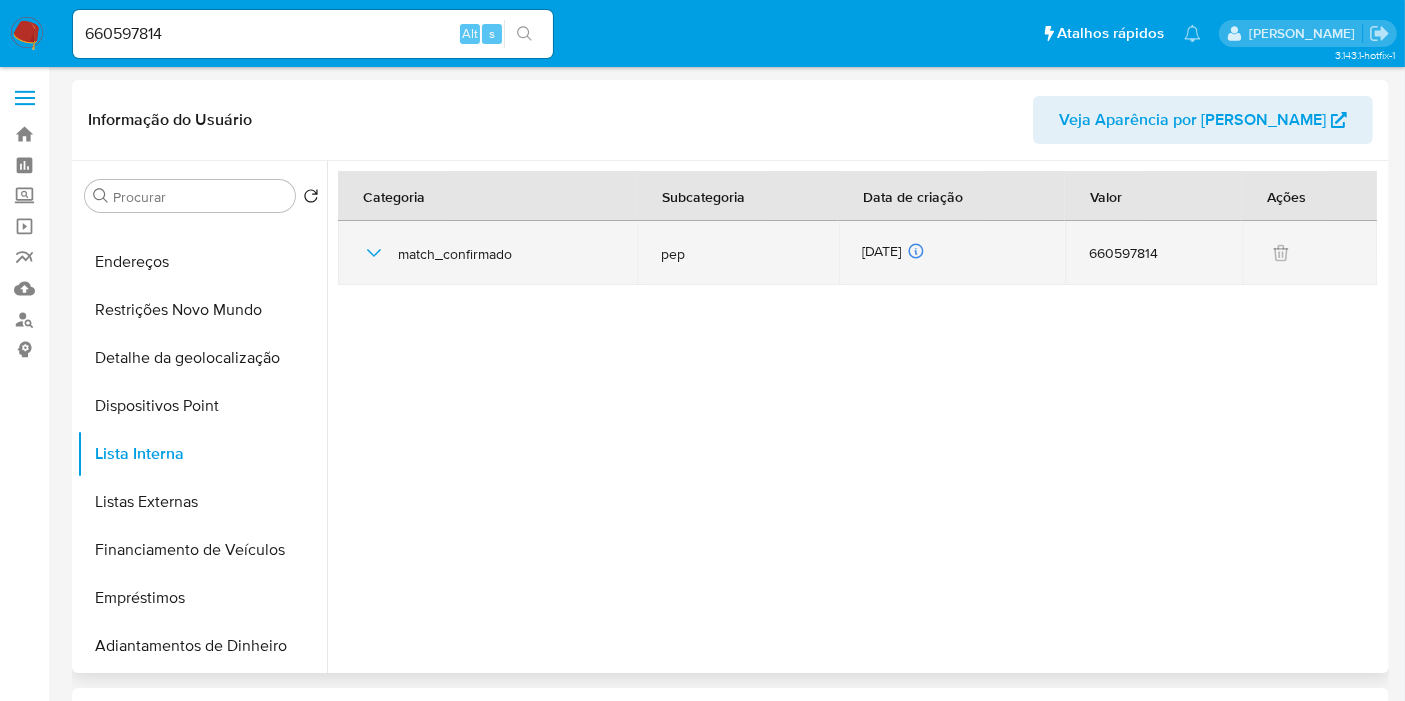 drag, startPoint x: 934, startPoint y: 248, endPoint x: 868, endPoint y: 248, distance: 66 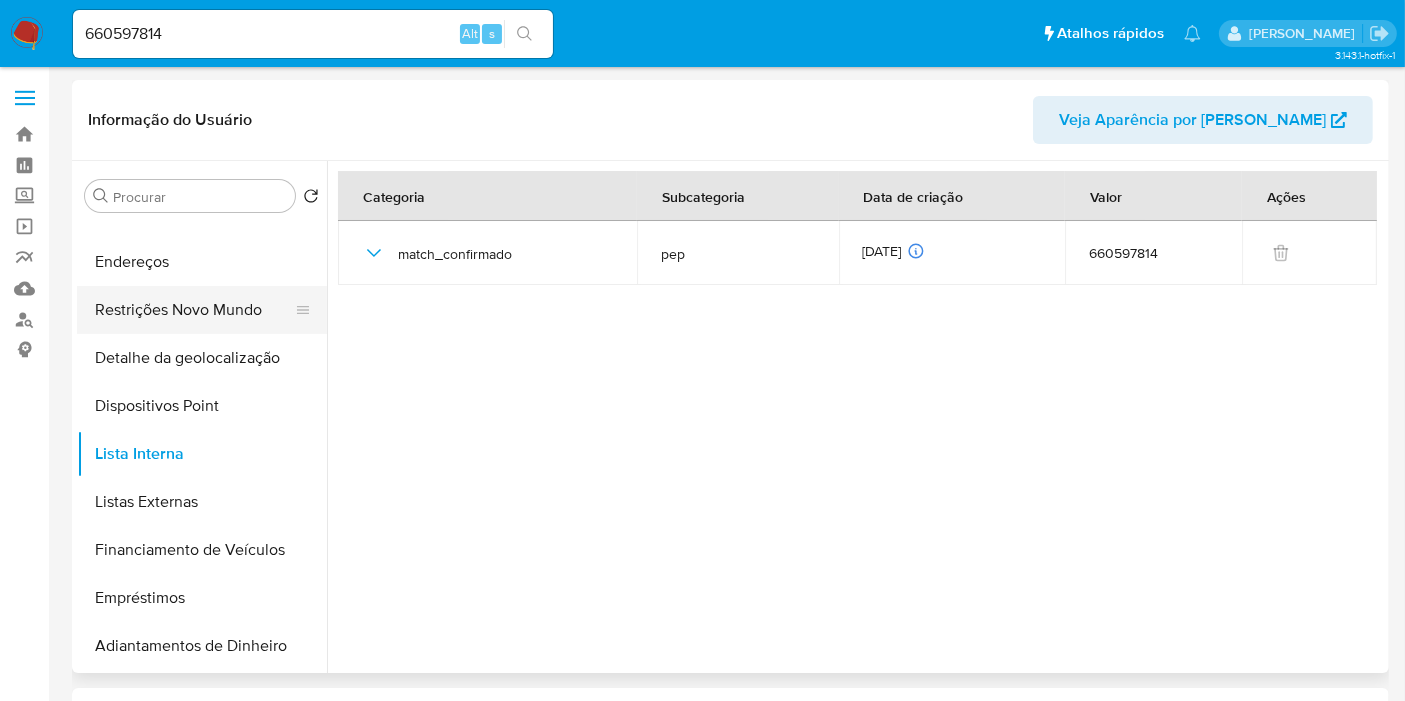 scroll, scrollTop: 0, scrollLeft: 0, axis: both 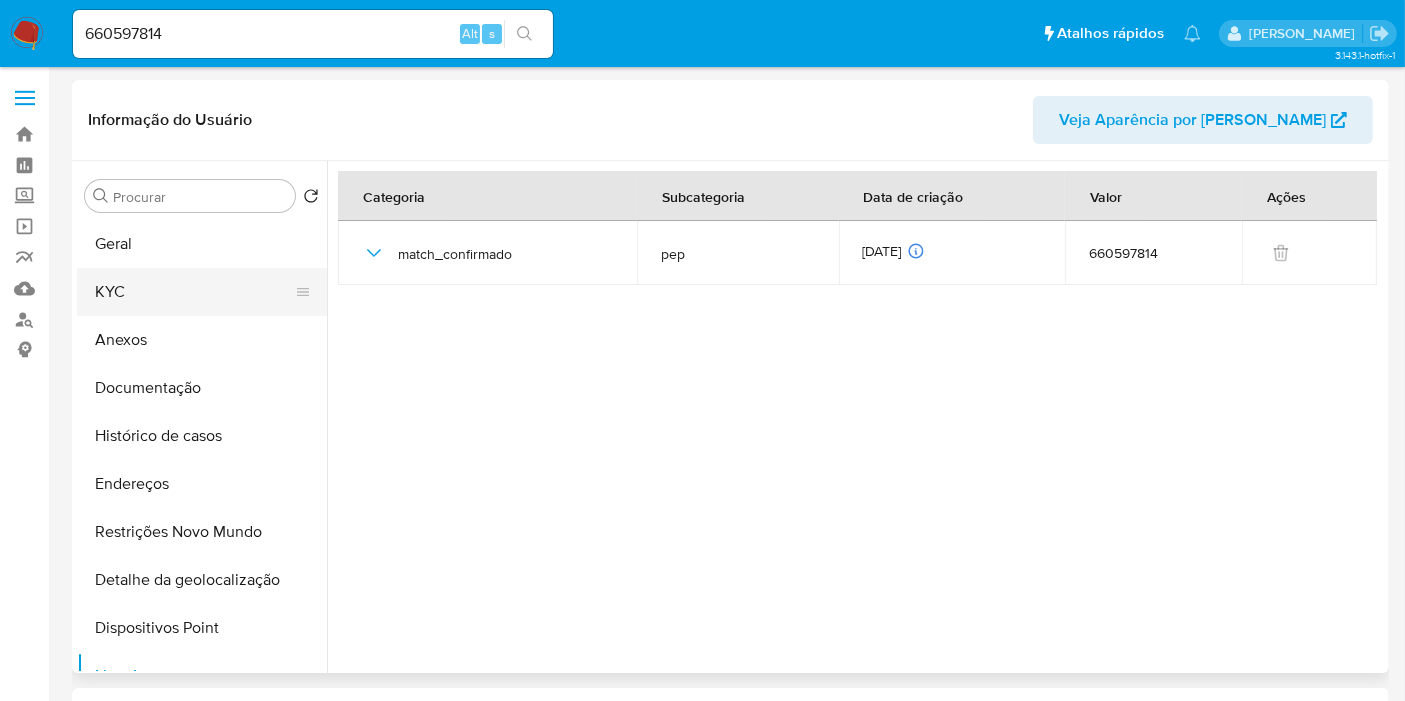 click on "KYC" at bounding box center [194, 292] 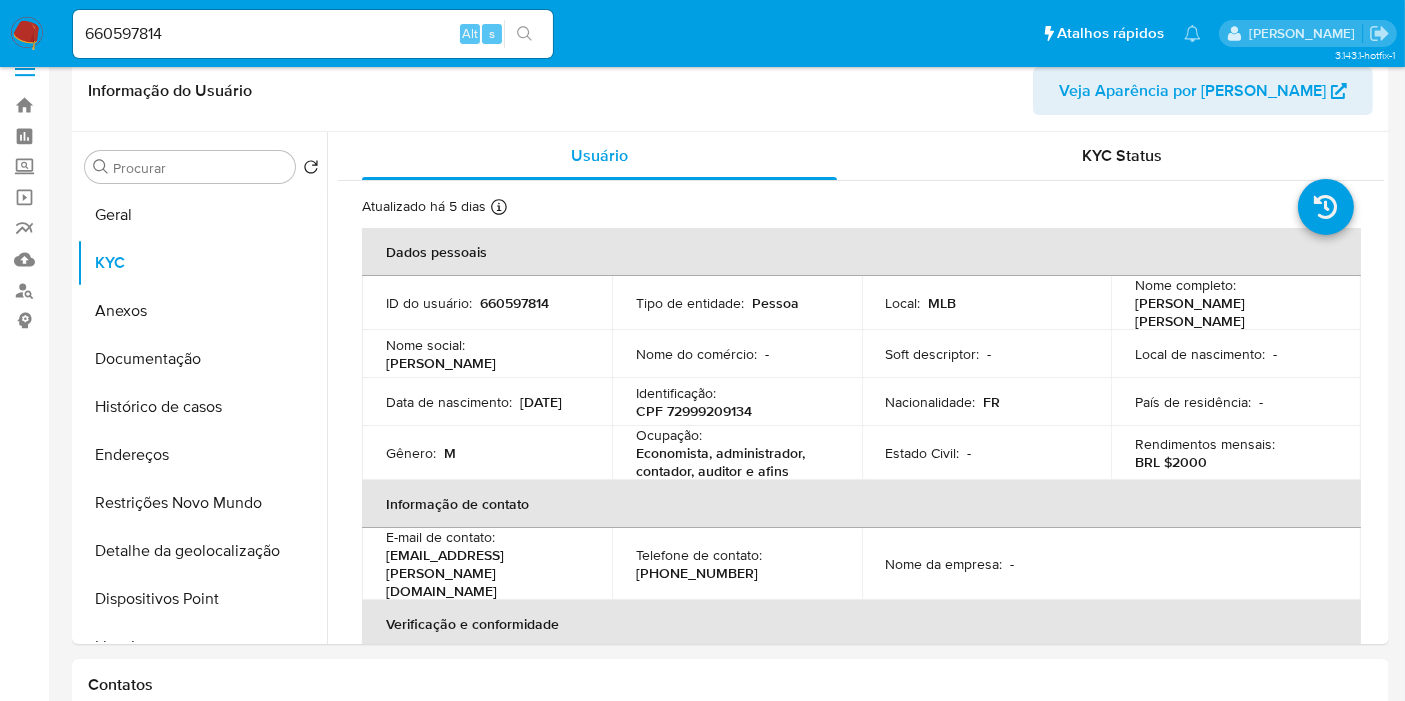 scroll, scrollTop: 0, scrollLeft: 0, axis: both 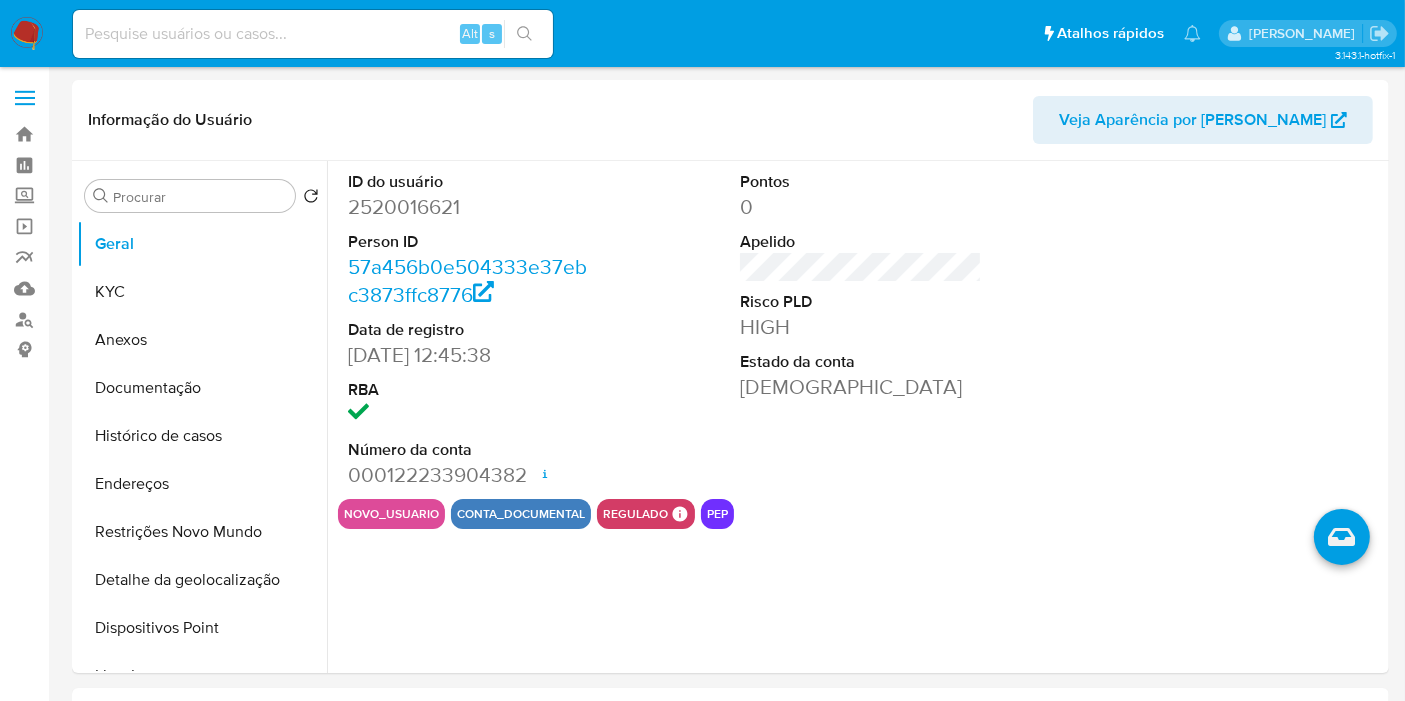 select on "10" 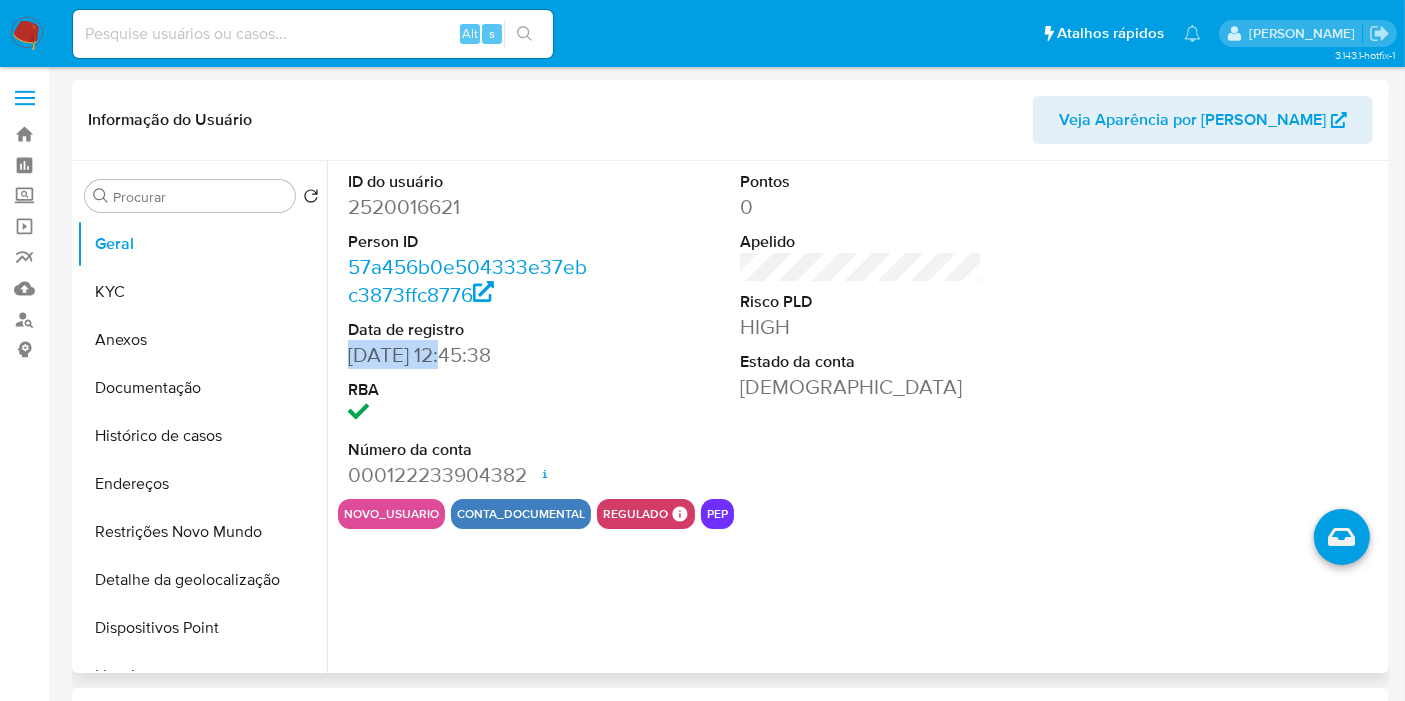 drag, startPoint x: 457, startPoint y: 350, endPoint x: 347, endPoint y: 356, distance: 110.16351 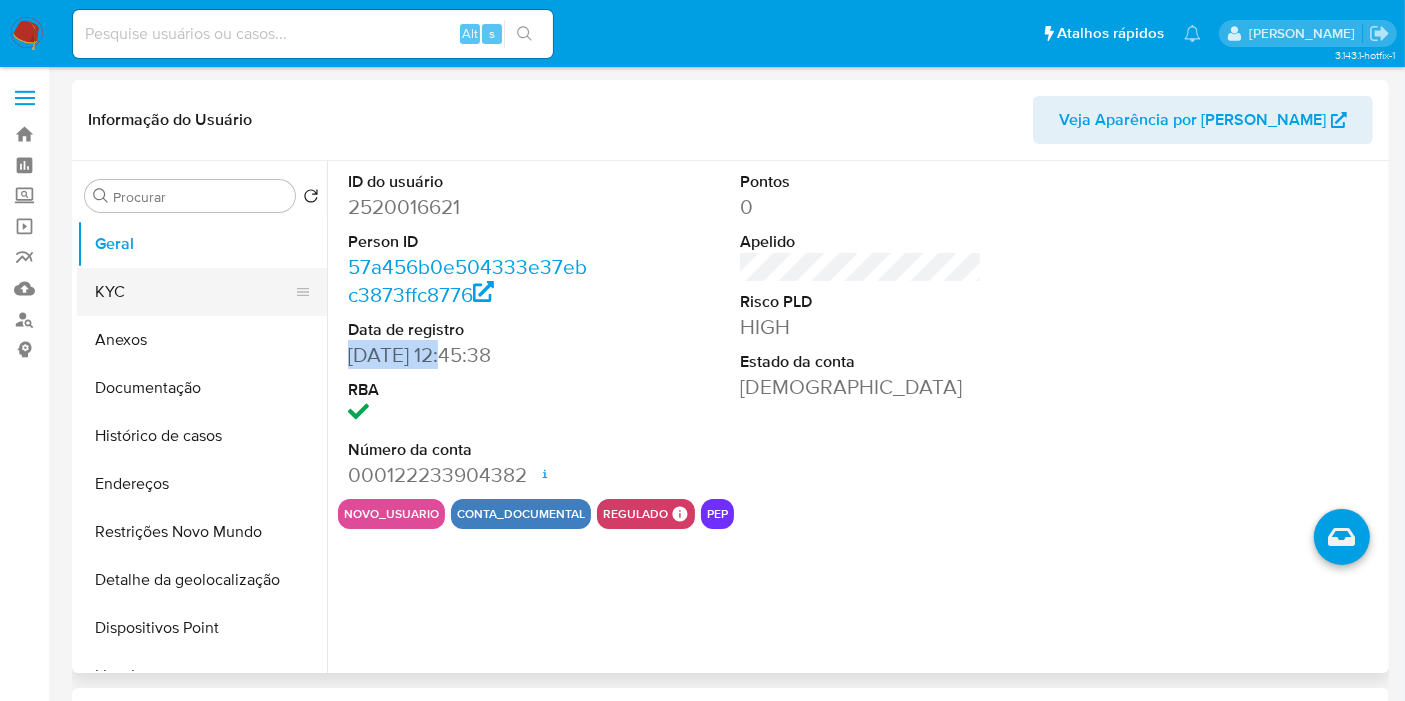 scroll, scrollTop: 111, scrollLeft: 0, axis: vertical 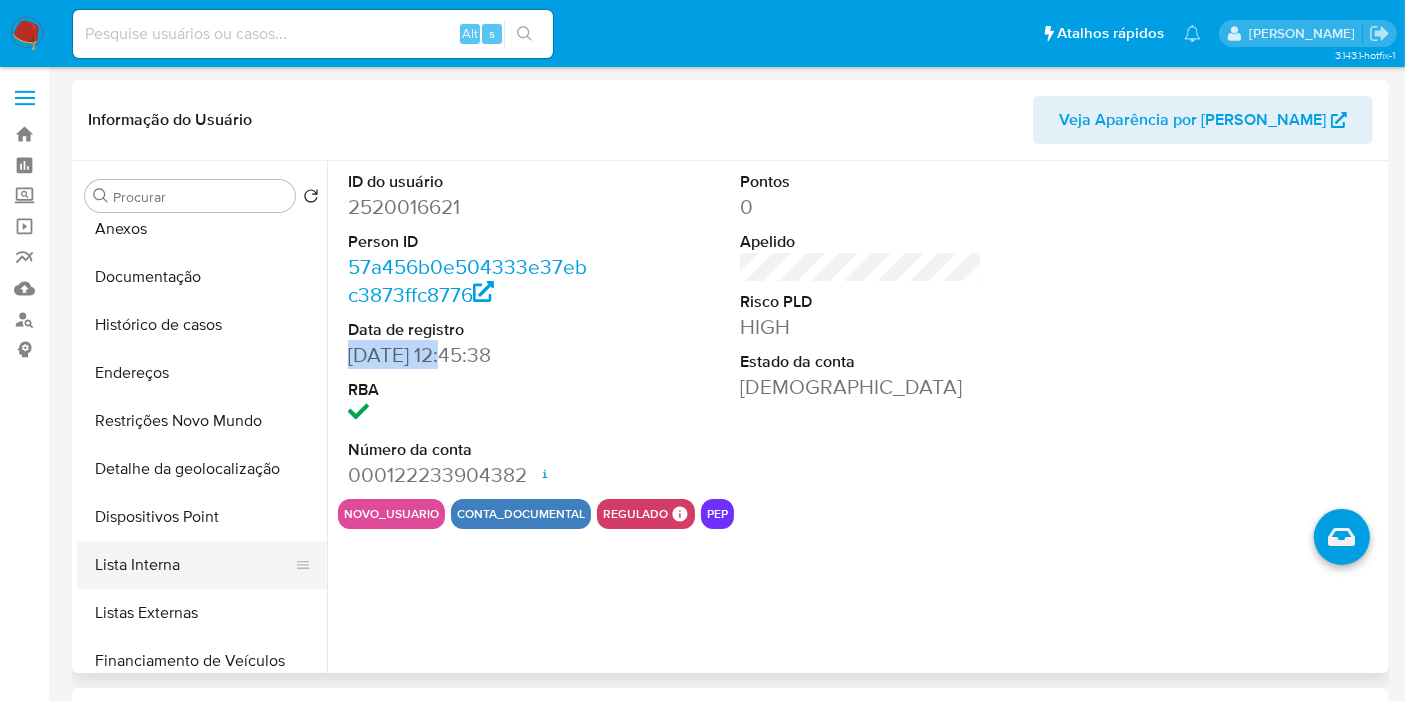 click on "Lista Interna" at bounding box center (194, 565) 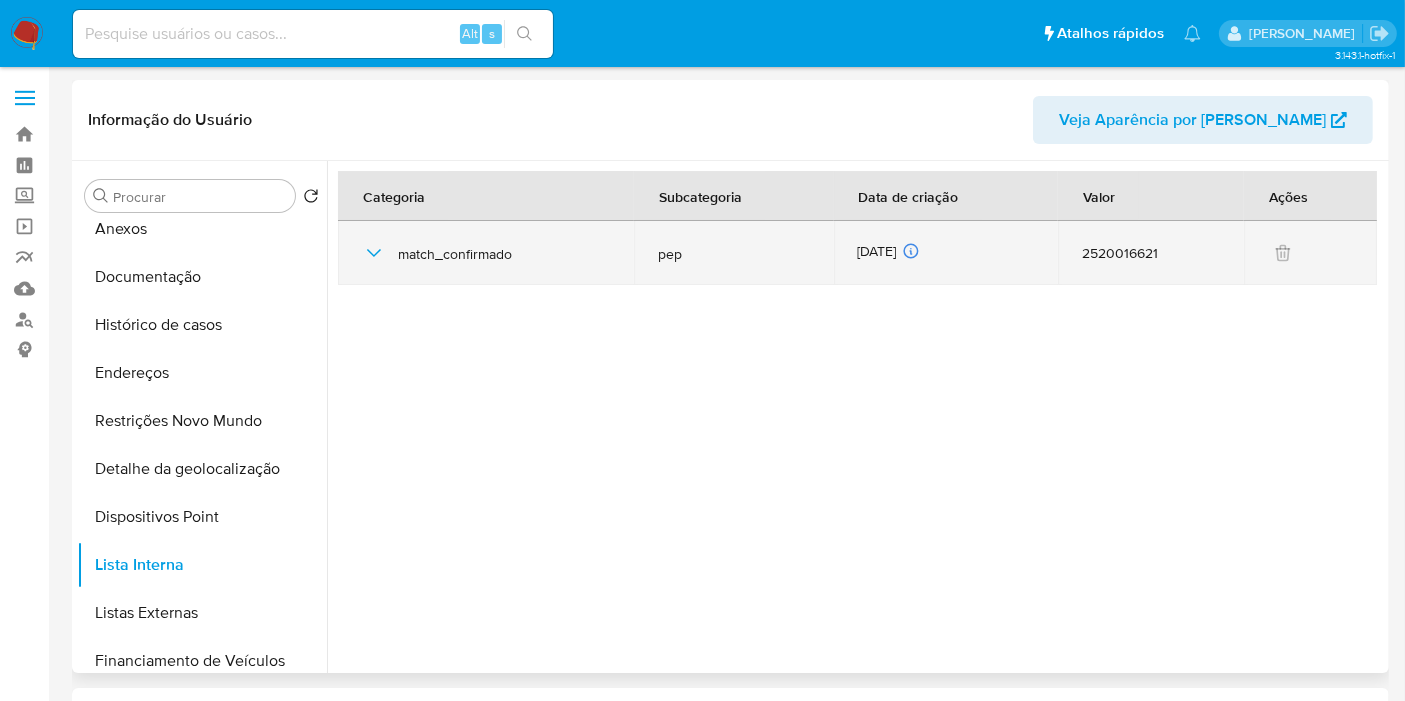 drag, startPoint x: 928, startPoint y: 247, endPoint x: 854, endPoint y: 247, distance: 74 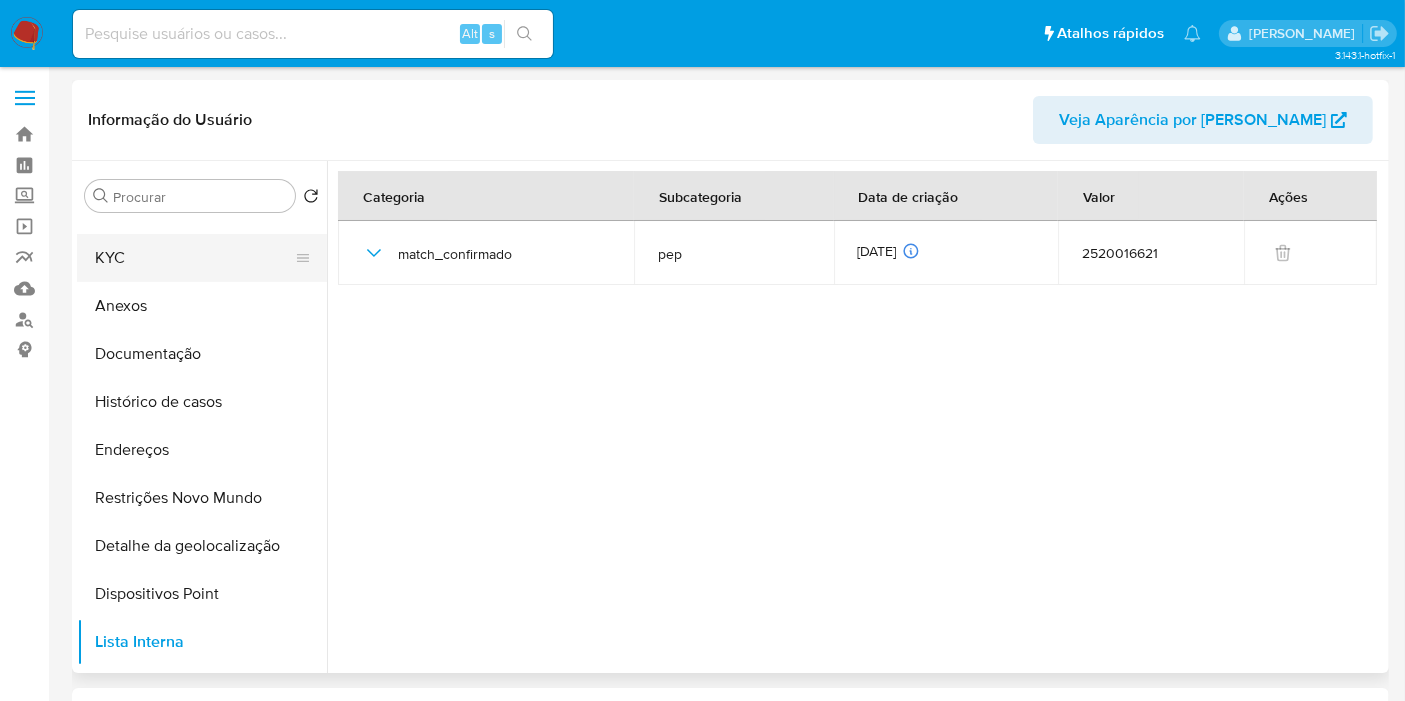 scroll, scrollTop: 0, scrollLeft: 0, axis: both 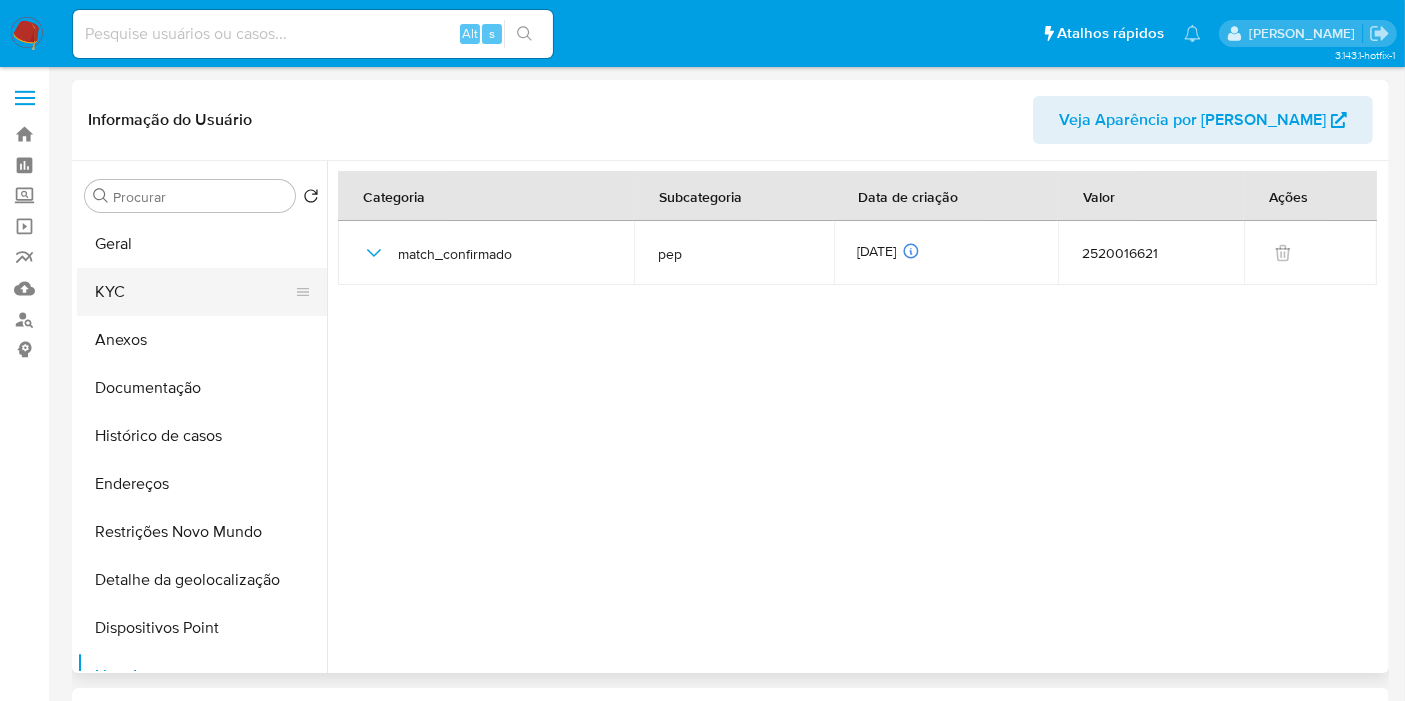 click on "KYC" at bounding box center (194, 292) 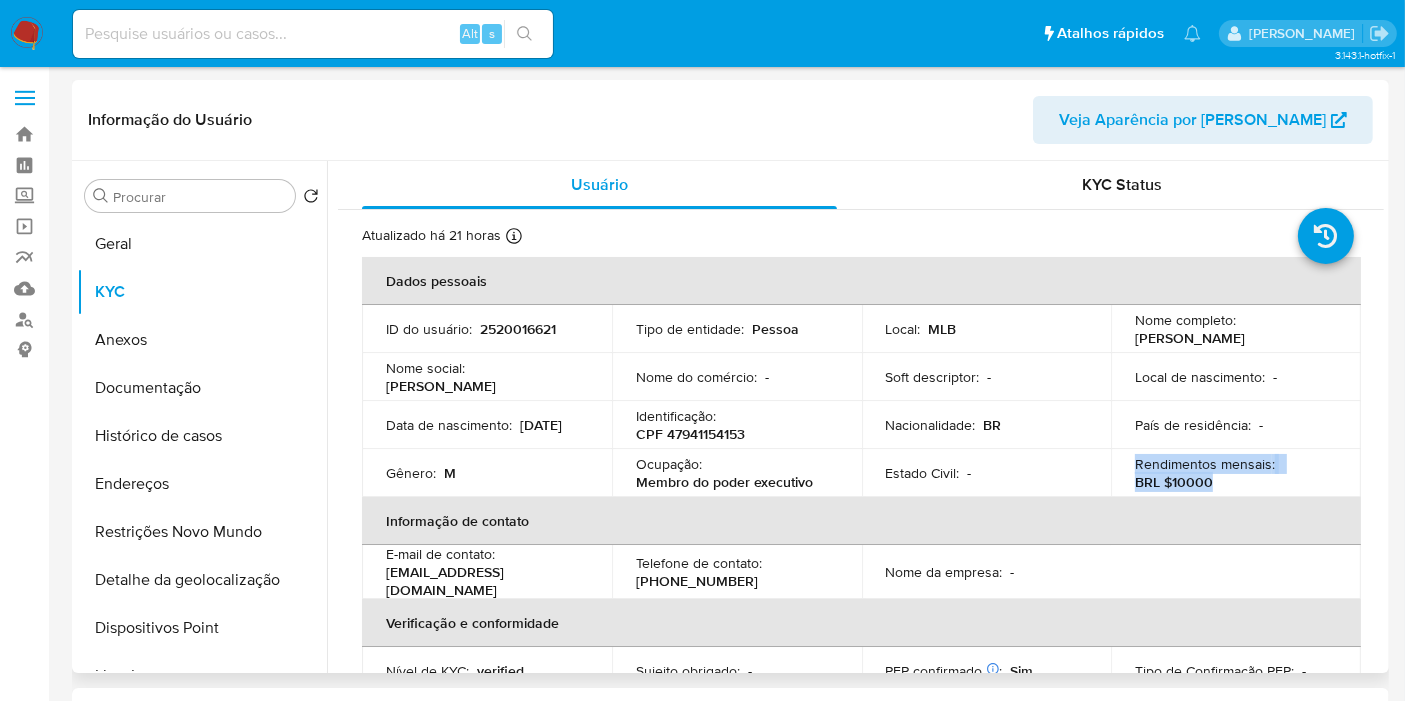 drag, startPoint x: 1206, startPoint y: 483, endPoint x: 1130, endPoint y: 466, distance: 77.87811 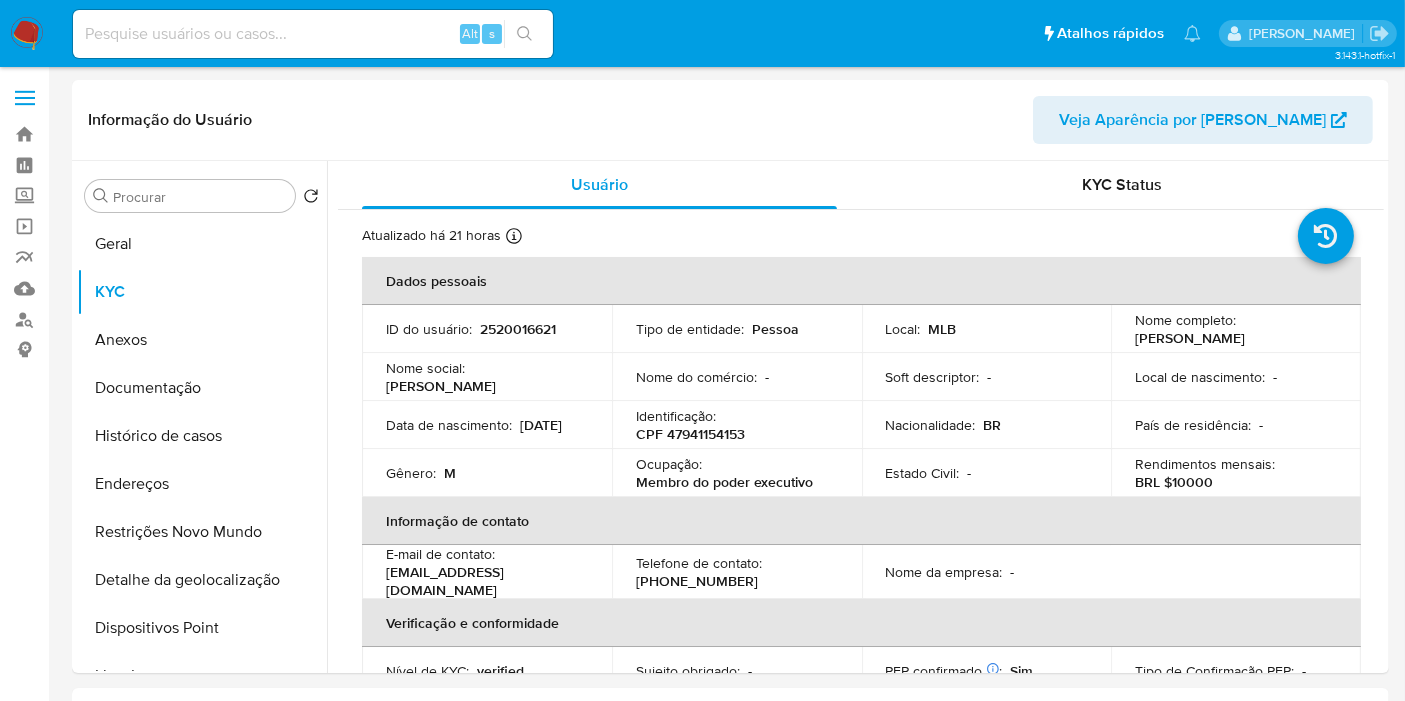 click on "Bandeja Painel Screening Pesquisa em Listas Watchlist Ferramentas Operações em massa relatórios Mulan Localizador de pessoas Consolidado" at bounding box center (24, 1458) 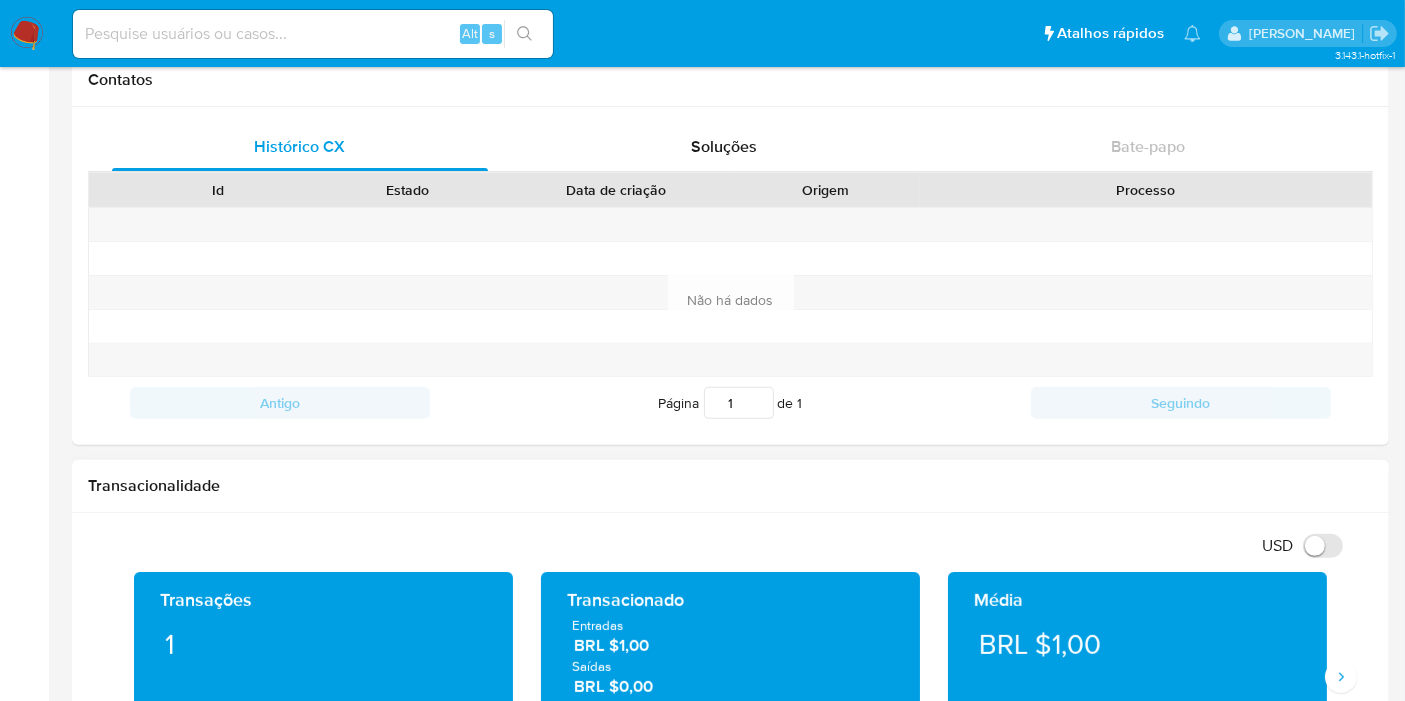 scroll, scrollTop: 1000, scrollLeft: 0, axis: vertical 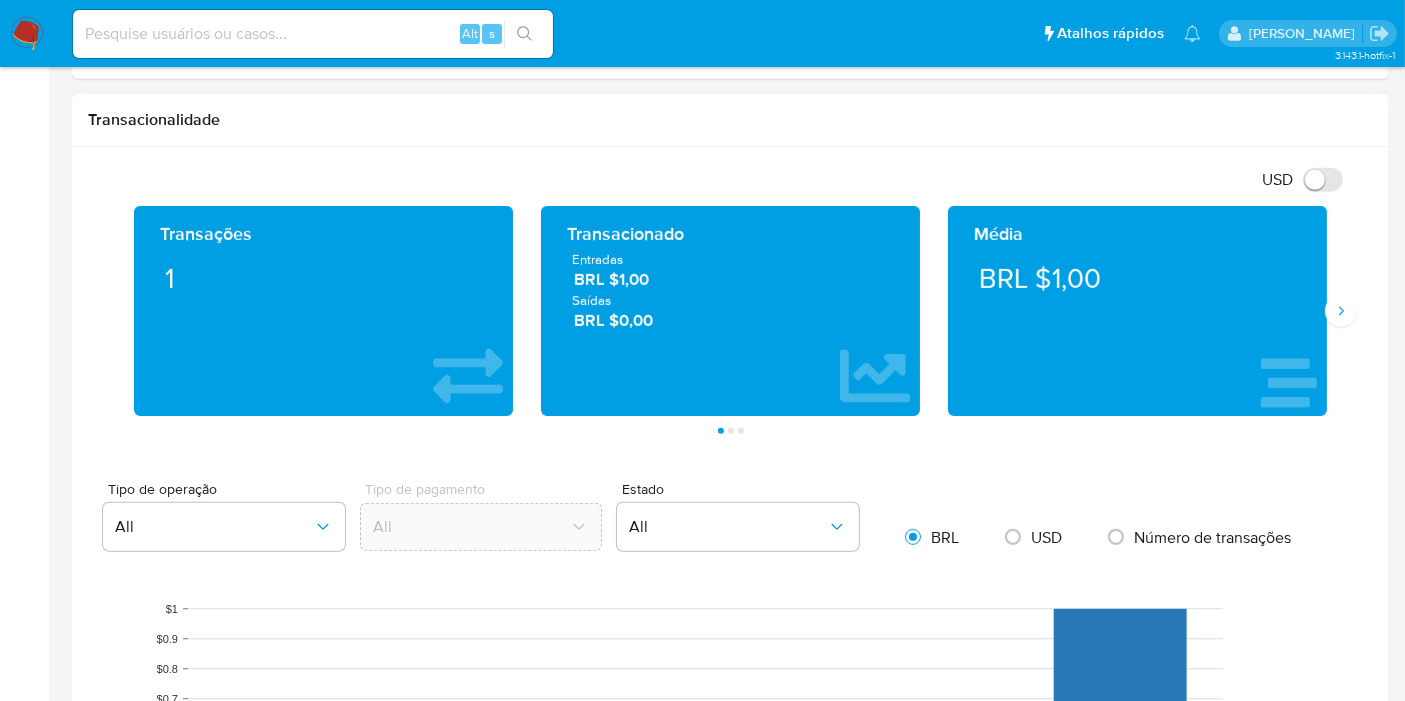 drag, startPoint x: 722, startPoint y: 331, endPoint x: 568, endPoint y: 260, distance: 169.57889 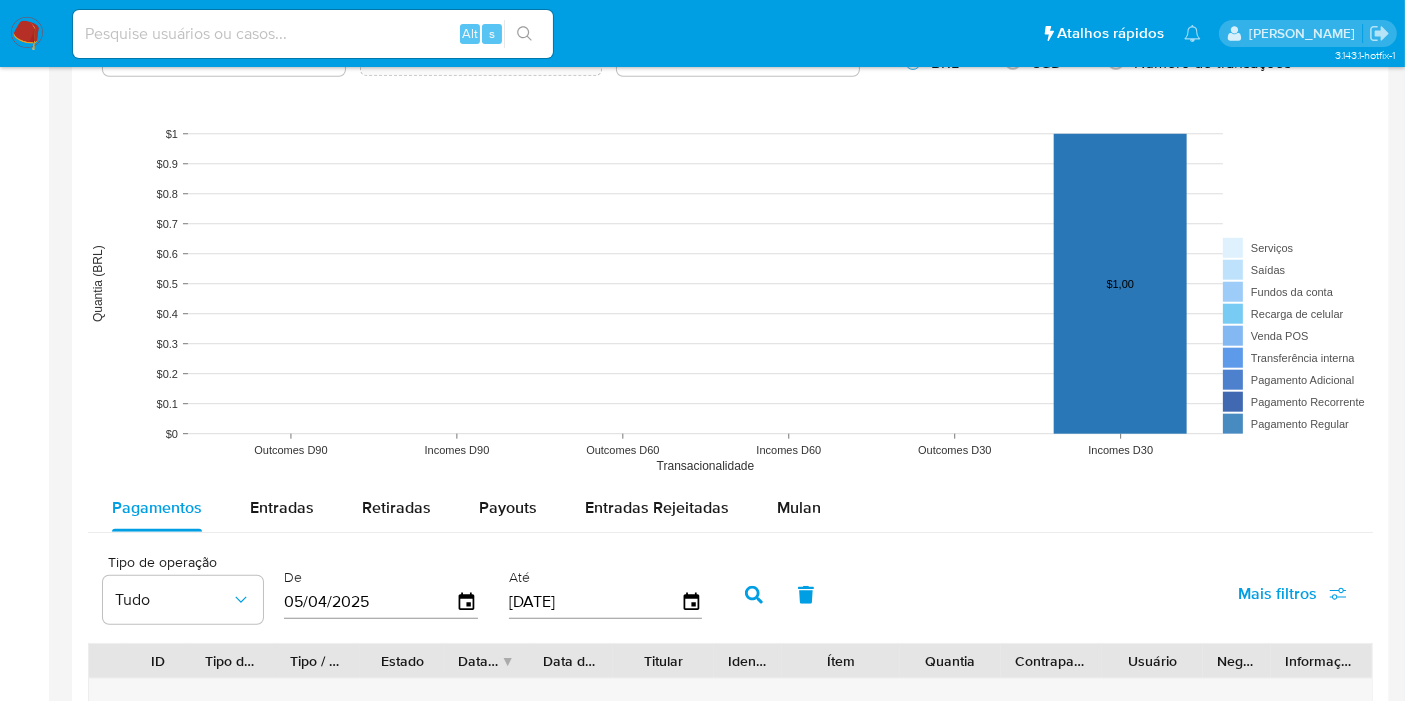 scroll, scrollTop: 1555, scrollLeft: 0, axis: vertical 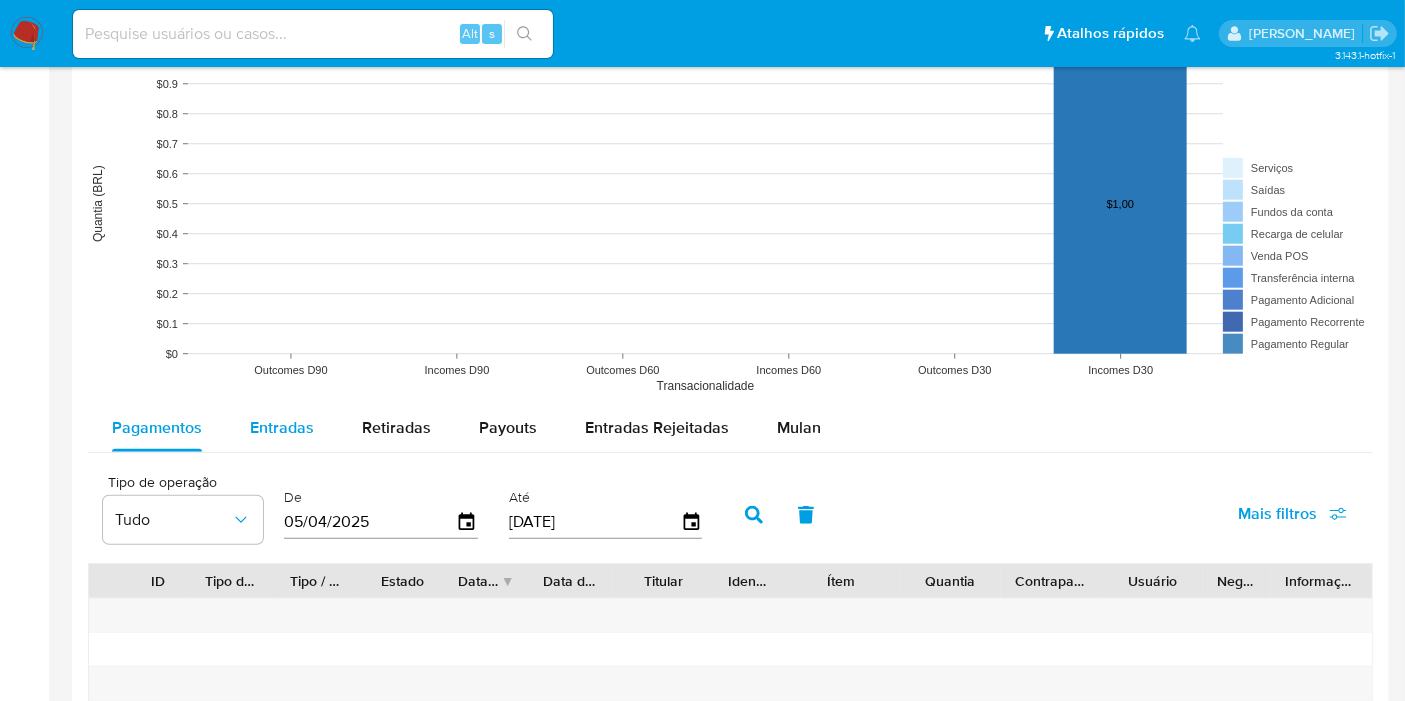 click on "Entradas" at bounding box center [282, 427] 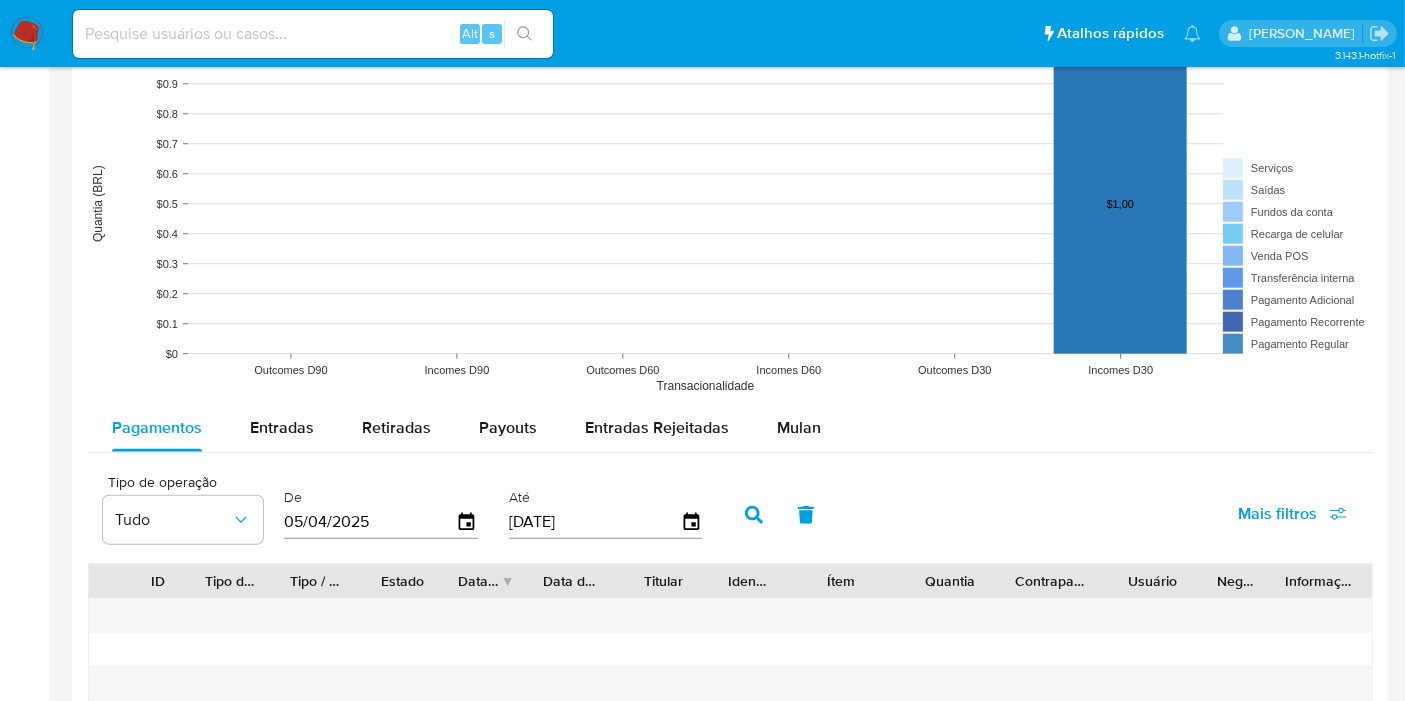 select on "10" 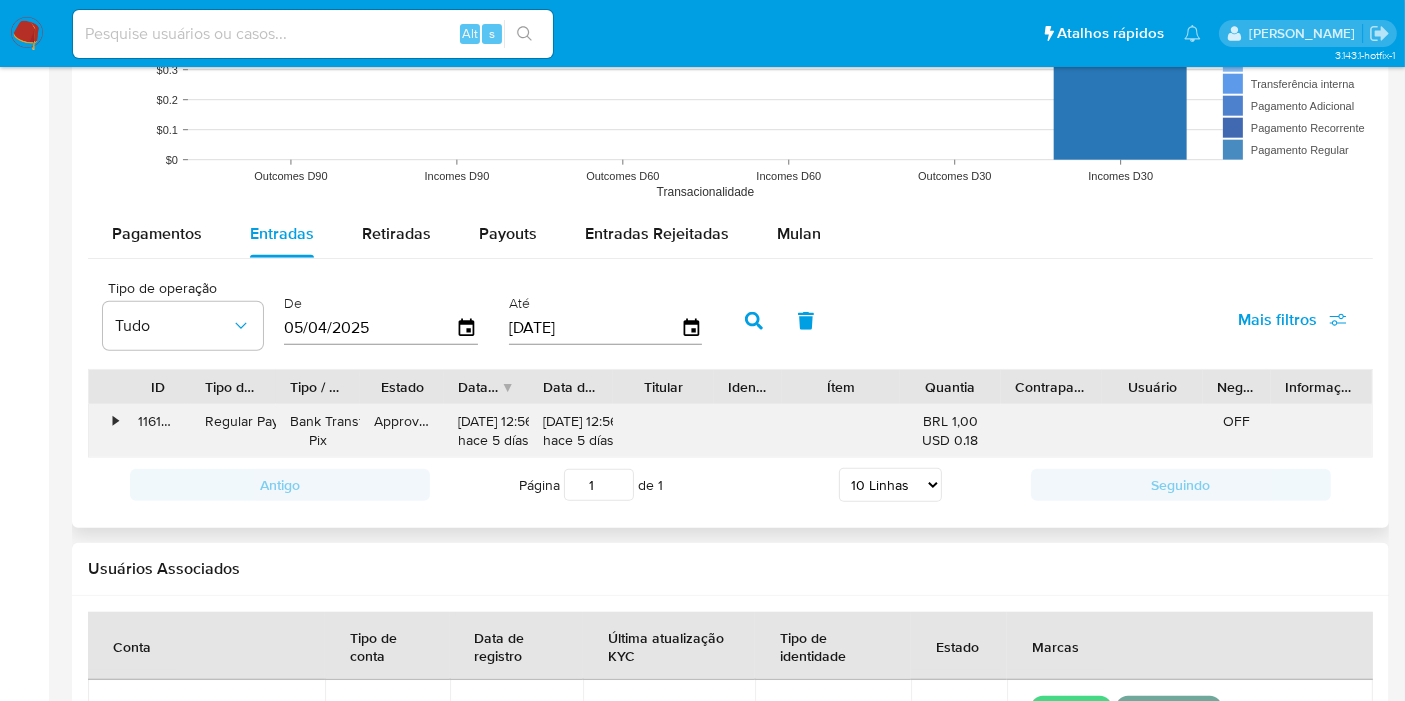 scroll, scrollTop: 1777, scrollLeft: 0, axis: vertical 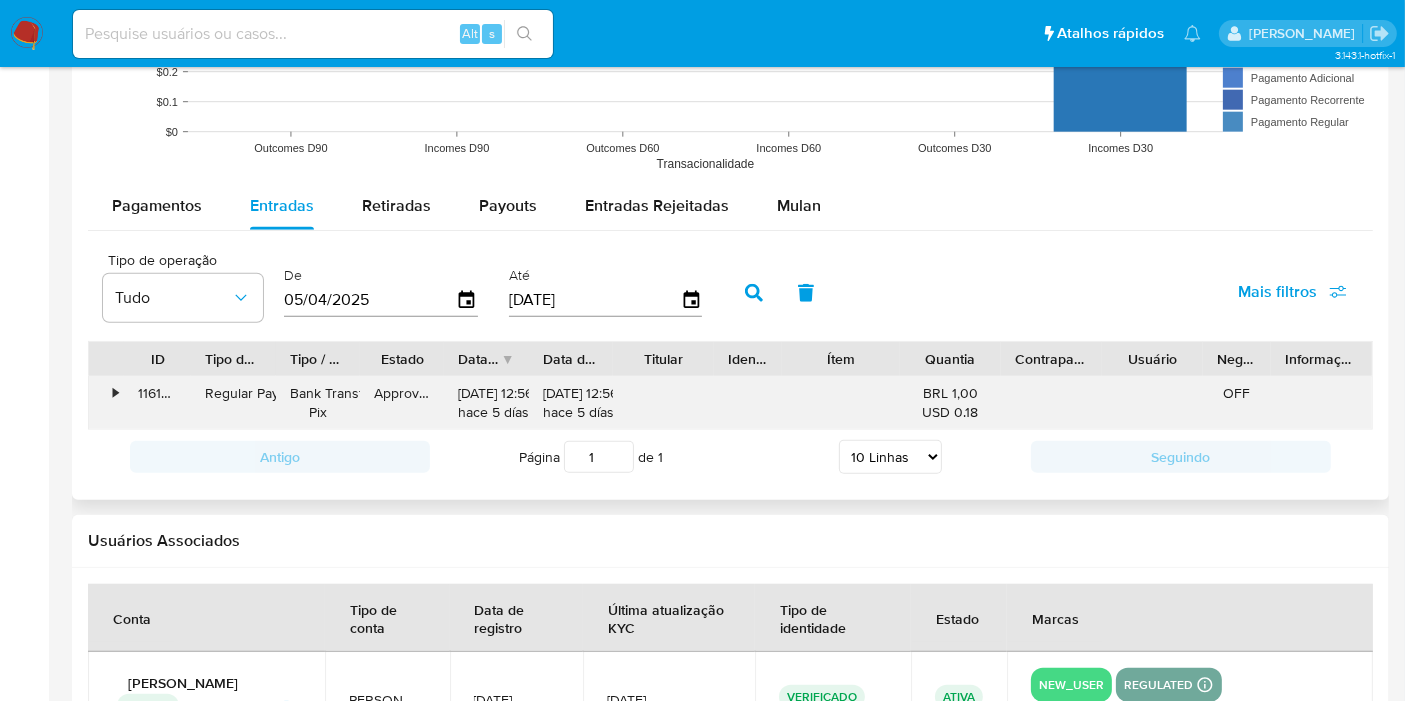 click on "•" at bounding box center (115, 393) 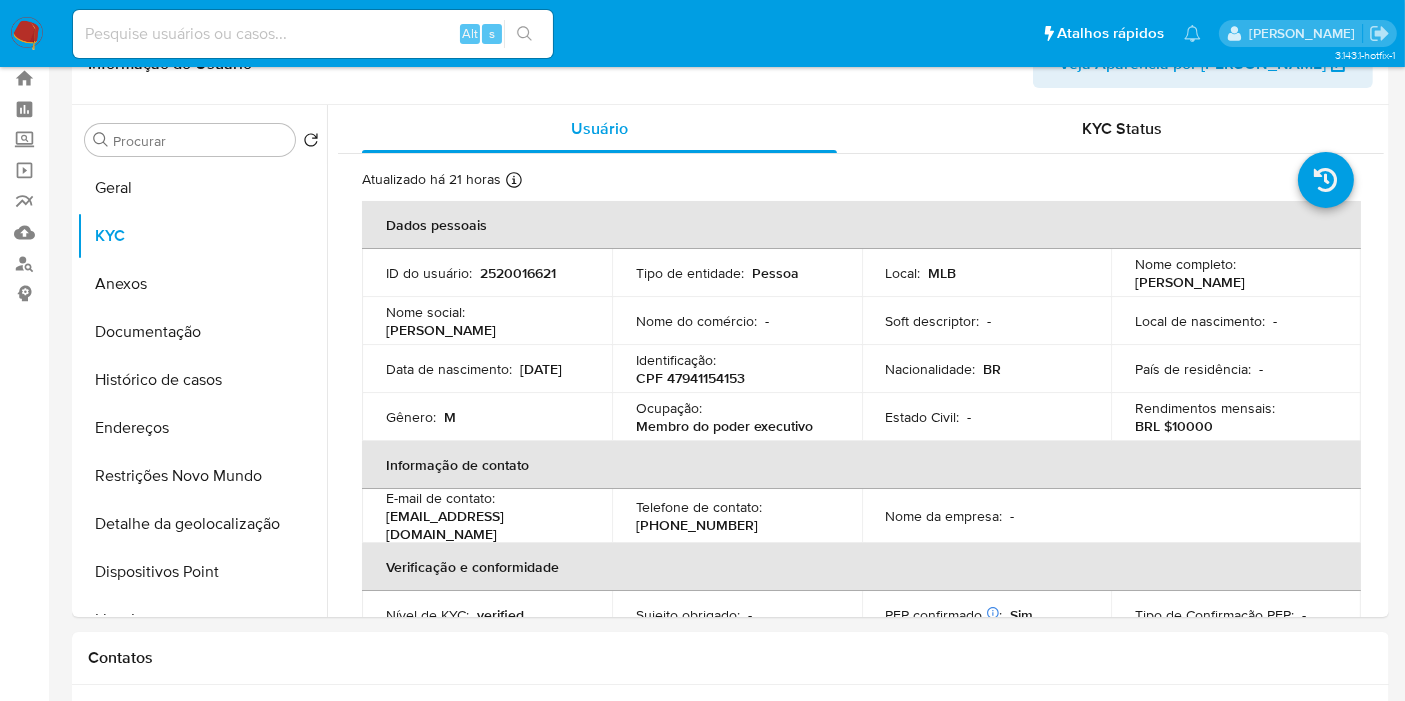 scroll, scrollTop: 0, scrollLeft: 0, axis: both 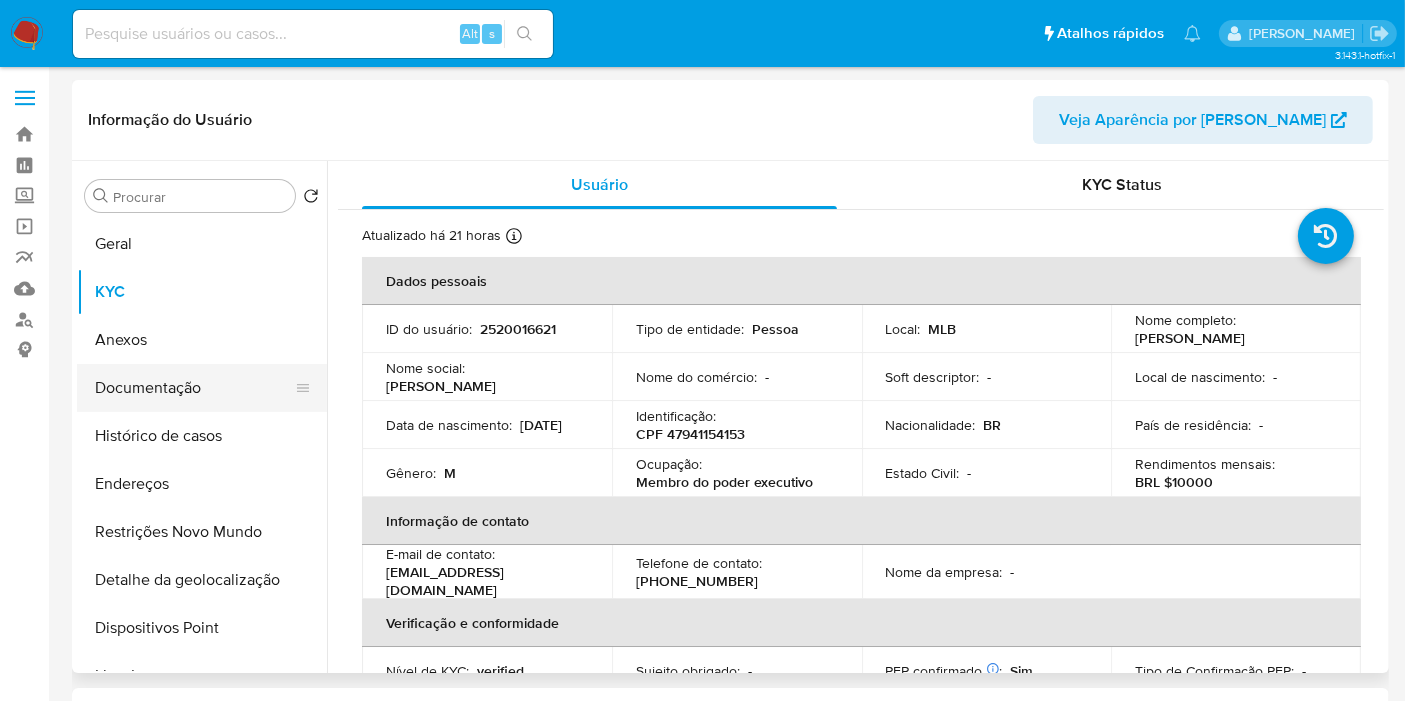 click on "Documentação" at bounding box center [194, 388] 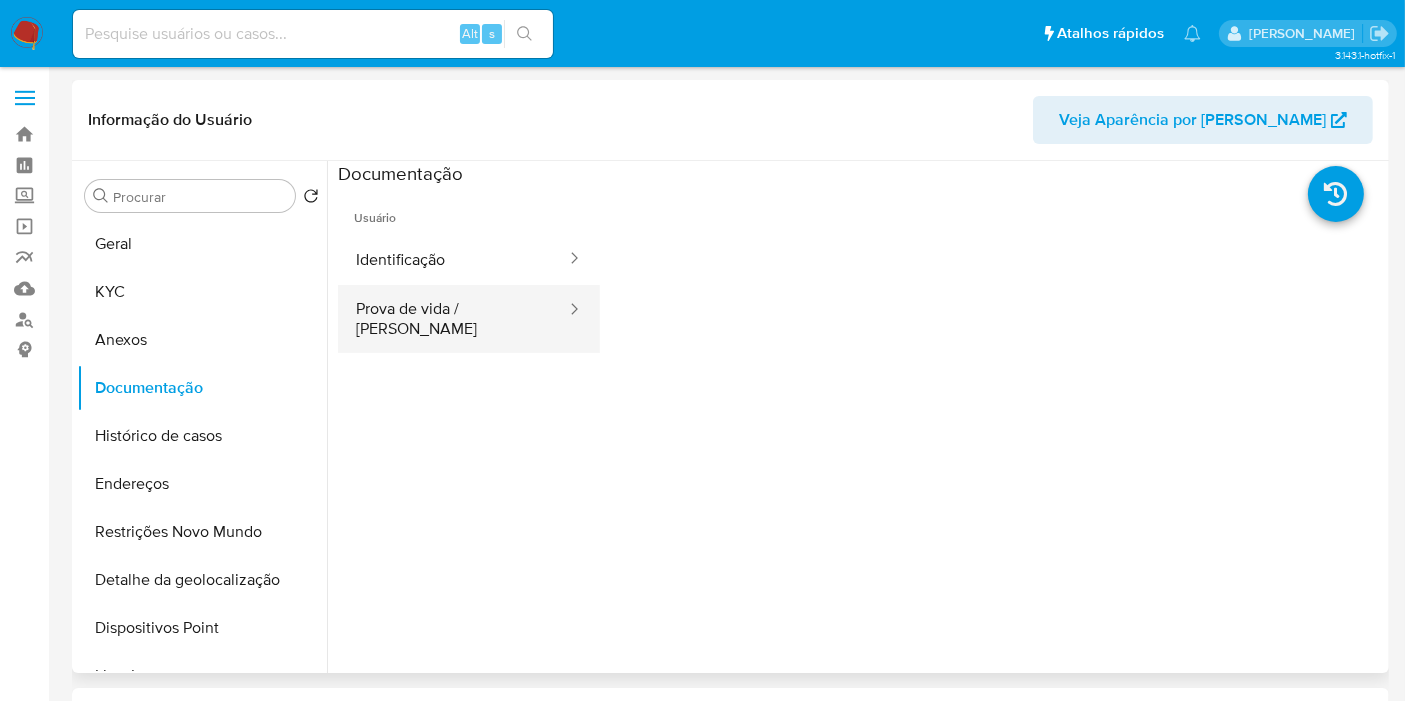 click on "Prova de vida / [PERSON_NAME]" at bounding box center [453, 319] 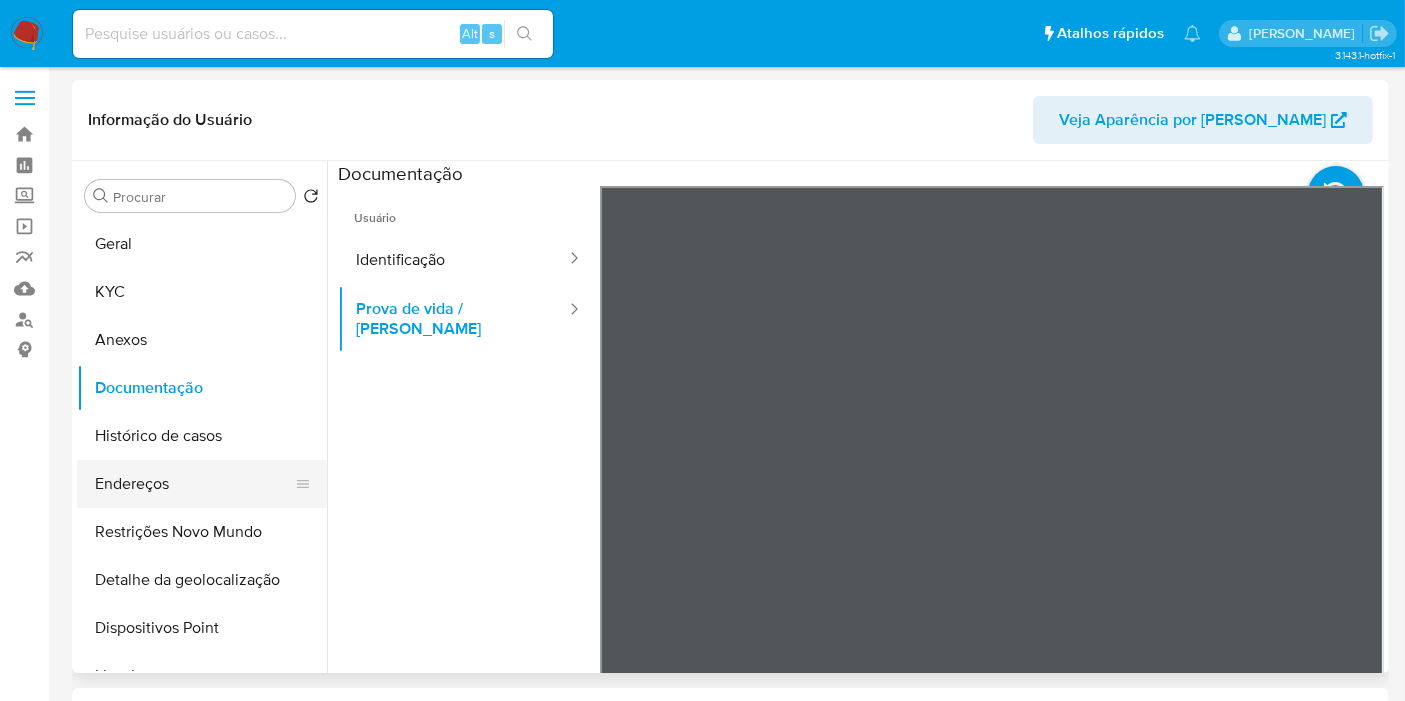 click on "Endereços" at bounding box center (194, 484) 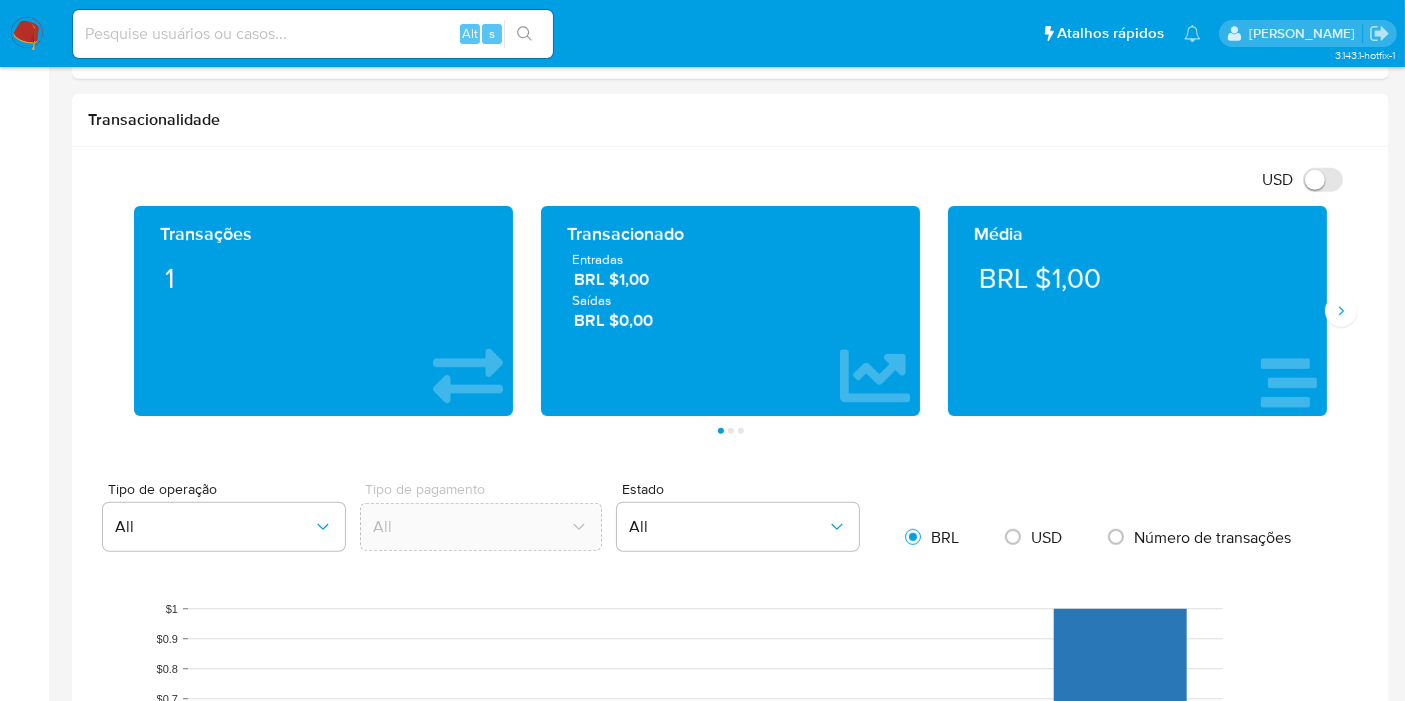 scroll, scrollTop: 57, scrollLeft: 0, axis: vertical 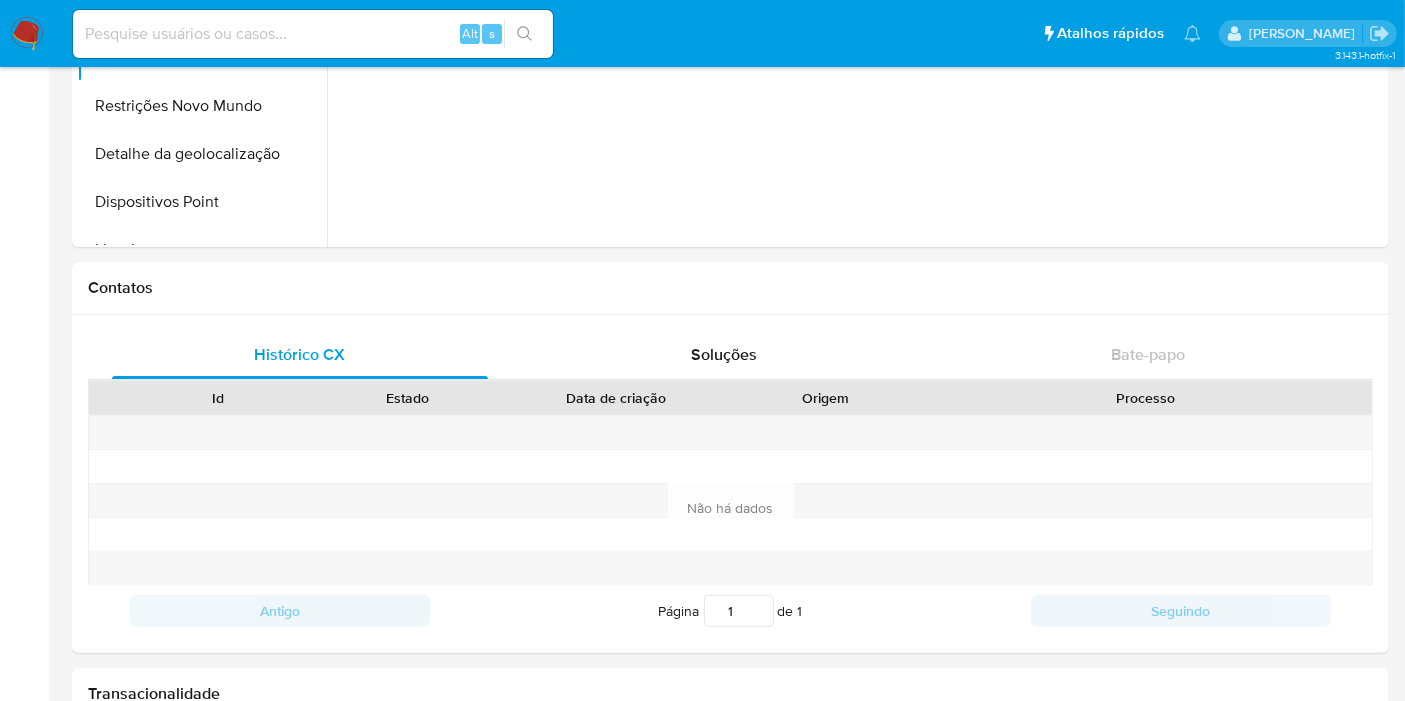 click on "3.143.1-hotfix-1 Informação do Usuário Veja Aparência por Pessoa Procurar   Retornar ao pedido padrão Geral KYC Anexos Documentação Histórico de casos Endereços Restrições Novo Mundo Detalhe da geolocalização Dispositivos Point Lista Interna Listas Externas Financiamento de Veículos Empréstimos Adiantamentos de Dinheiro Cartões Contas Bancárias Dados Modificados Devices Geolocation Fecha Compliant Histórico de Risco PLD Histórico de conversas IV Challenges Insurtech Items Marcas AML Perfis Relacionados Endereço Data de criação Contato Status Comentário Rua 4 Qd 25 Lt 02 Sn, Nova Crixás, Goiás, 76520000, Brasil SN 28/06/2025 13:02:53 lazaro Valdivino da silva - 62998310114 Ativo prefeito do paraiba Referencia: entregar para qualquer pessoa na casa Anterior 1 Siguiente Contatos Histórico CX Soluções Bate-papo Id Estado Data de criação Origem Processo                                                             Antigo Página   1   de   1 Seguindo" at bounding box center (702, 1302) 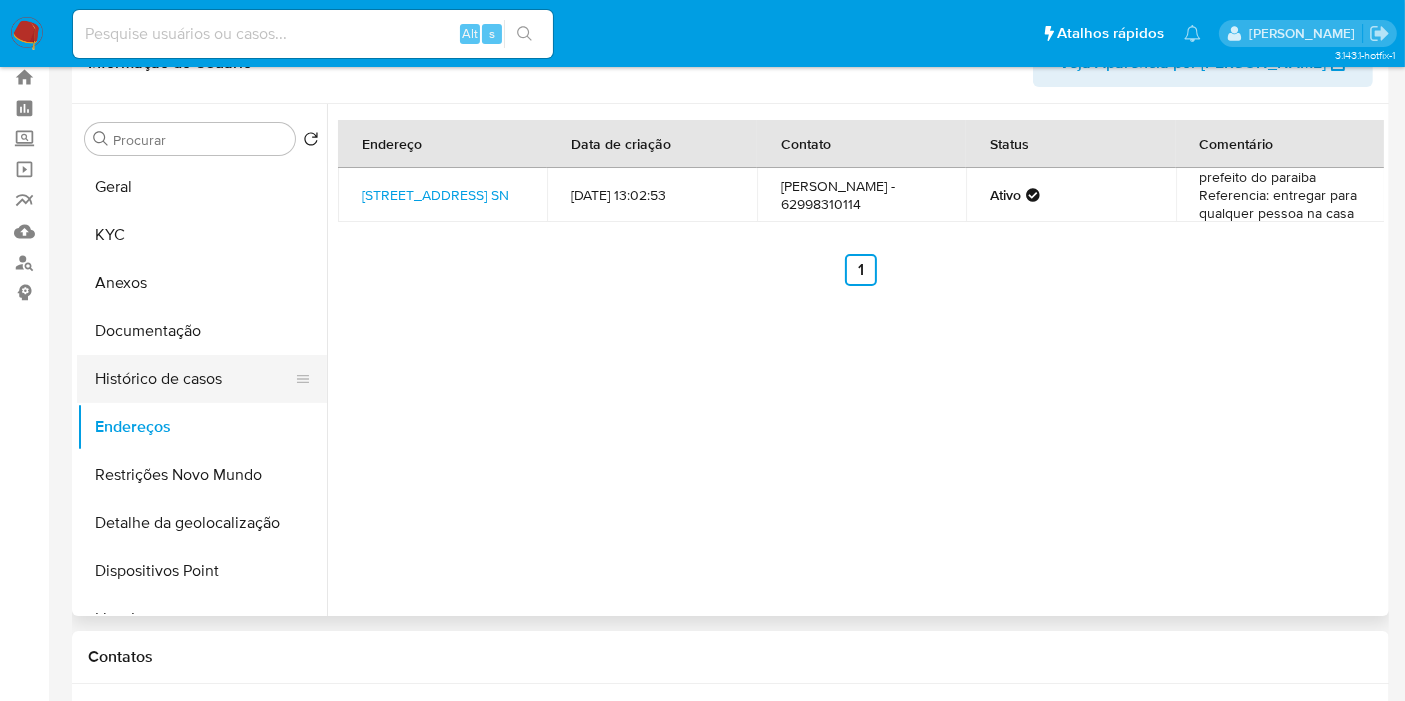 scroll, scrollTop: 0, scrollLeft: 0, axis: both 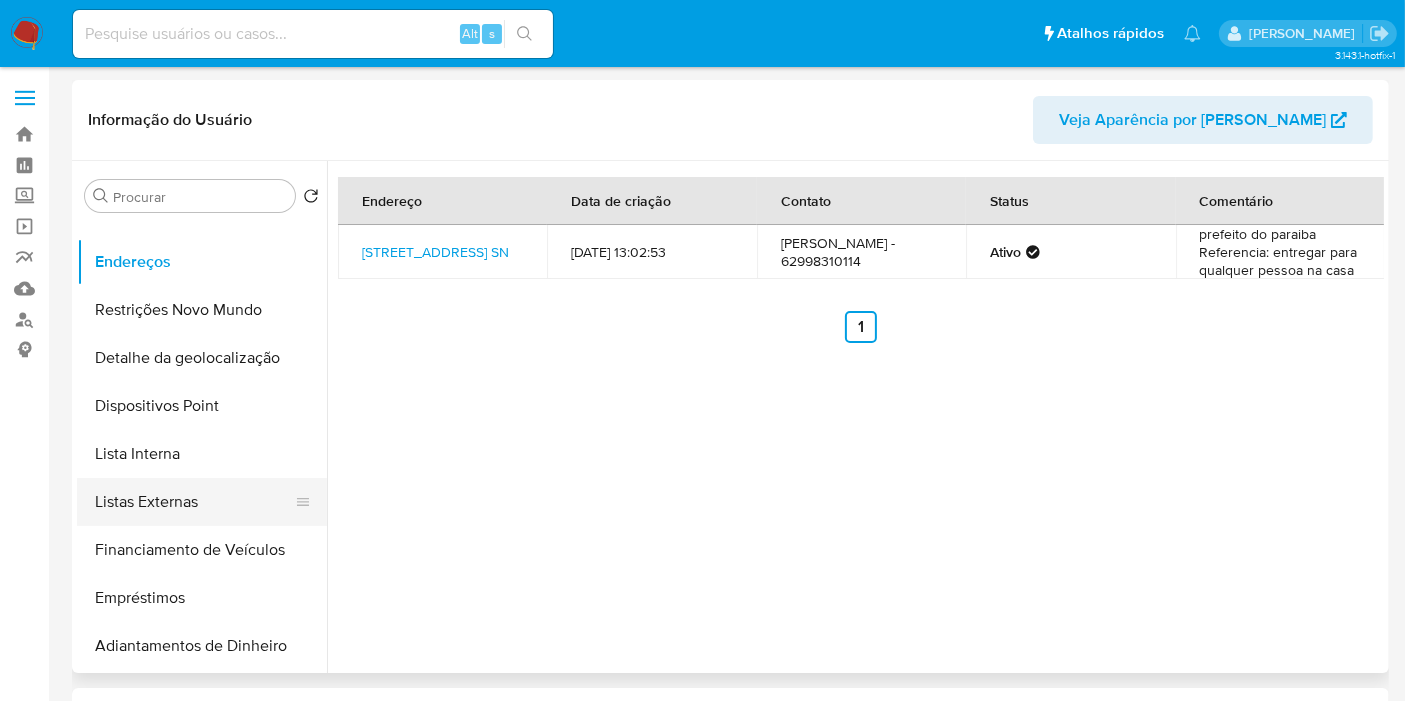 click on "Listas Externas" at bounding box center [194, 502] 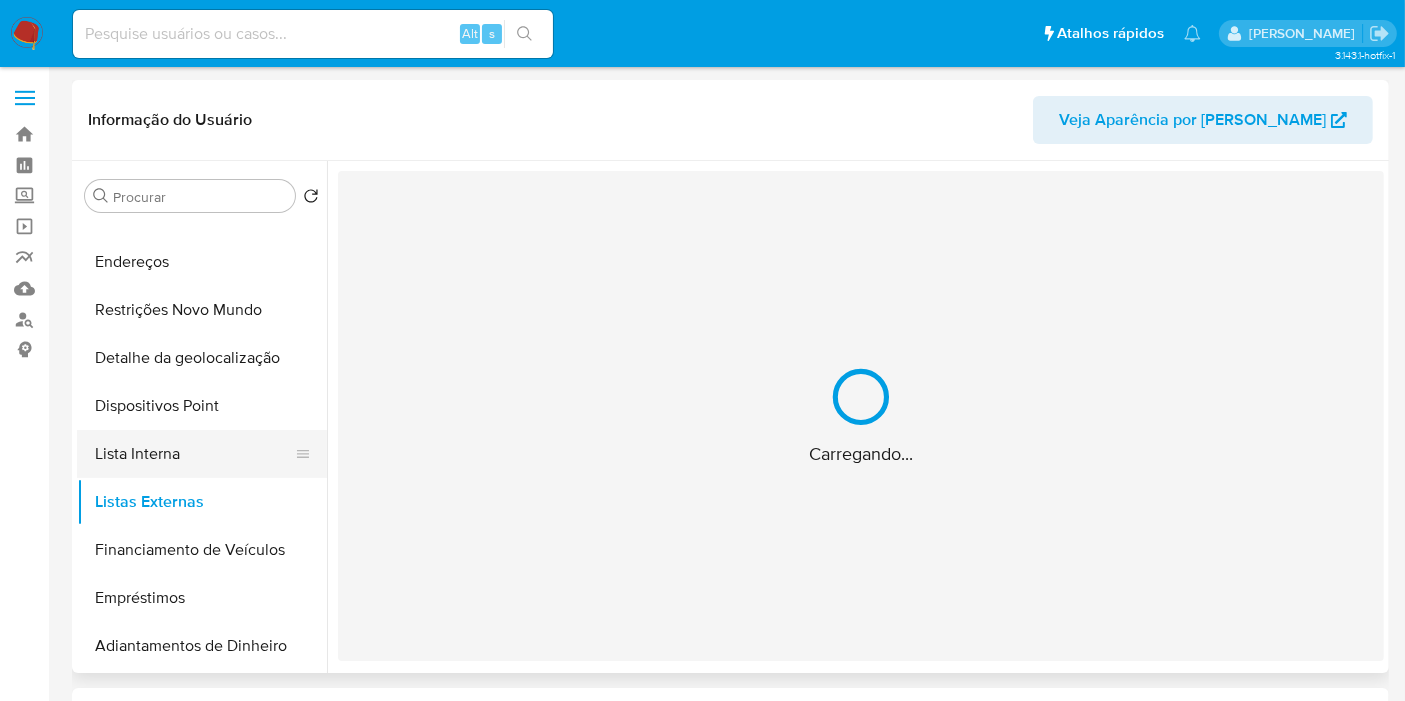 click on "Lista Interna" at bounding box center (194, 454) 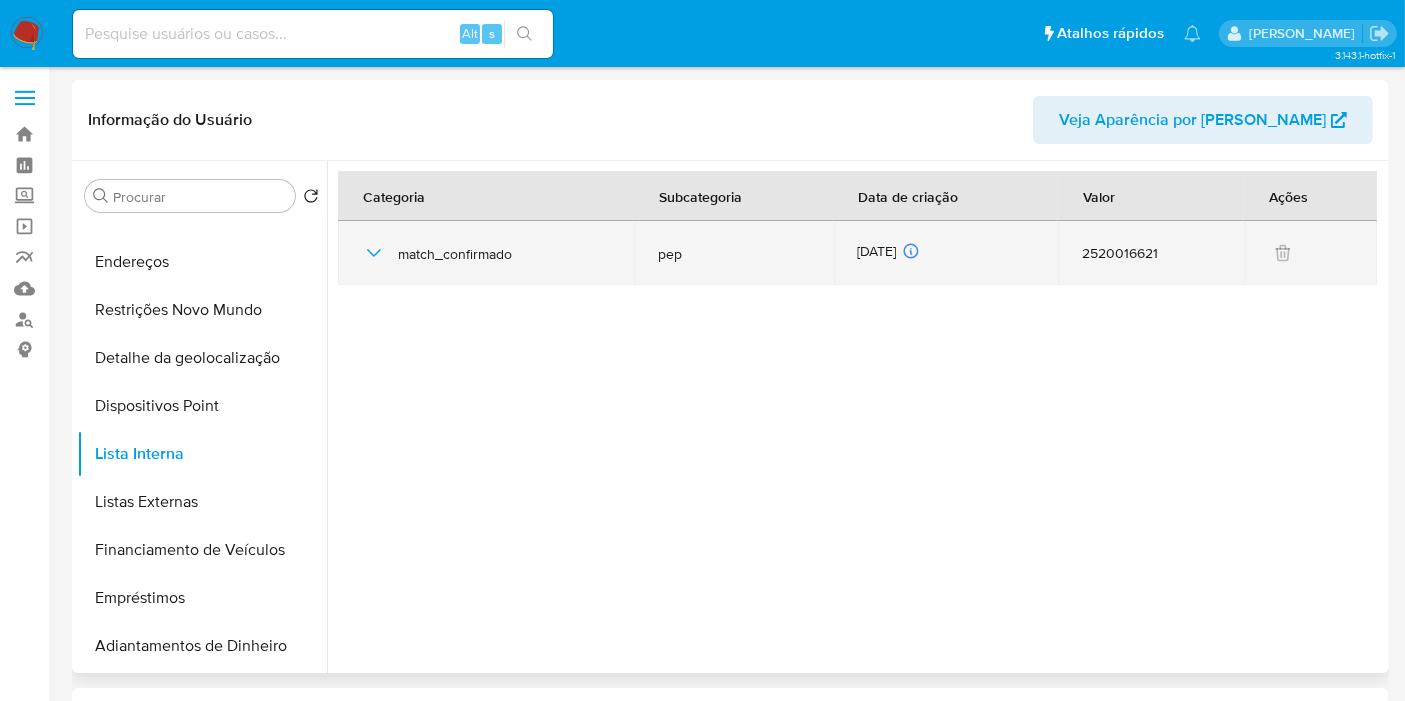 drag, startPoint x: 929, startPoint y: 252, endPoint x: 834, endPoint y: 251, distance: 95.005264 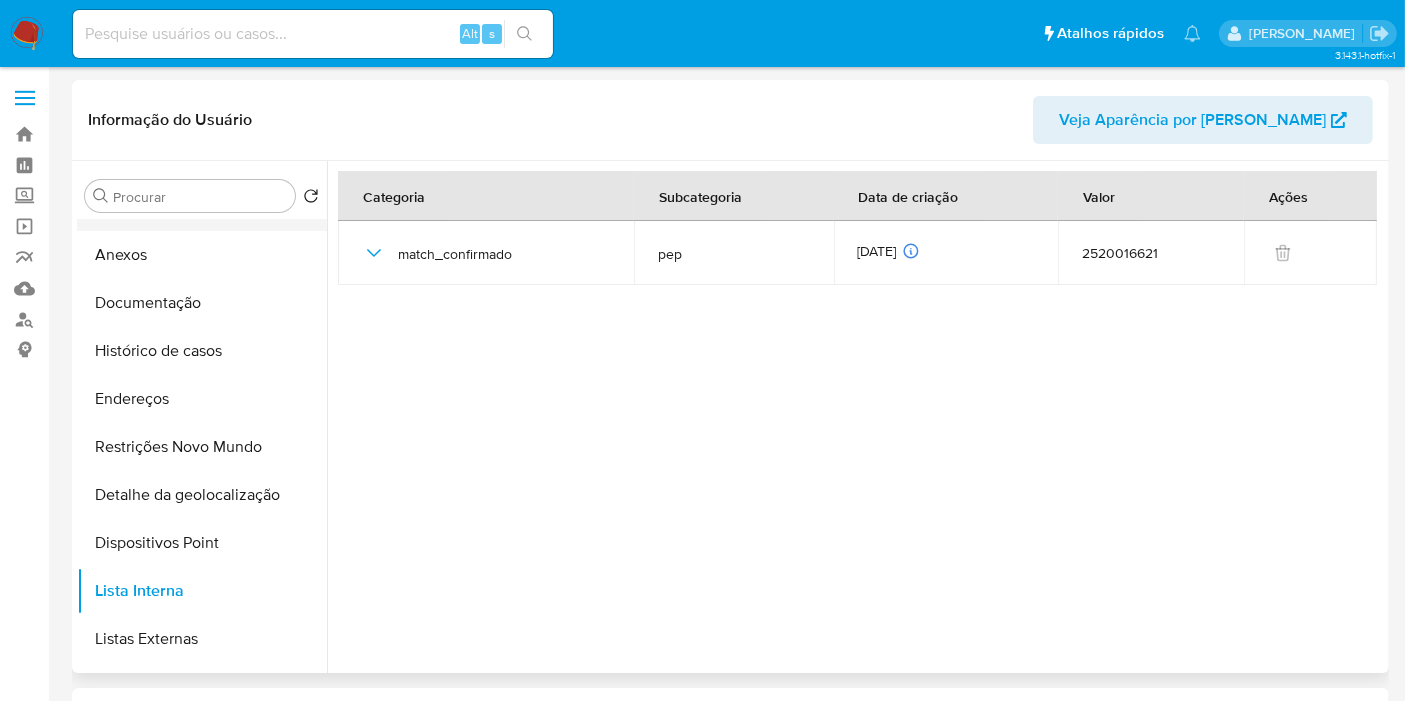 scroll, scrollTop: 0, scrollLeft: 0, axis: both 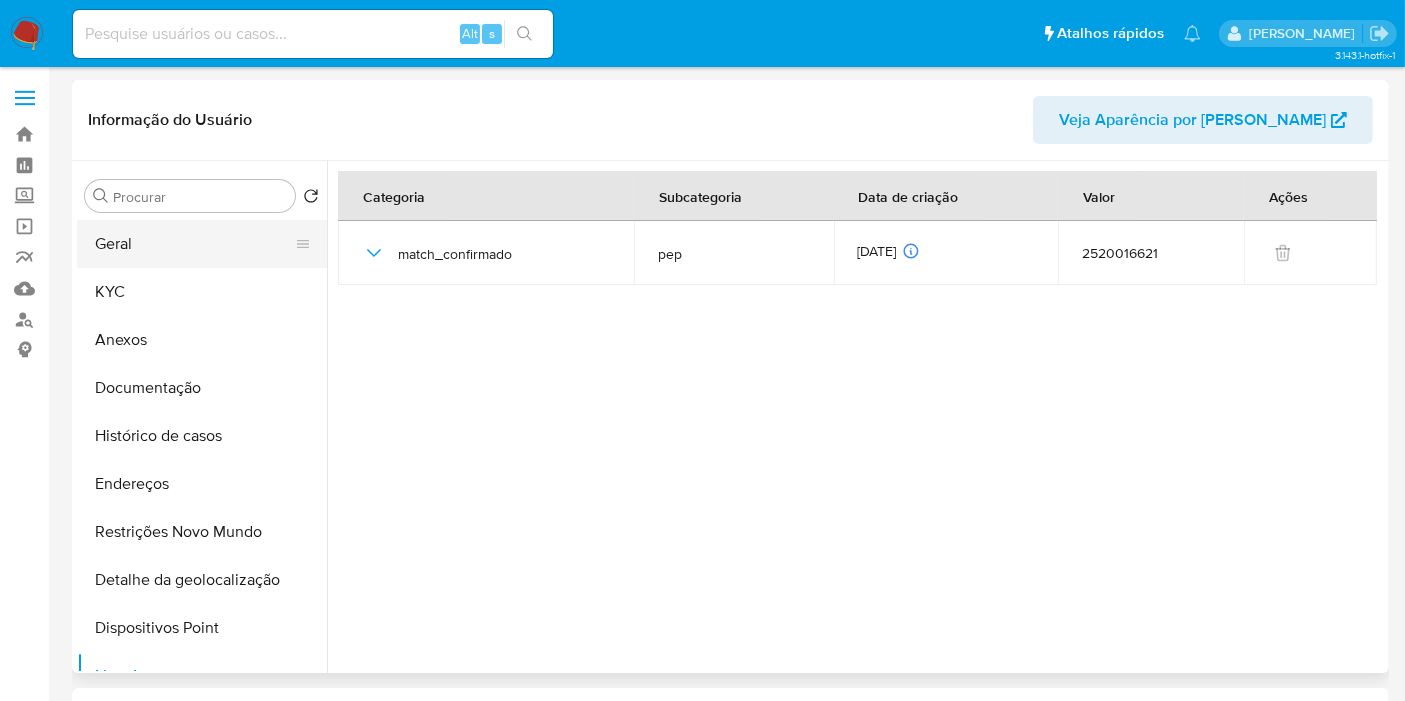 click on "Geral" at bounding box center (194, 244) 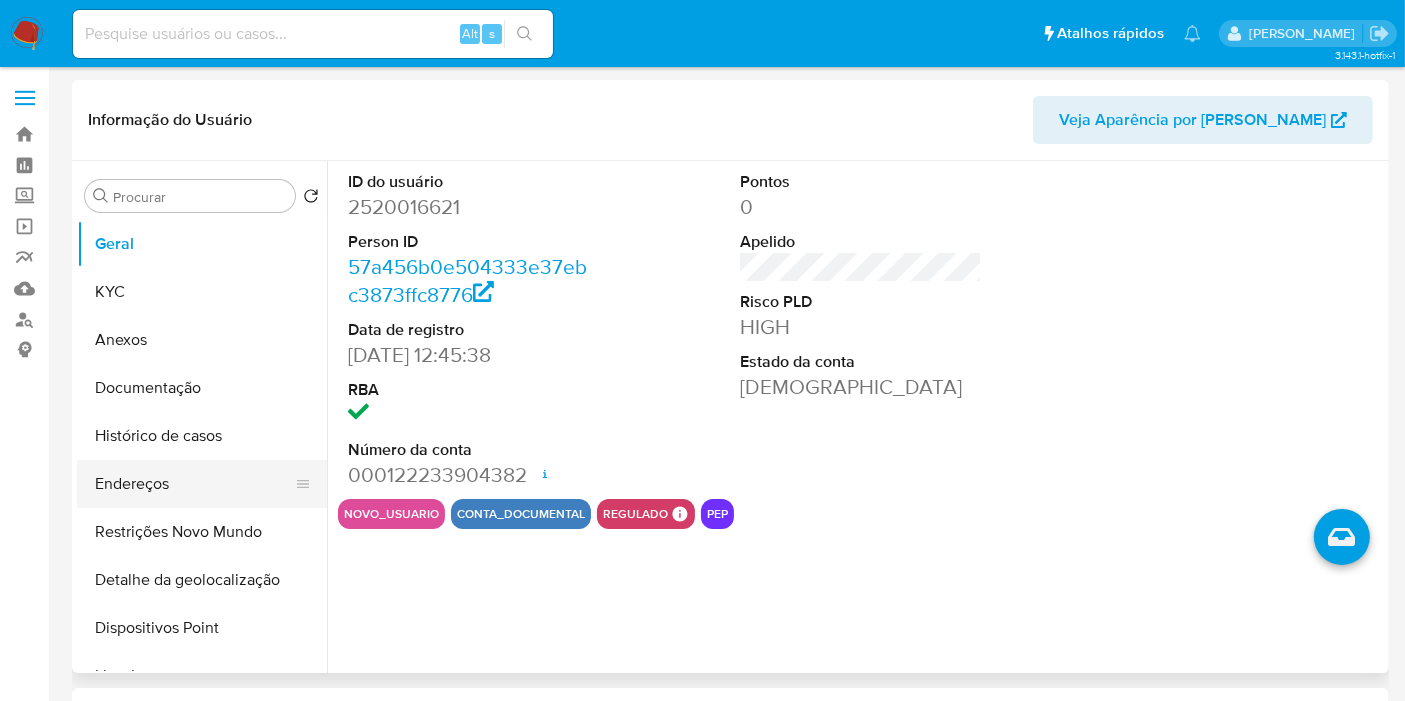 scroll, scrollTop: 222, scrollLeft: 0, axis: vertical 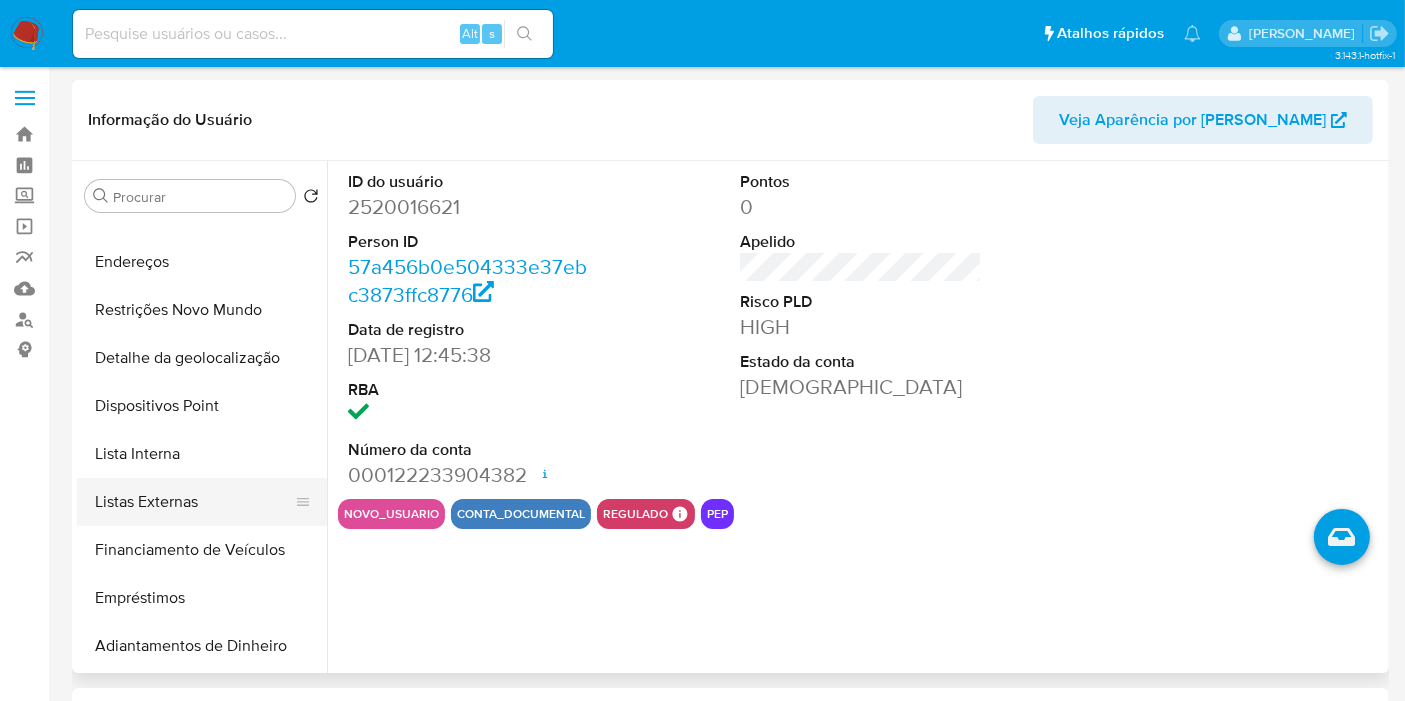 click on "Listas Externas" at bounding box center [194, 502] 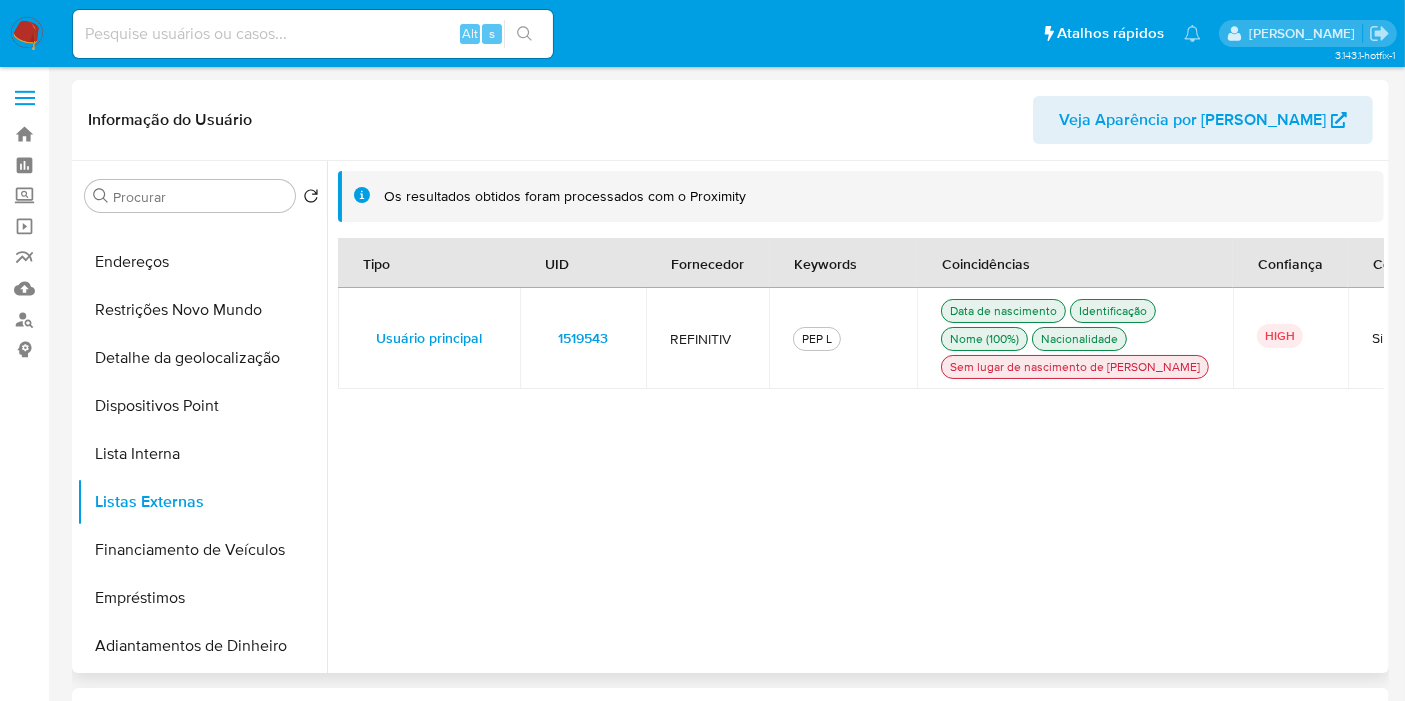 click on "1519543" at bounding box center [583, 338] 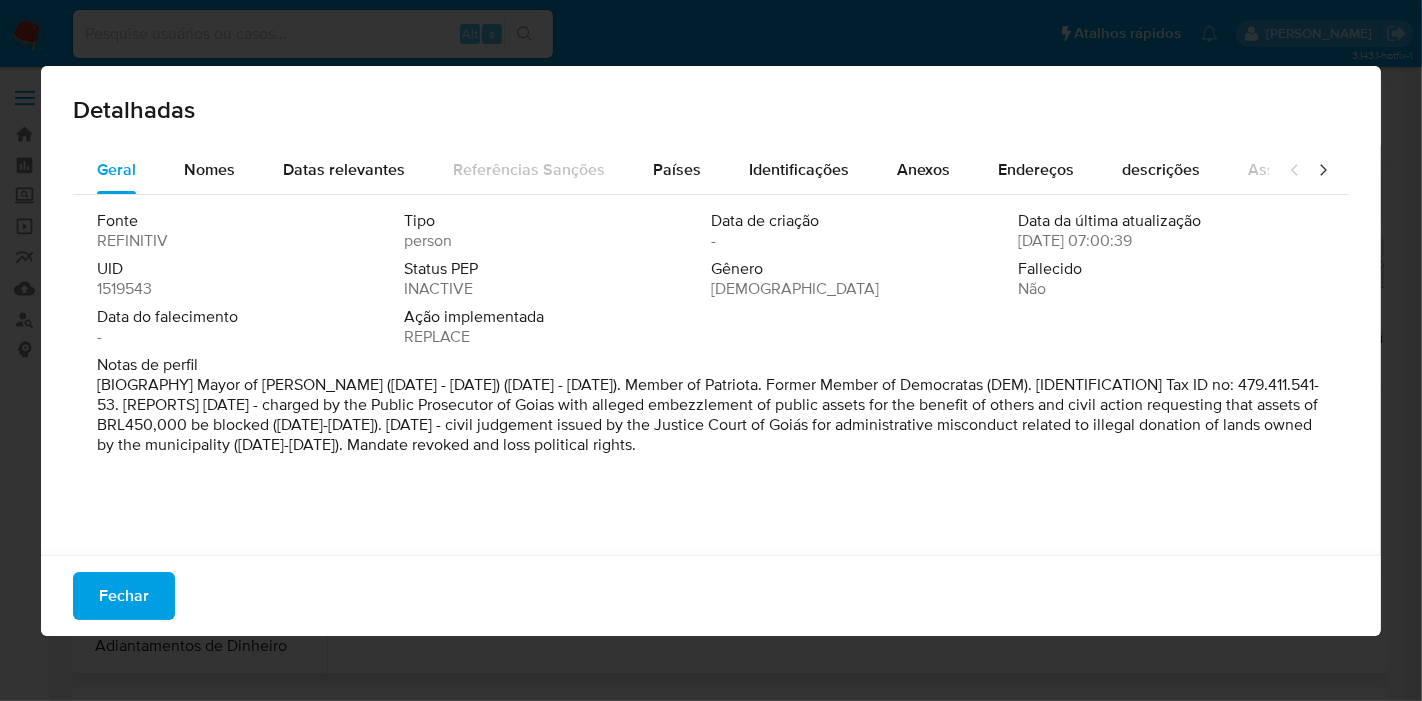 click on "1519543" at bounding box center [124, 289] 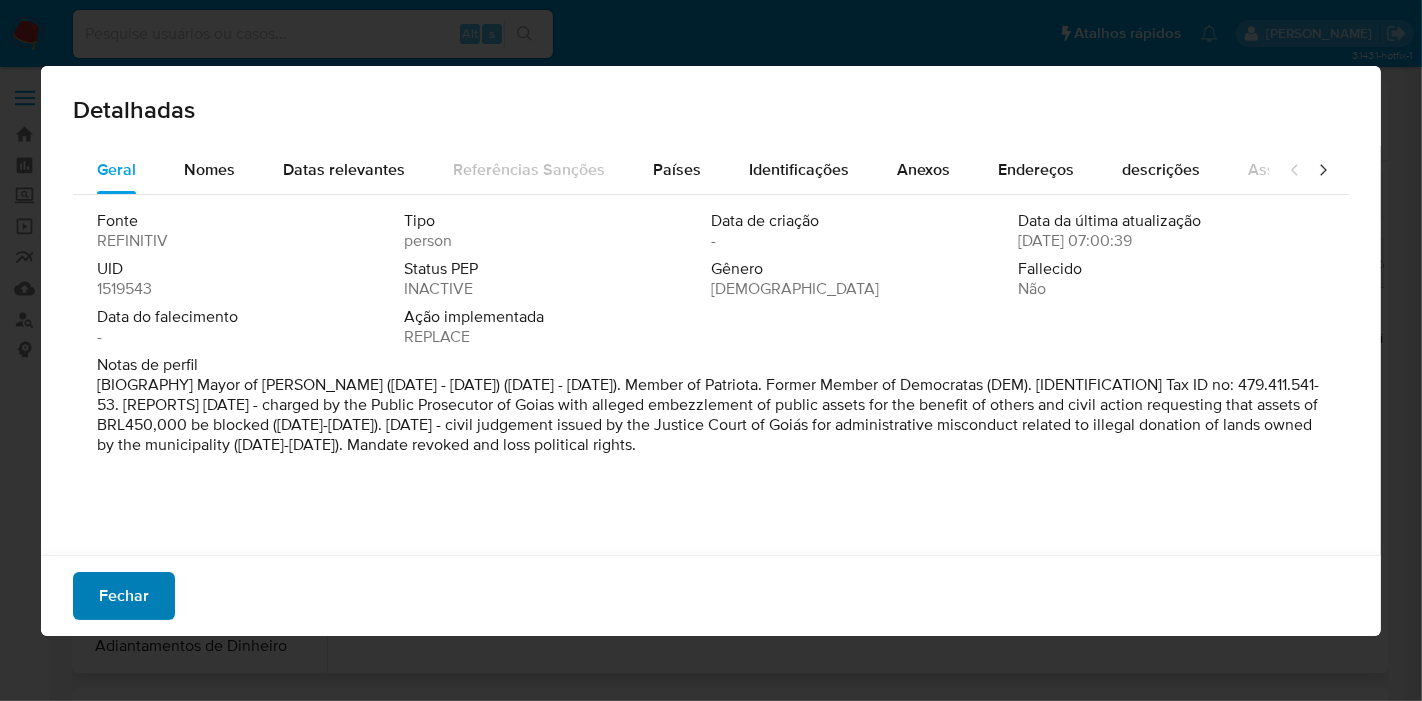 click on "Fechar" at bounding box center [124, 596] 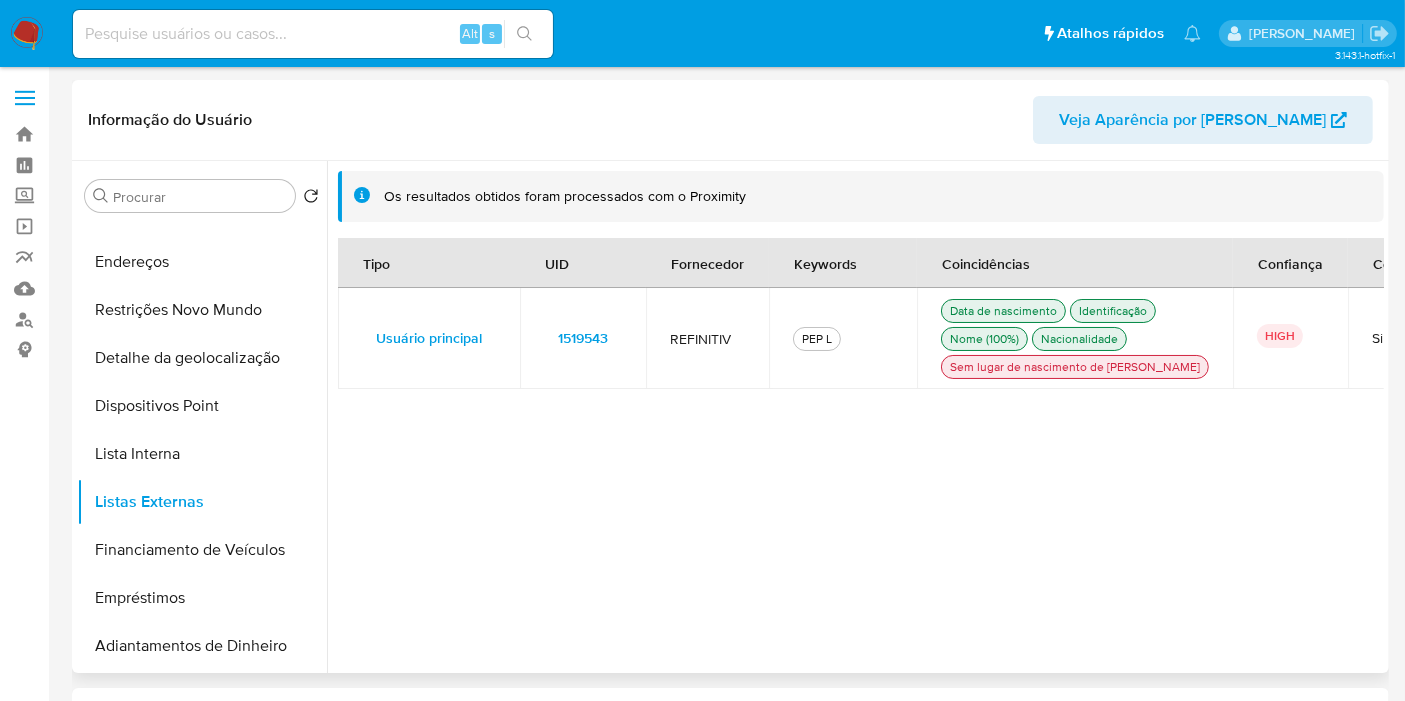 click on "1519543" at bounding box center [583, 338] 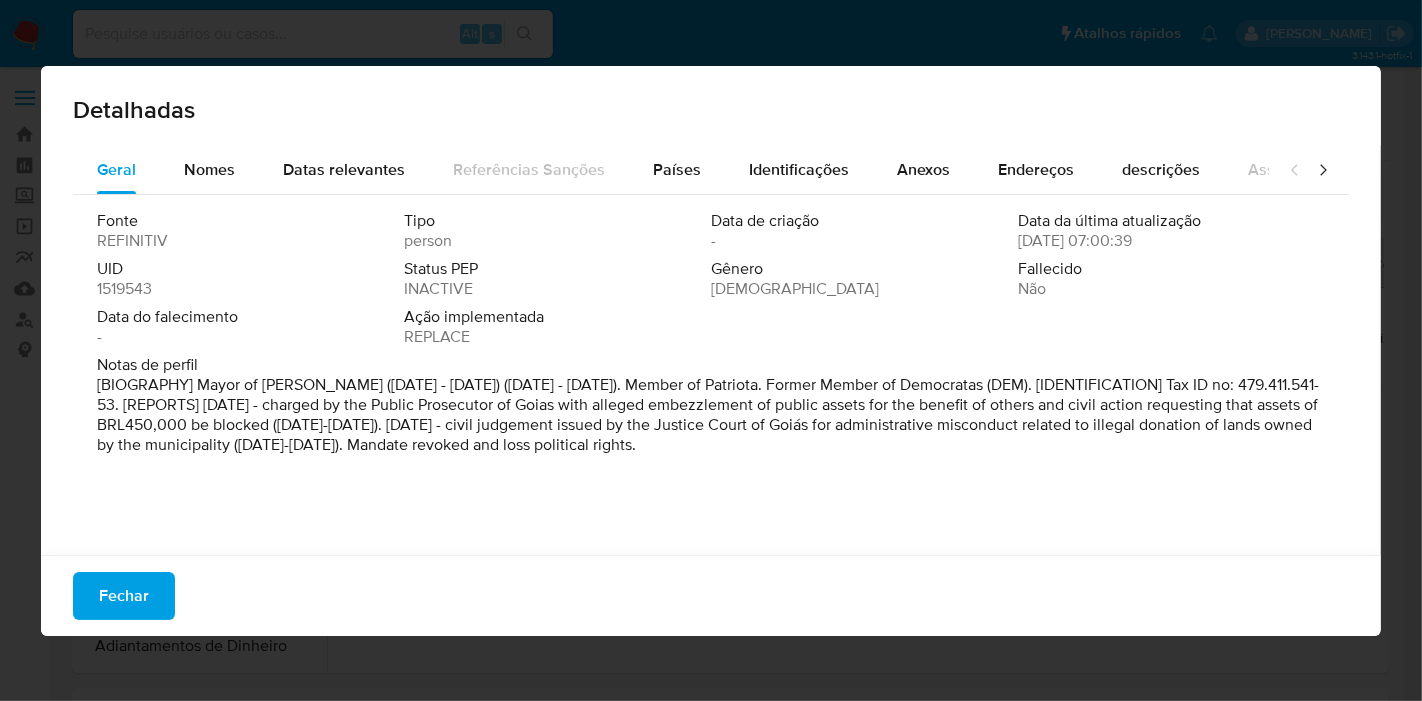 click on "1519543" at bounding box center [124, 289] 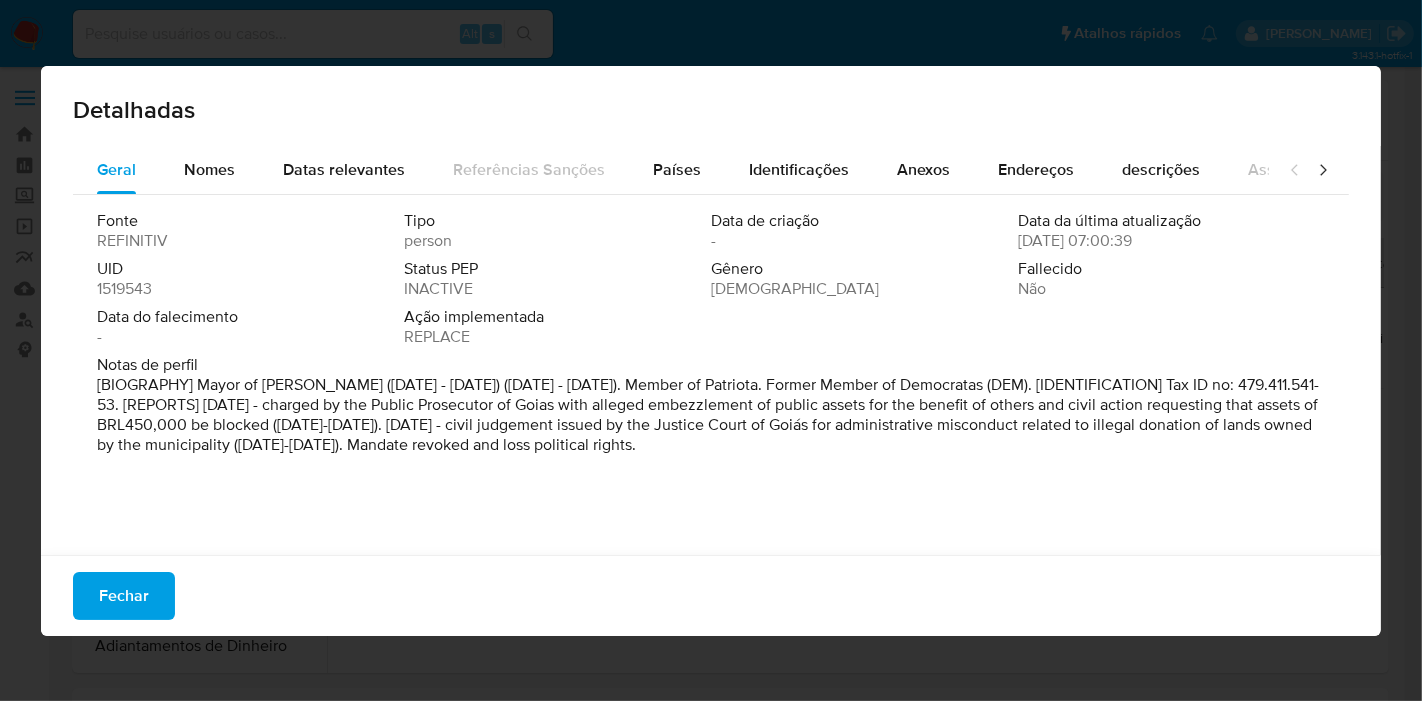 click on "Fechar" at bounding box center [124, 596] 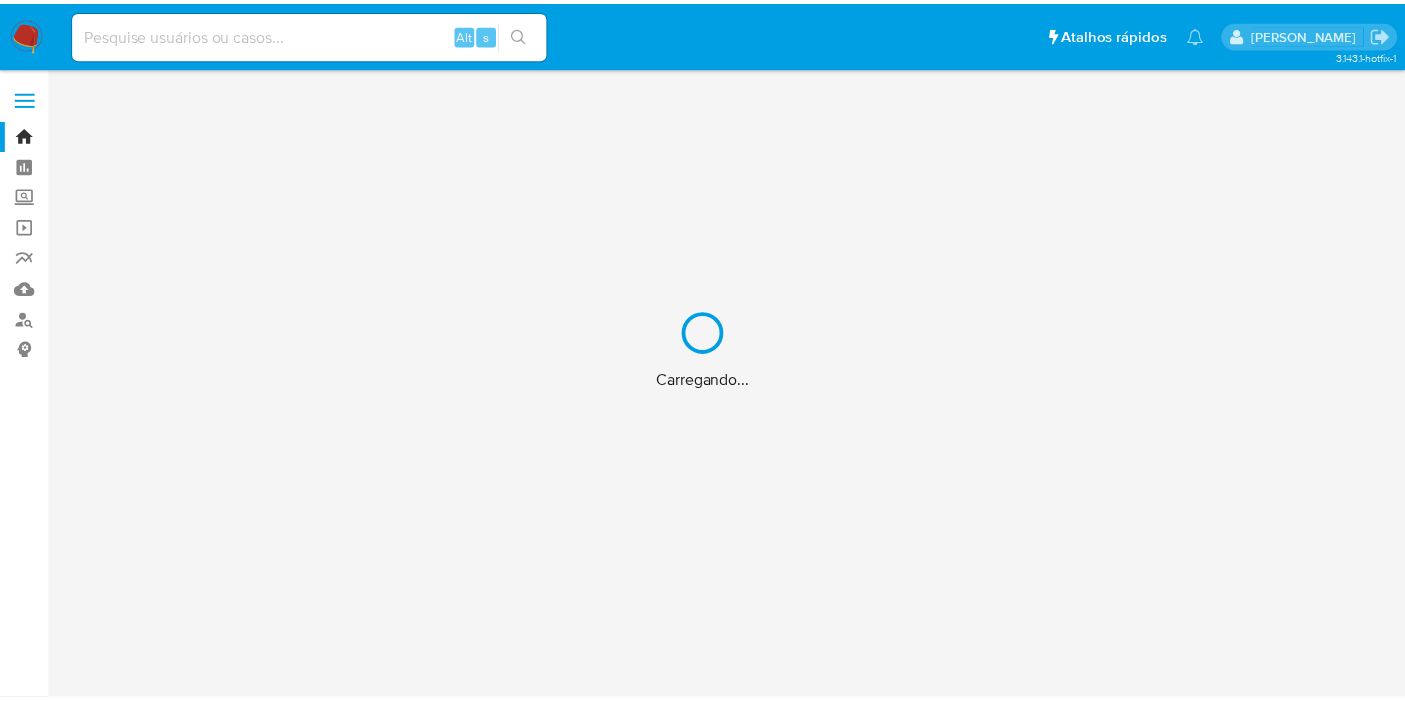 scroll, scrollTop: 0, scrollLeft: 0, axis: both 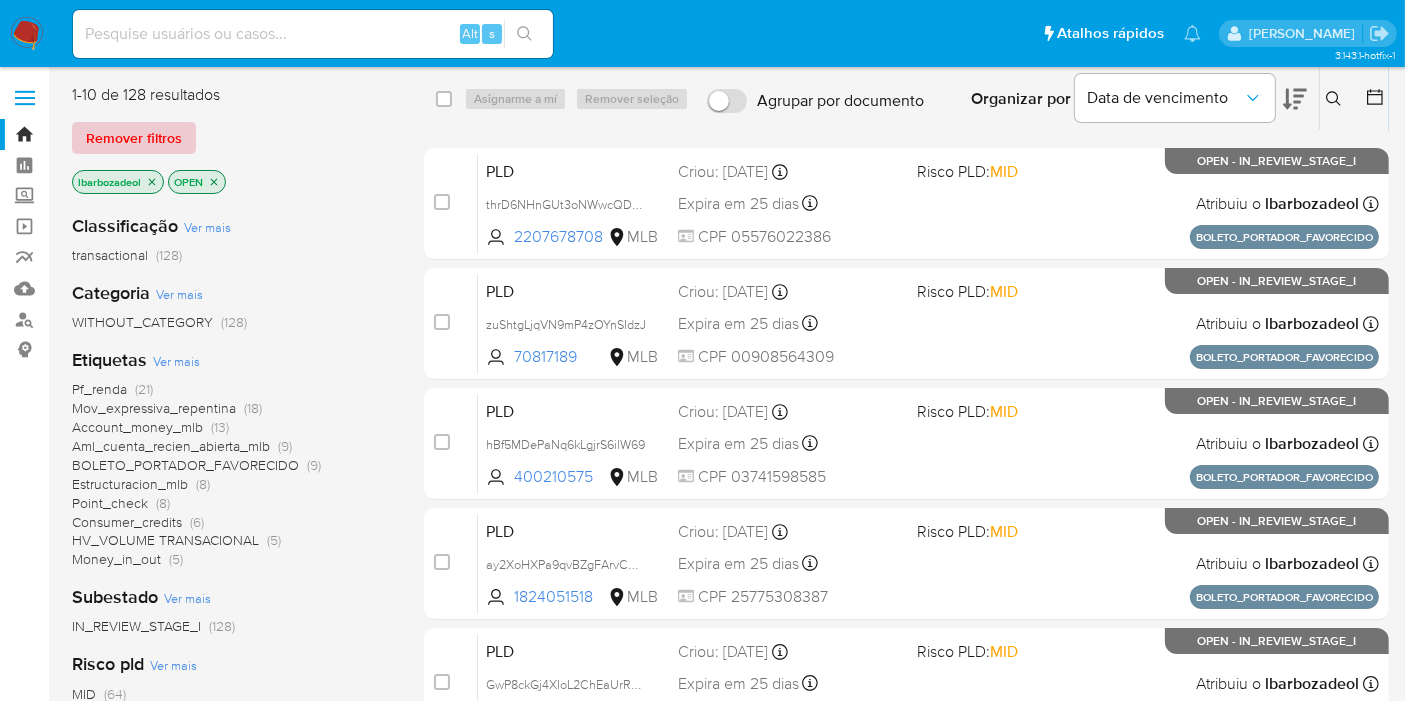 click on "Remover filtros" at bounding box center (134, 138) 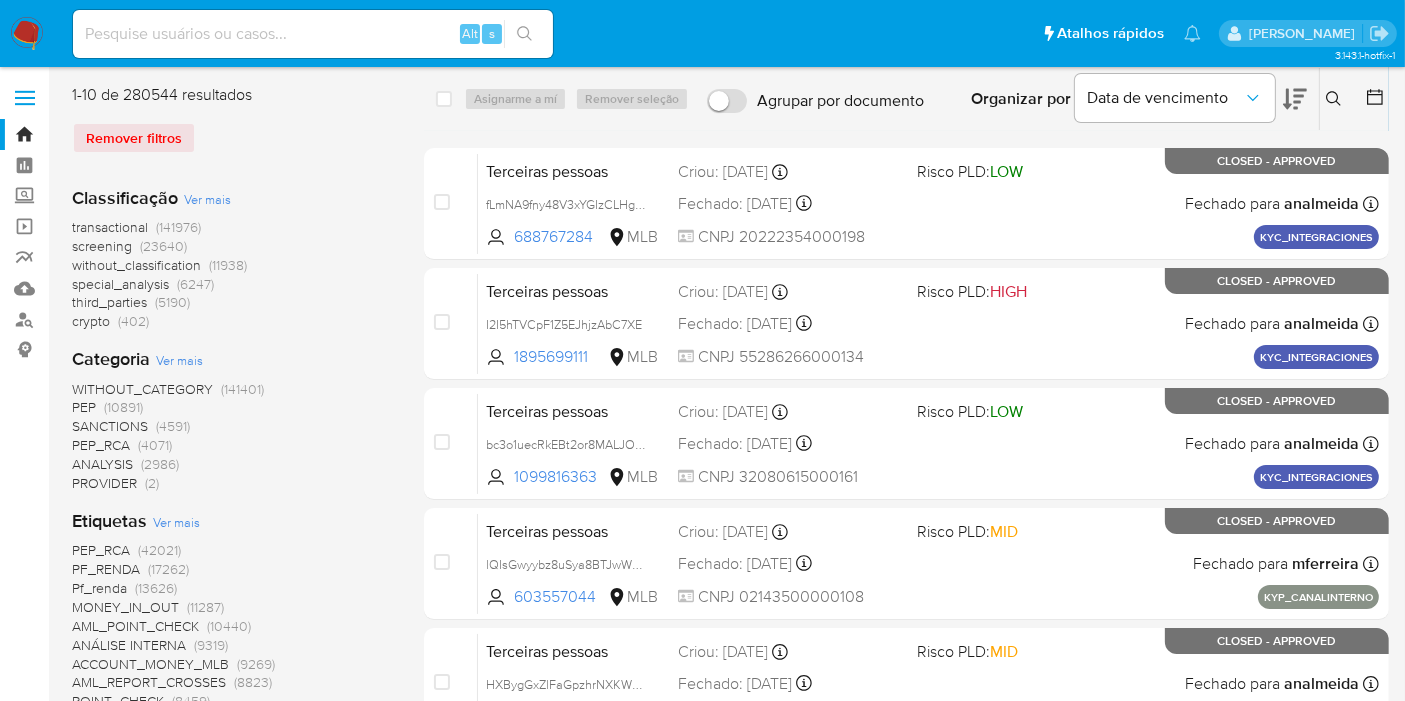 click at bounding box center [27, 34] 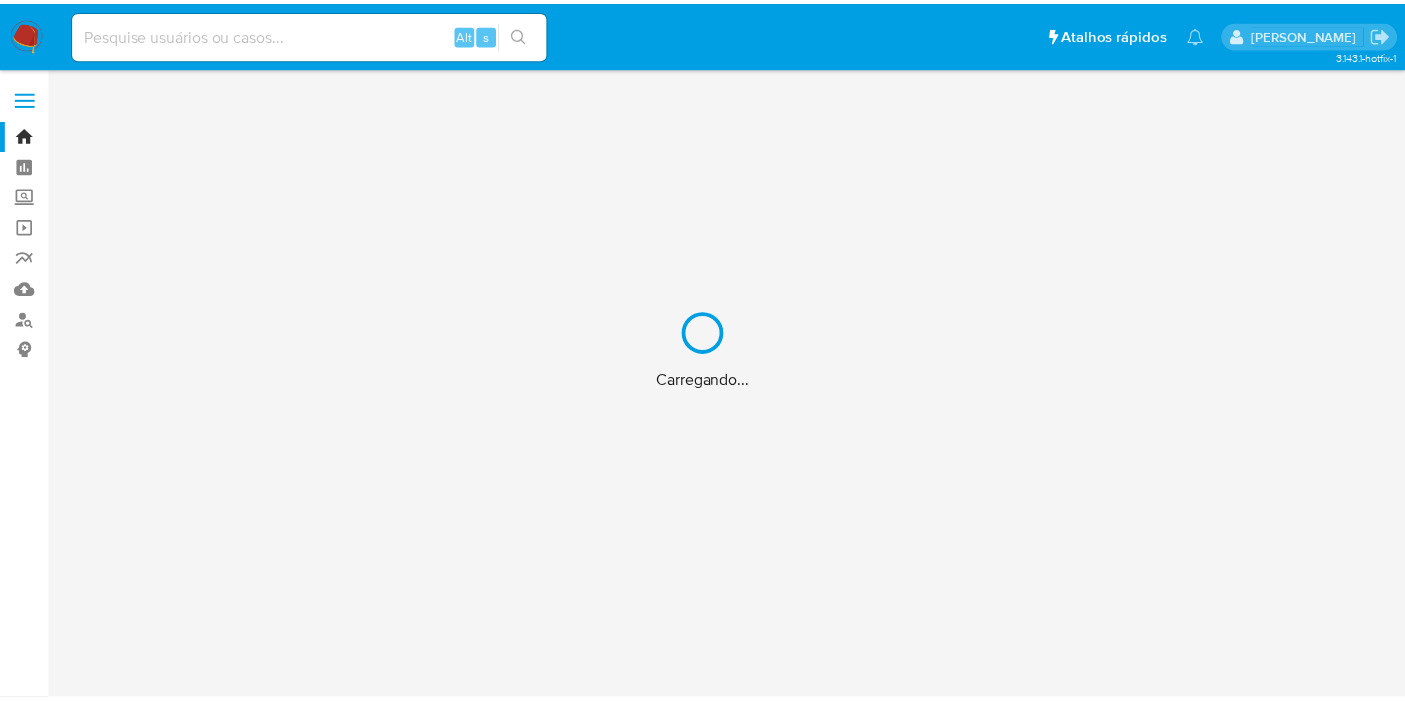 scroll, scrollTop: 0, scrollLeft: 0, axis: both 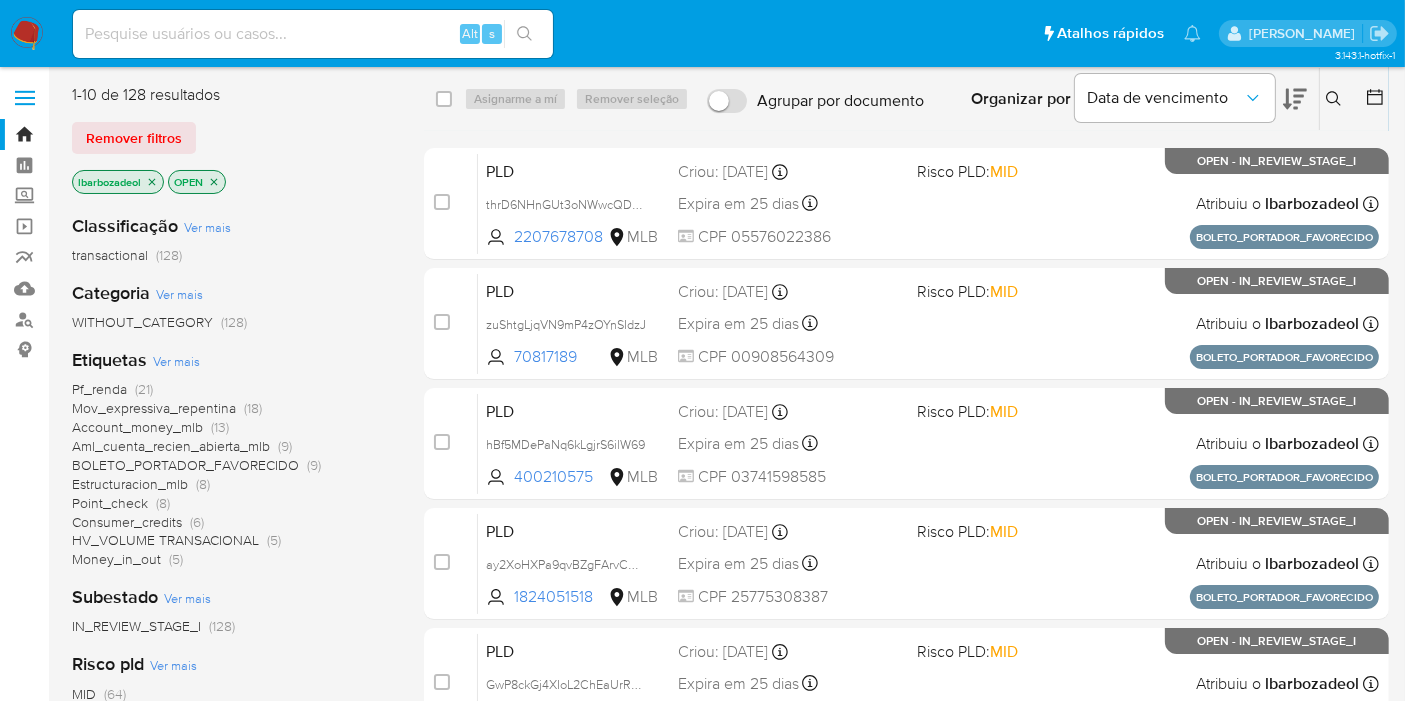 click 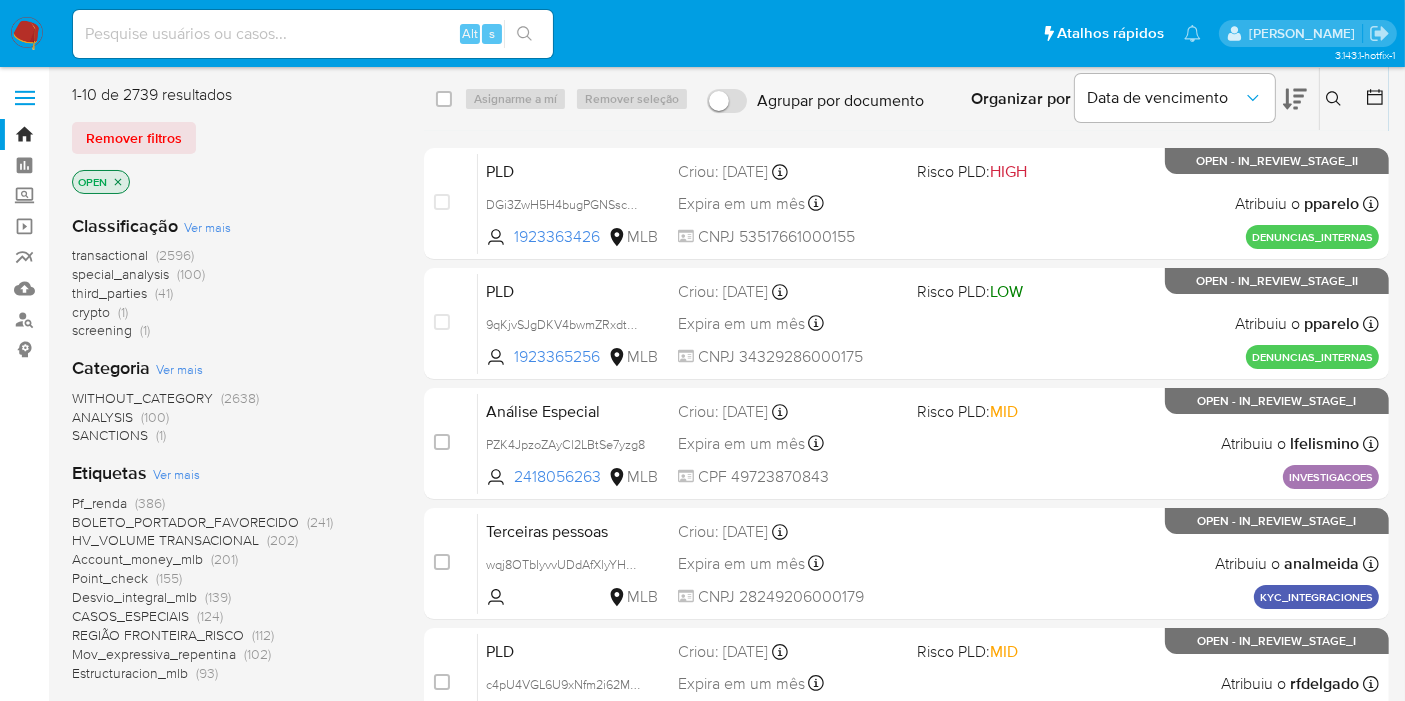 click on "Classificação Ver mais transactional (2596) special_analysis (100) third_parties (41) crypto (1) screening (1) Categoria Ver mais WITHOUT_CATEGORY (2638) ANALYSIS (100) SANCTIONS (1) Etiquetas Ver mais Pf_renda (386) BOLETO_PORTADOR_FAVORECIDO (241) HV_VOLUME TRANSACIONAL (202) Account_money_mlb (201) Point_check (155) Desvio_integral_mlb (139) CASOS_ESPECIAIS (124) REGIÃO FRONTEIRA_RISCO (112) Mov_expressiva_repentina (102) Estructuracion_mlb (93) Subestado Ver mais IN_REVIEW_STAGE_I (2319) IN_REVIEW_STAGE_II (352) ROS (50) APPROVED (14) EXPIRED_RESPONSE (1) REJECTED (1) WAITING_ASSIGN (1) WAITING_REVIEW (1) Risco pld Ver mais MID (1322) HIGH (853) LOW (559) Analista designado Ver mais jhcosta (153) isadacostaes (143) lbarbozadeol (128) jumiranda (125) lfelismino (124) emegomes (123) lacosta (122) lportella (122) vcaldeira (120) vjdasilva (116) Site Ver mais MLB (2739)" at bounding box center (232, 745) 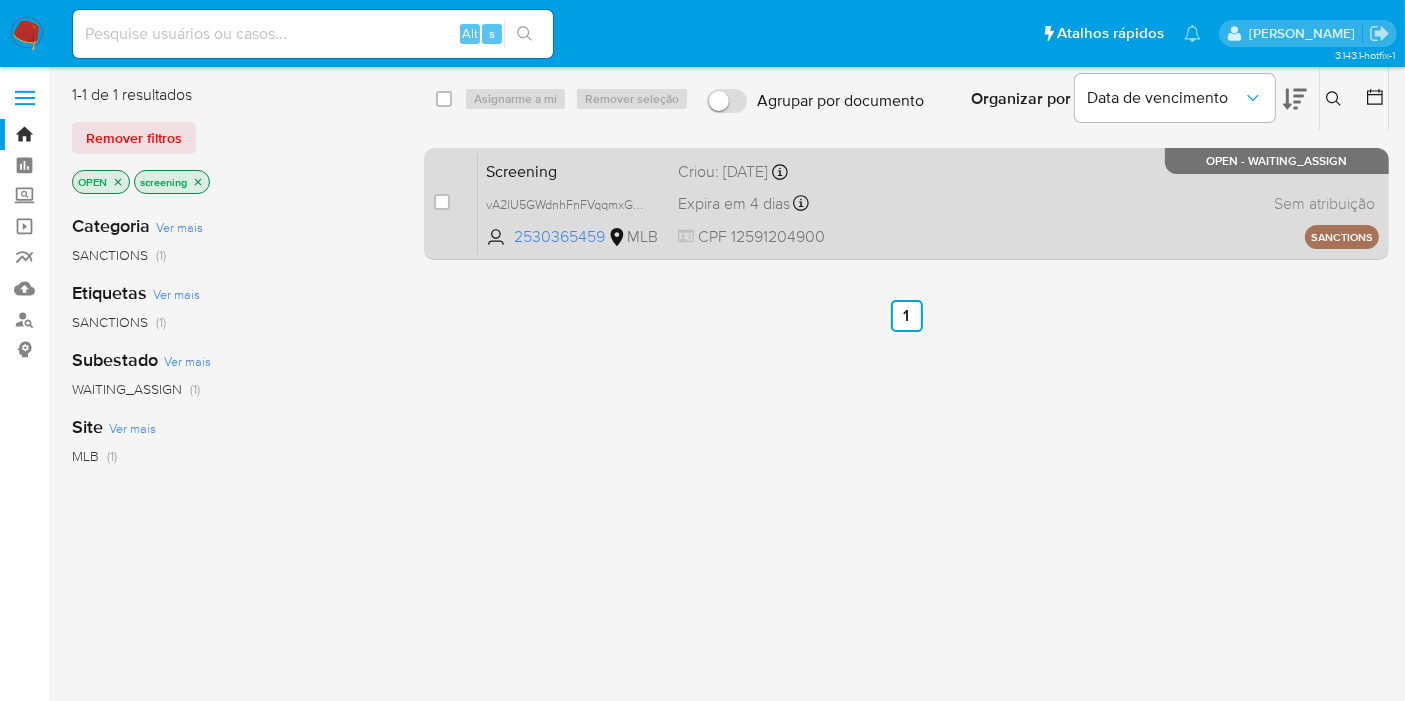 click on "Screening vA2lU5GWdnhFnFVqqmxG9WDC 2530365459 MLB Criou: 03/07/2025   Criou: 03/07/2025 11:53:53 Expira em 4 dias   Expira em 07/07/2025 11:53:53 CPF   12591204900 Sem atribuição   Asignado el: - SANCTIONS OPEN - WAITING_ASSIGN" at bounding box center (928, 203) 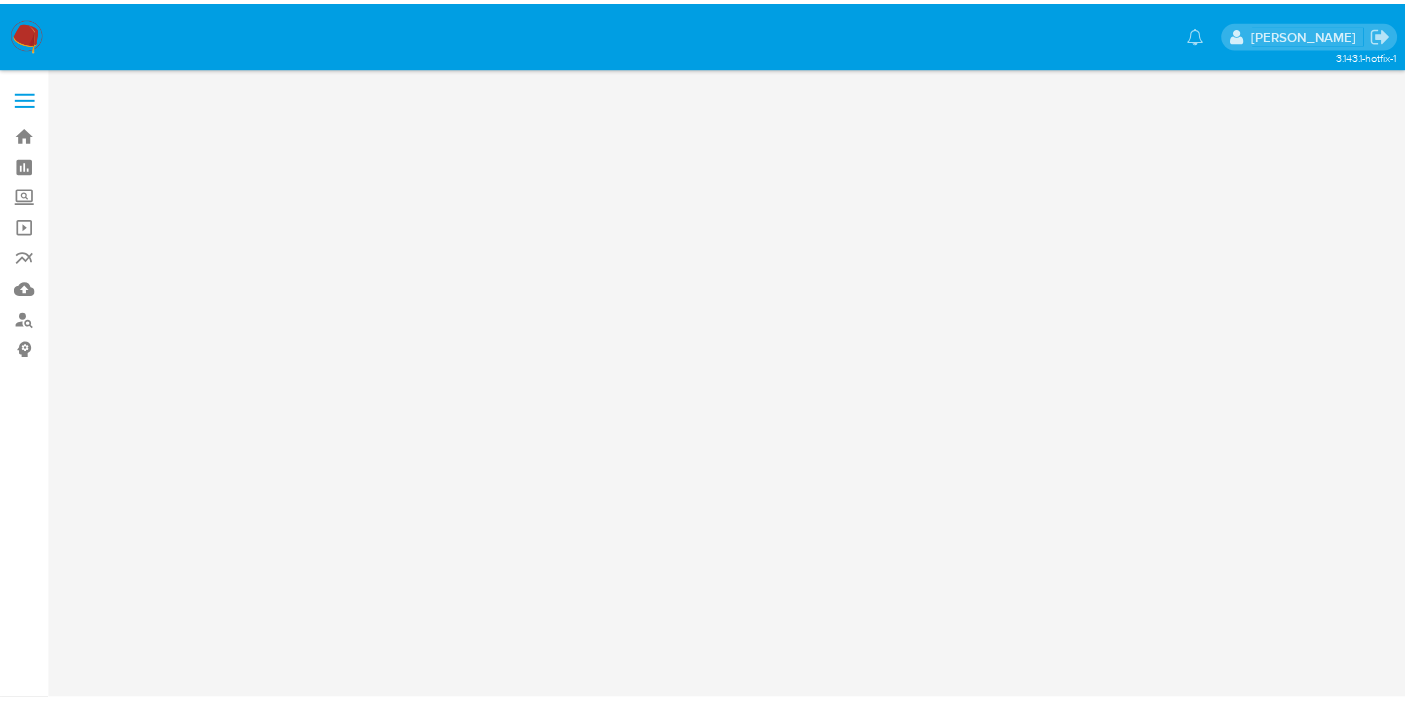 scroll, scrollTop: 0, scrollLeft: 0, axis: both 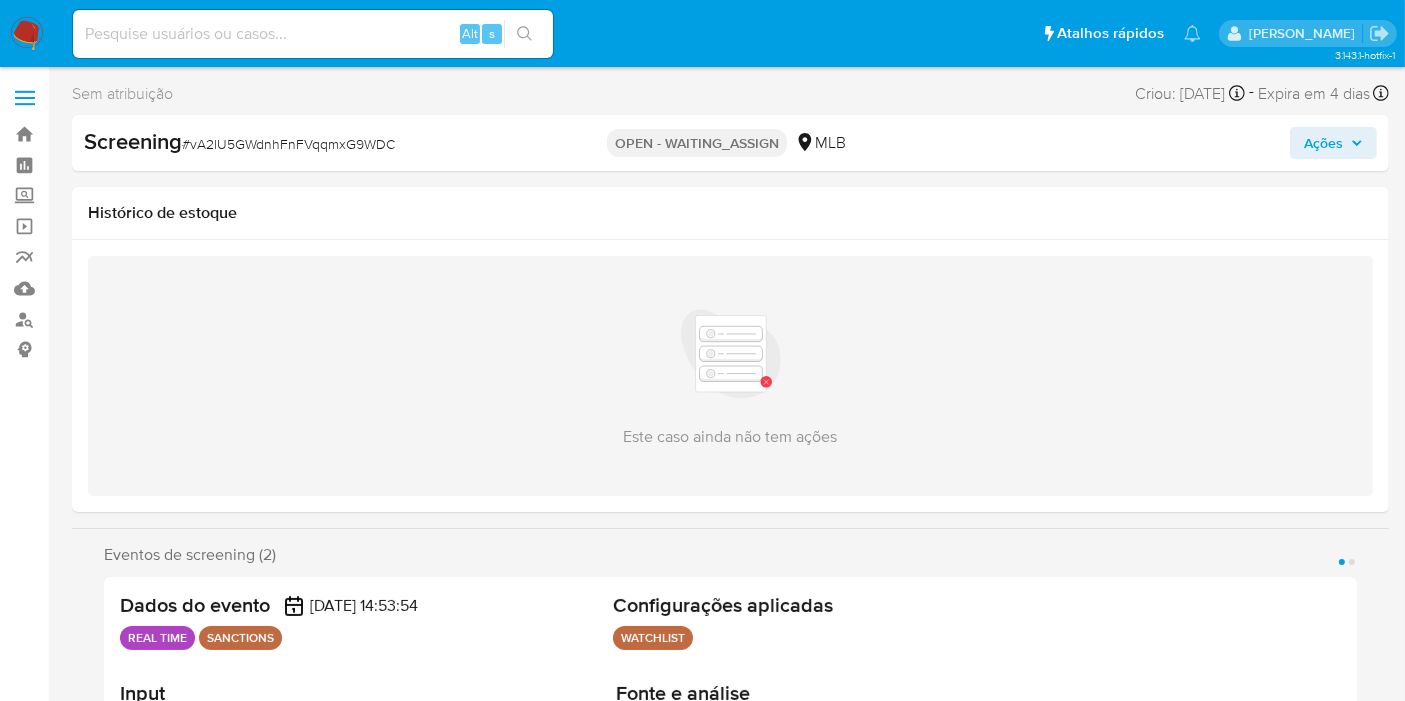 select on "10" 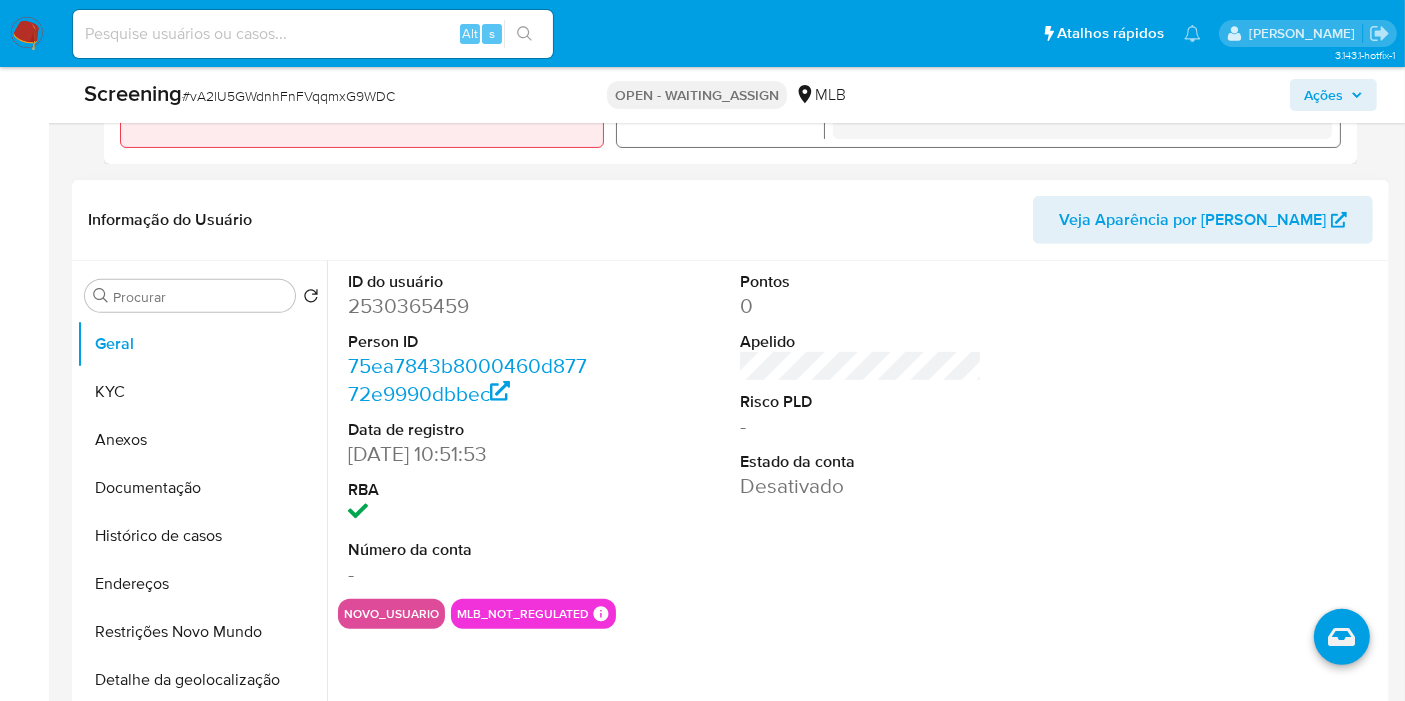scroll, scrollTop: 761, scrollLeft: 0, axis: vertical 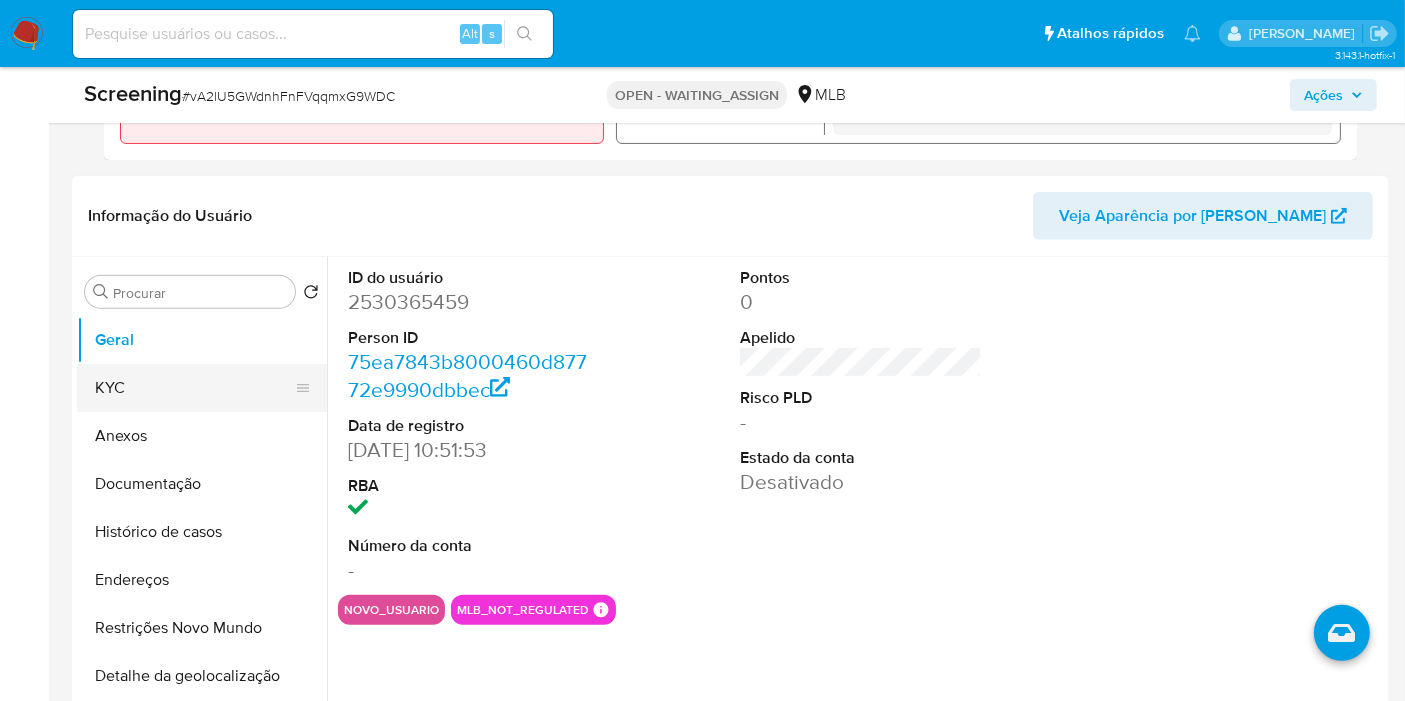 click on "KYC" at bounding box center (194, 388) 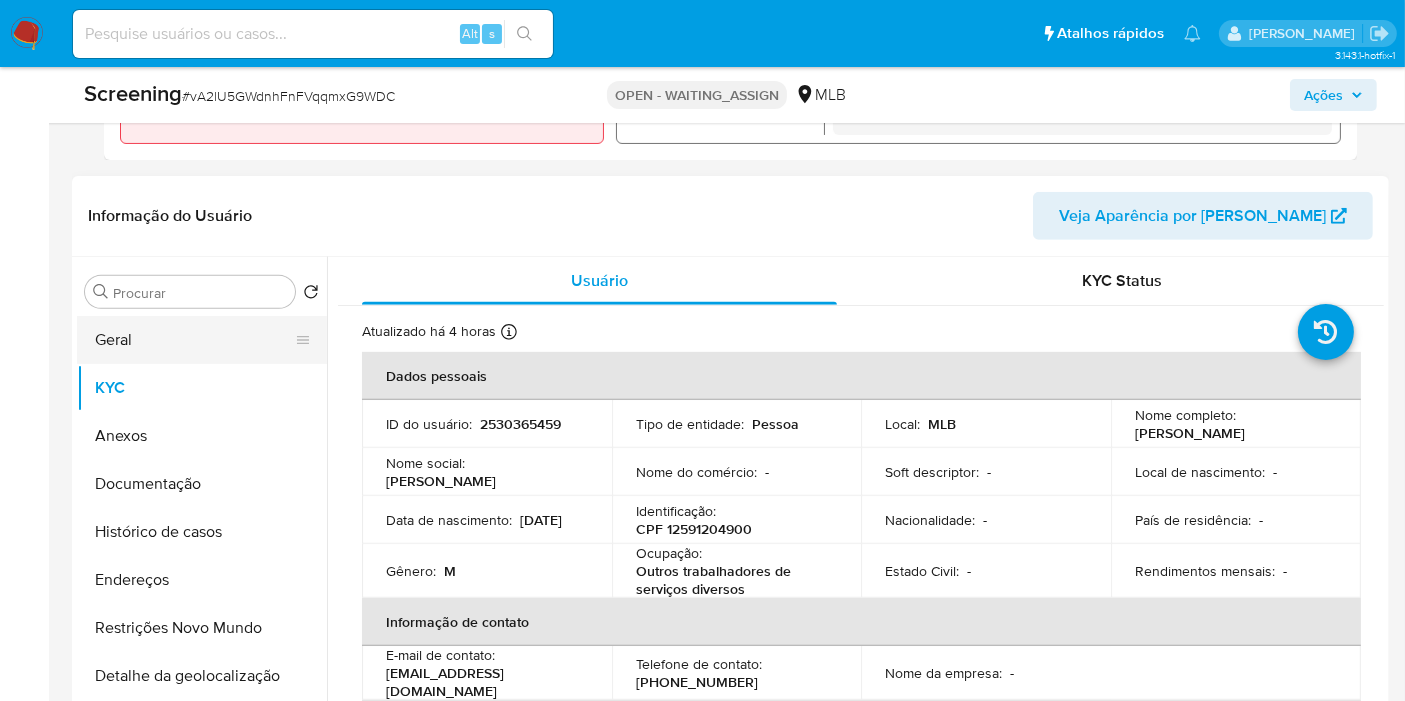 click on "Geral" at bounding box center [194, 340] 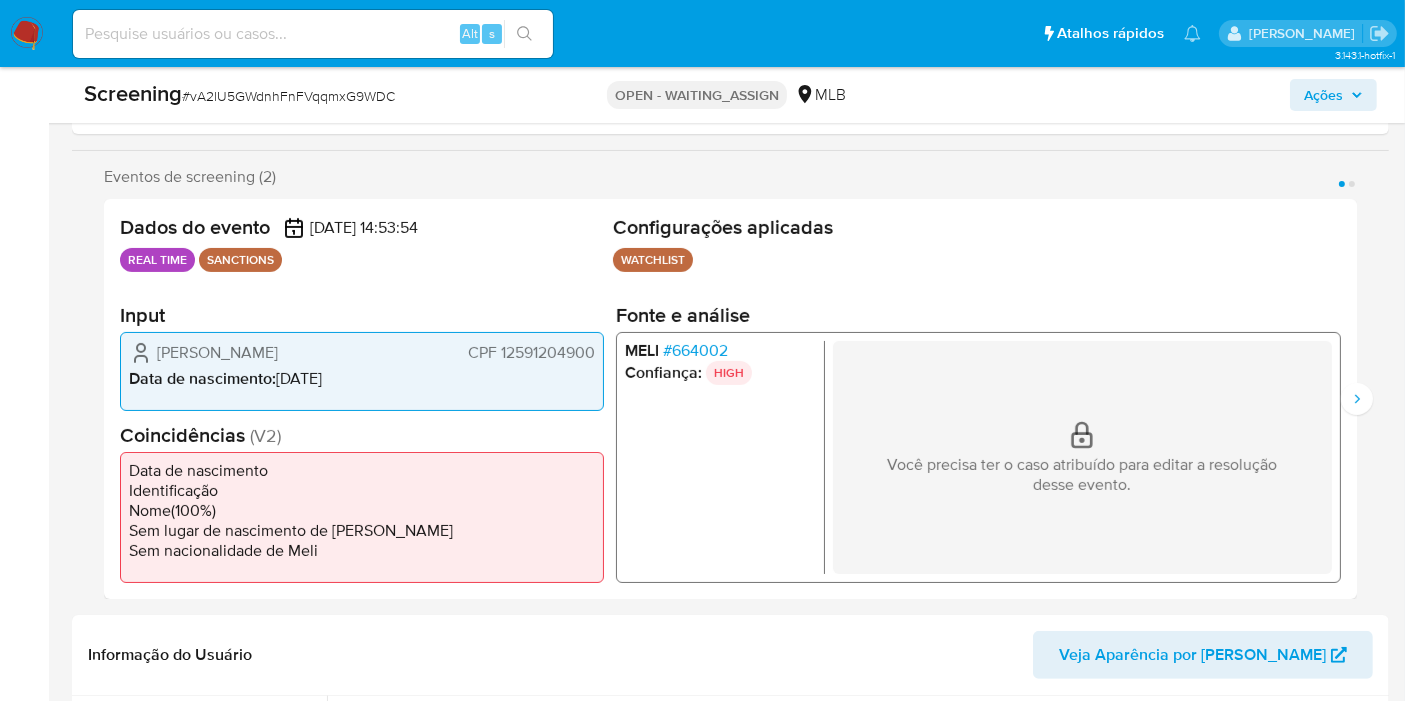 scroll, scrollTop: 325, scrollLeft: 0, axis: vertical 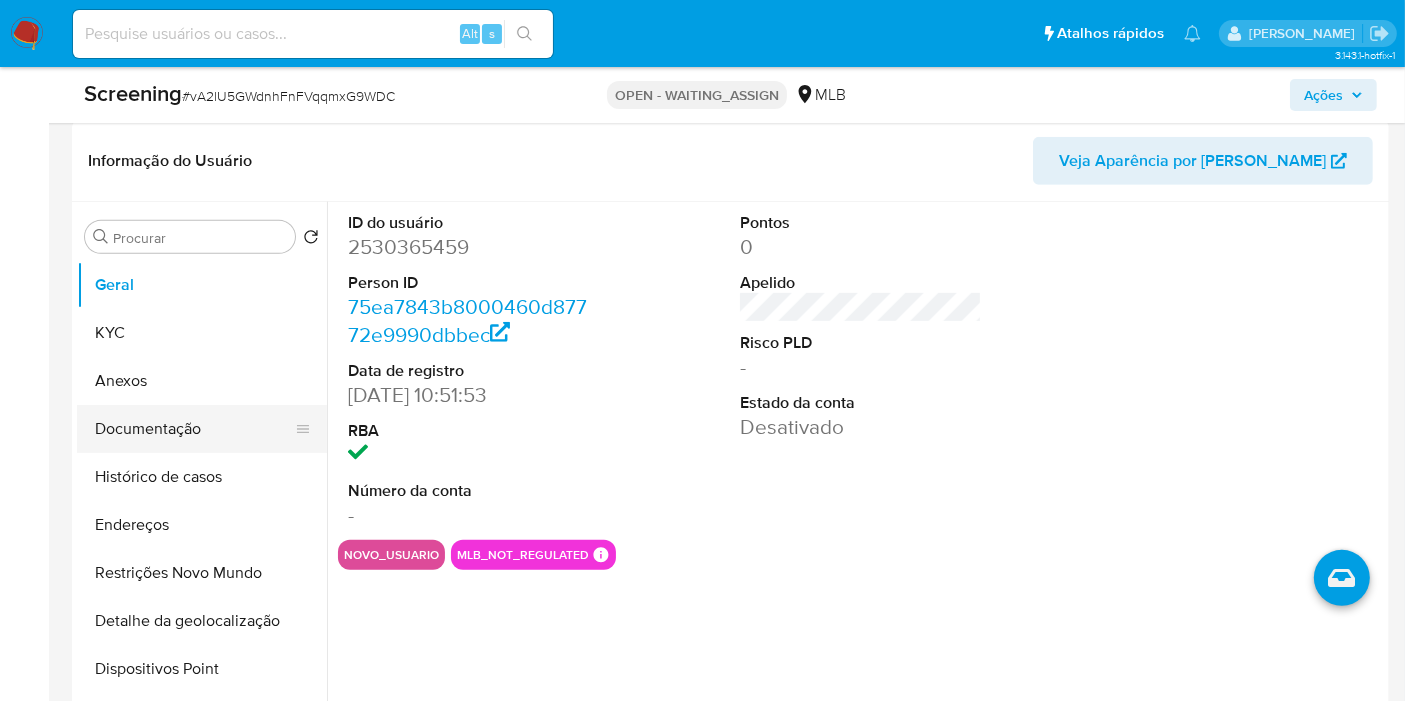 click on "Documentação" at bounding box center [194, 429] 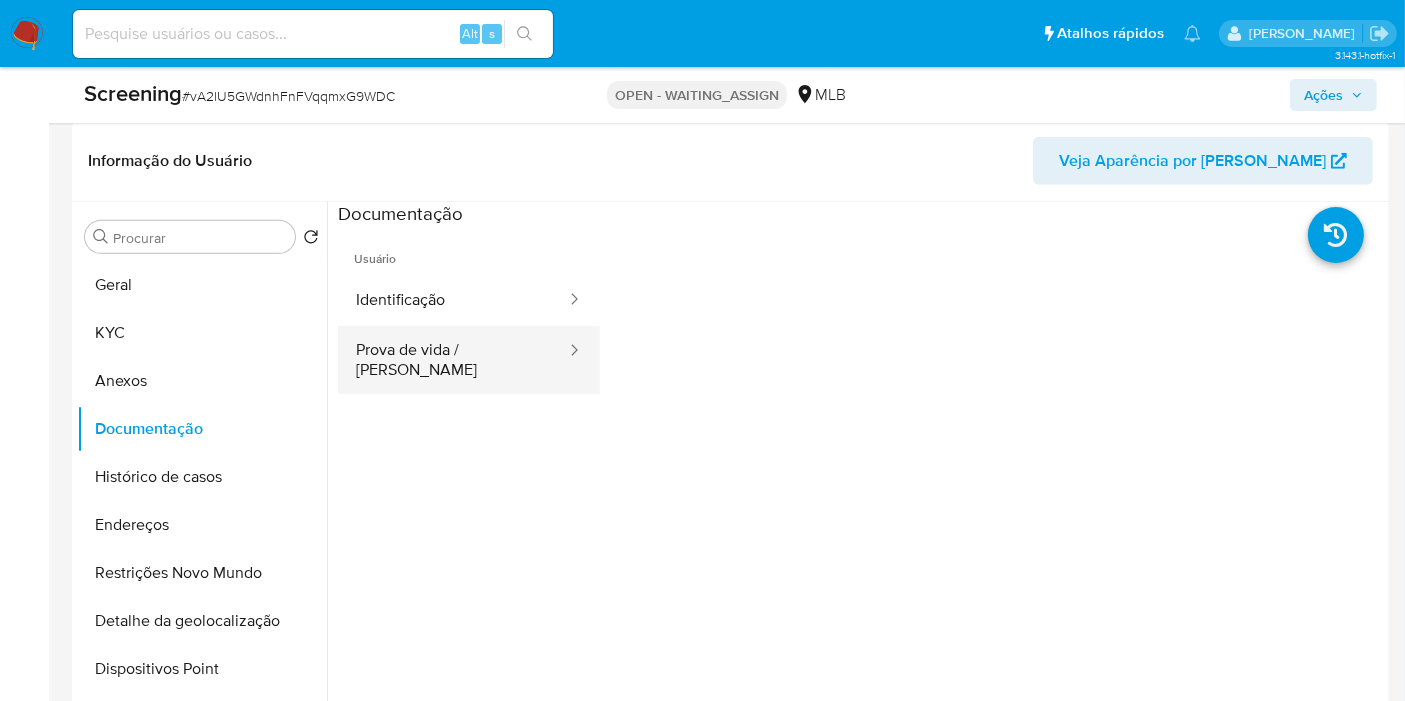 click on "Prova de vida / [PERSON_NAME]" at bounding box center (453, 360) 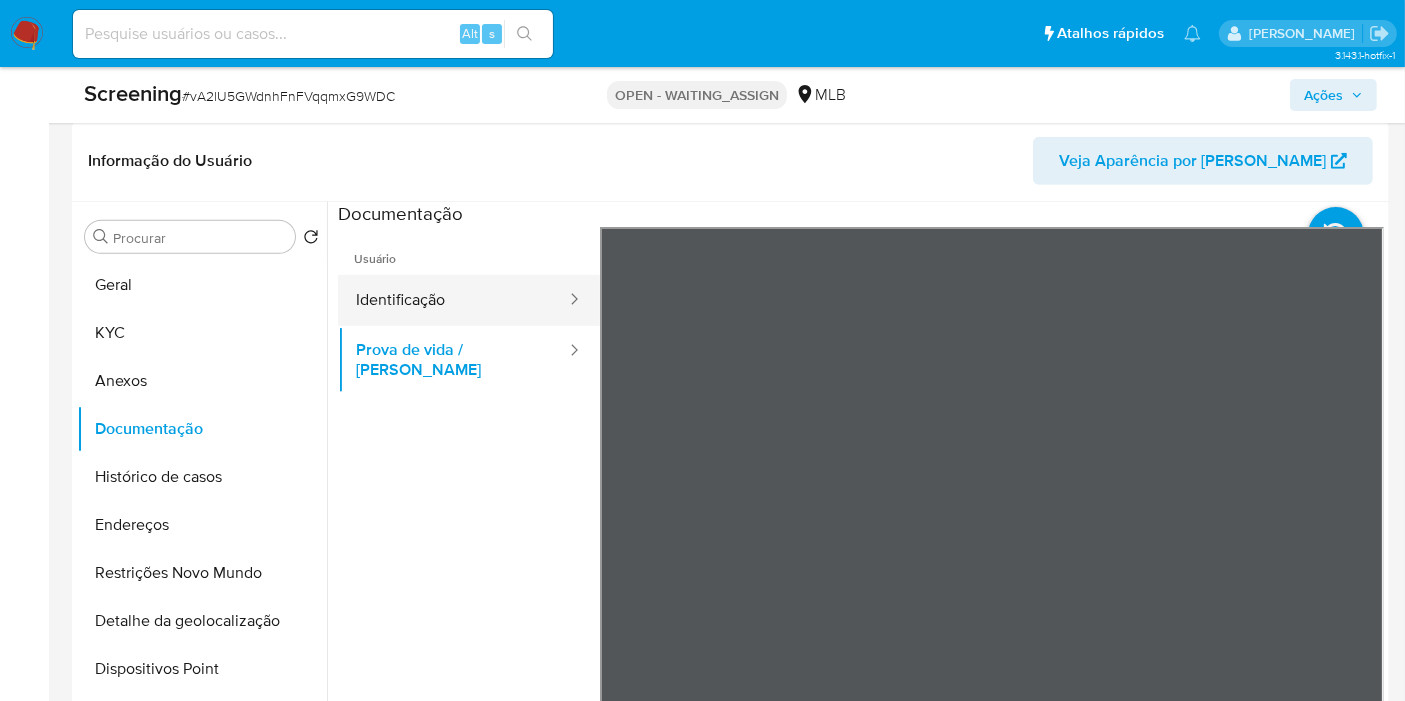 click on "Identificação" at bounding box center (453, 300) 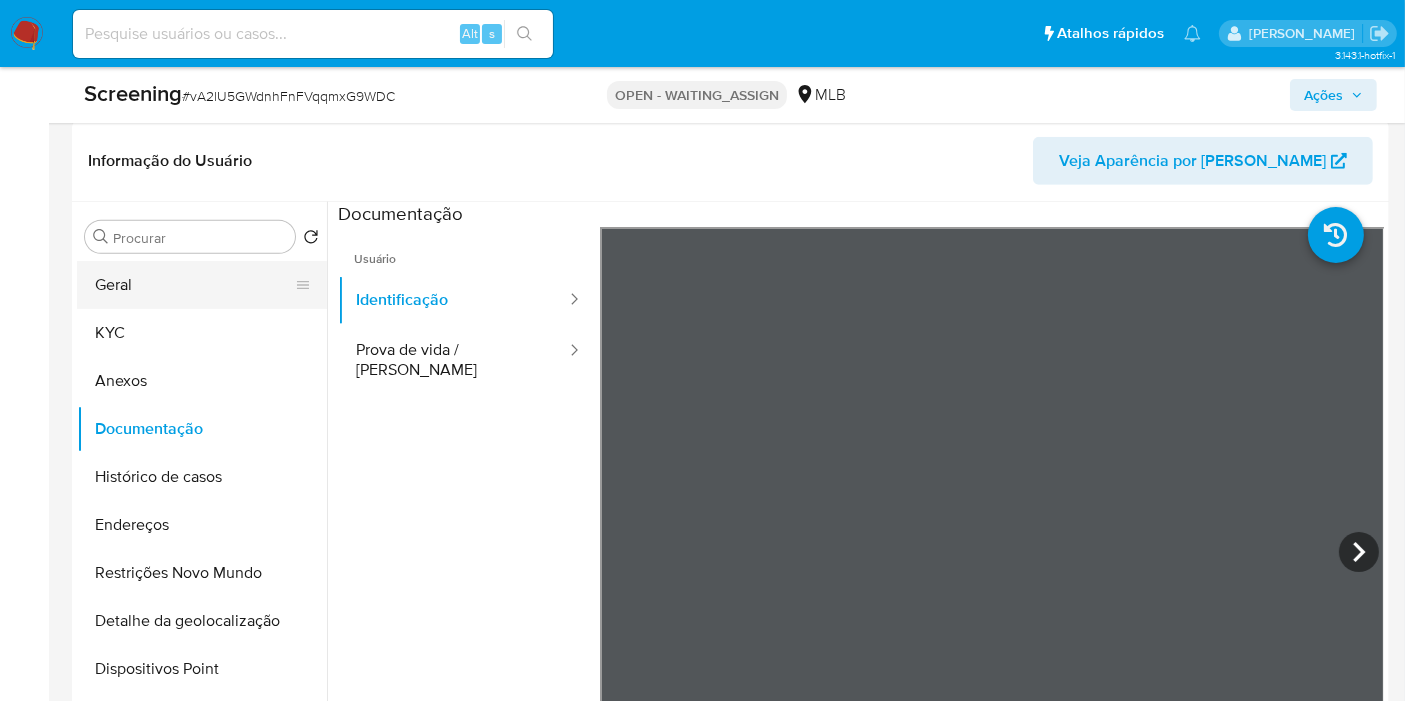 click on "Geral" at bounding box center [194, 285] 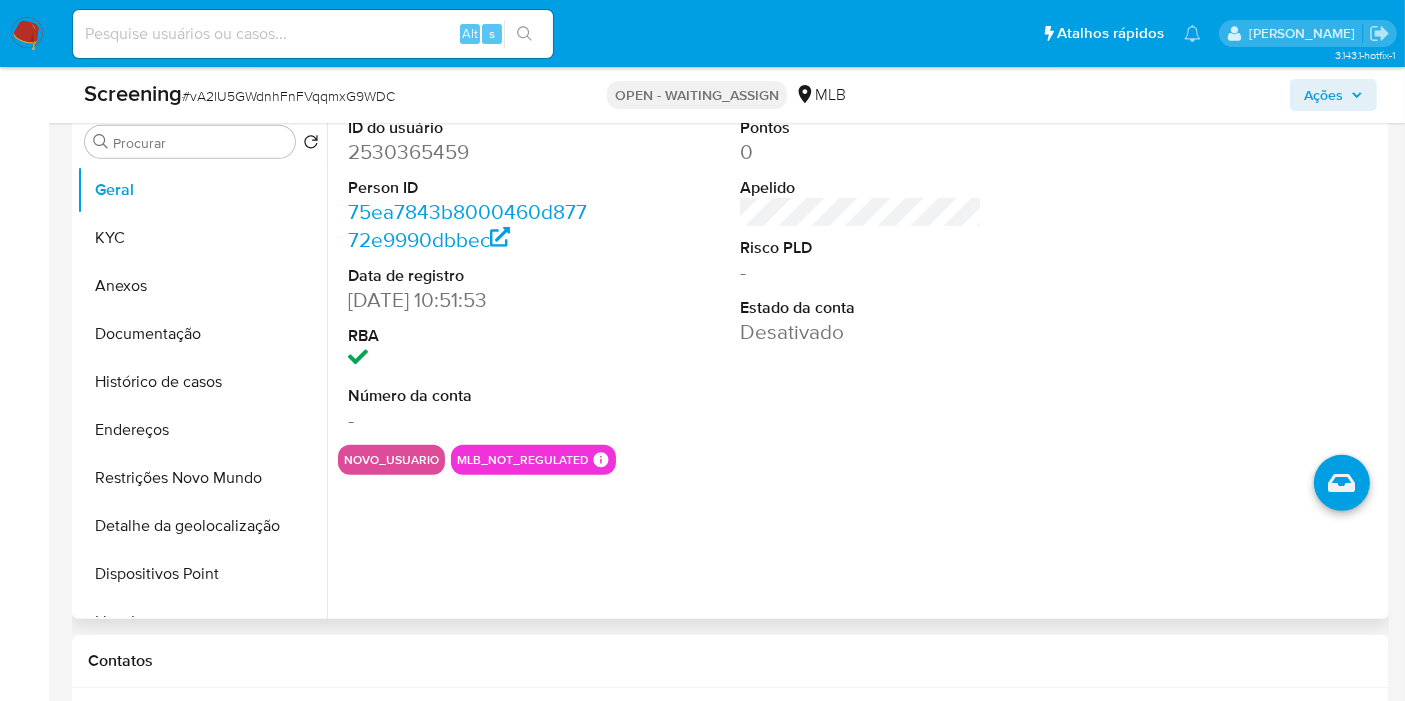 scroll, scrollTop: 913, scrollLeft: 0, axis: vertical 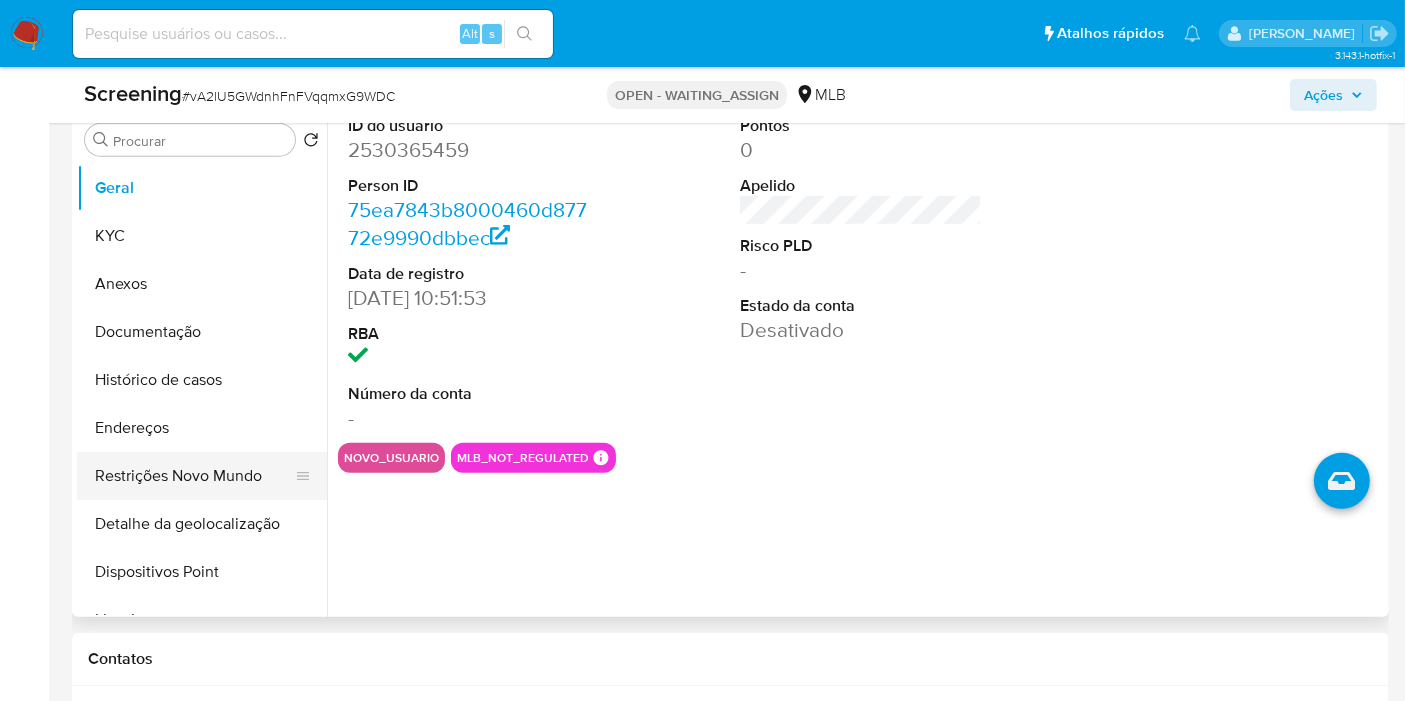 click on "Restrições Novo Mundo" at bounding box center [194, 476] 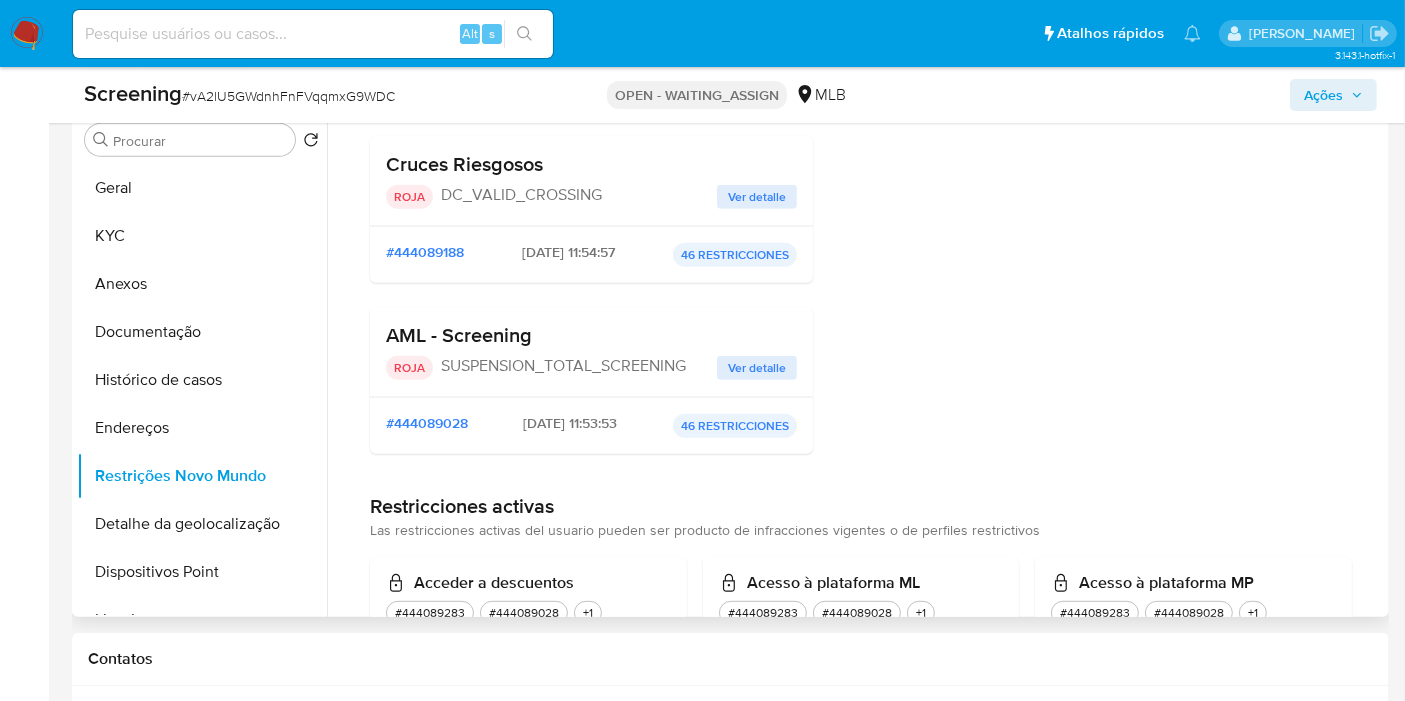 scroll, scrollTop: 342, scrollLeft: 0, axis: vertical 